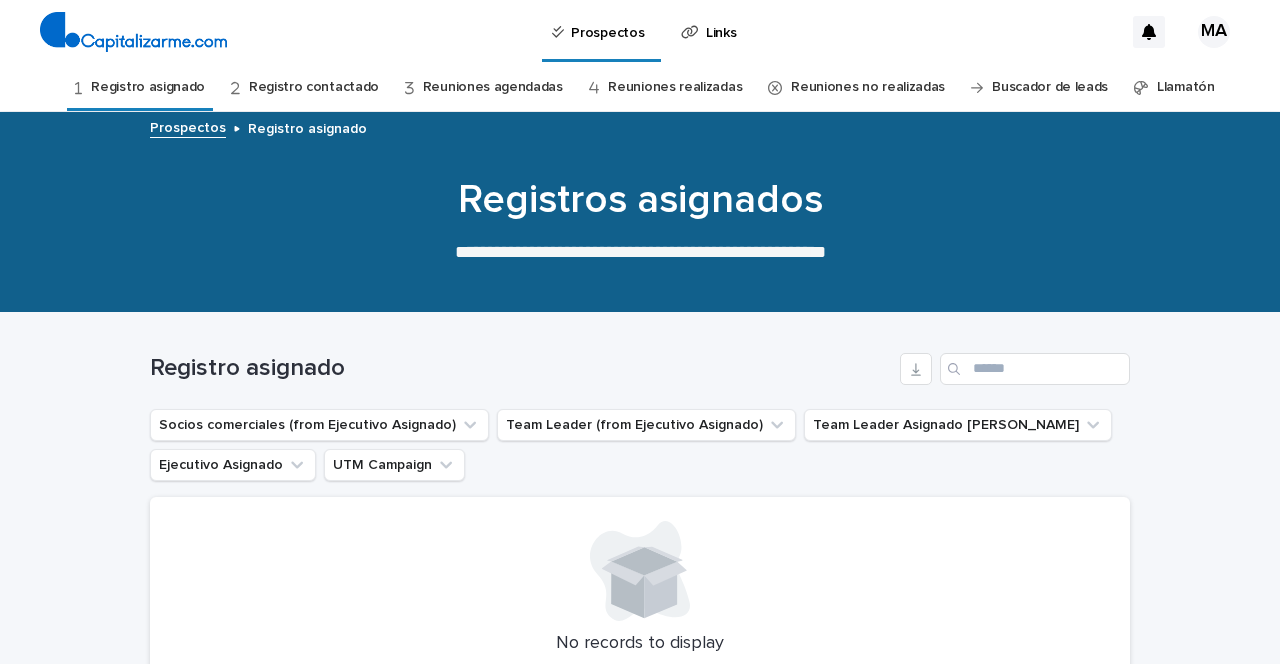 scroll, scrollTop: 0, scrollLeft: 0, axis: both 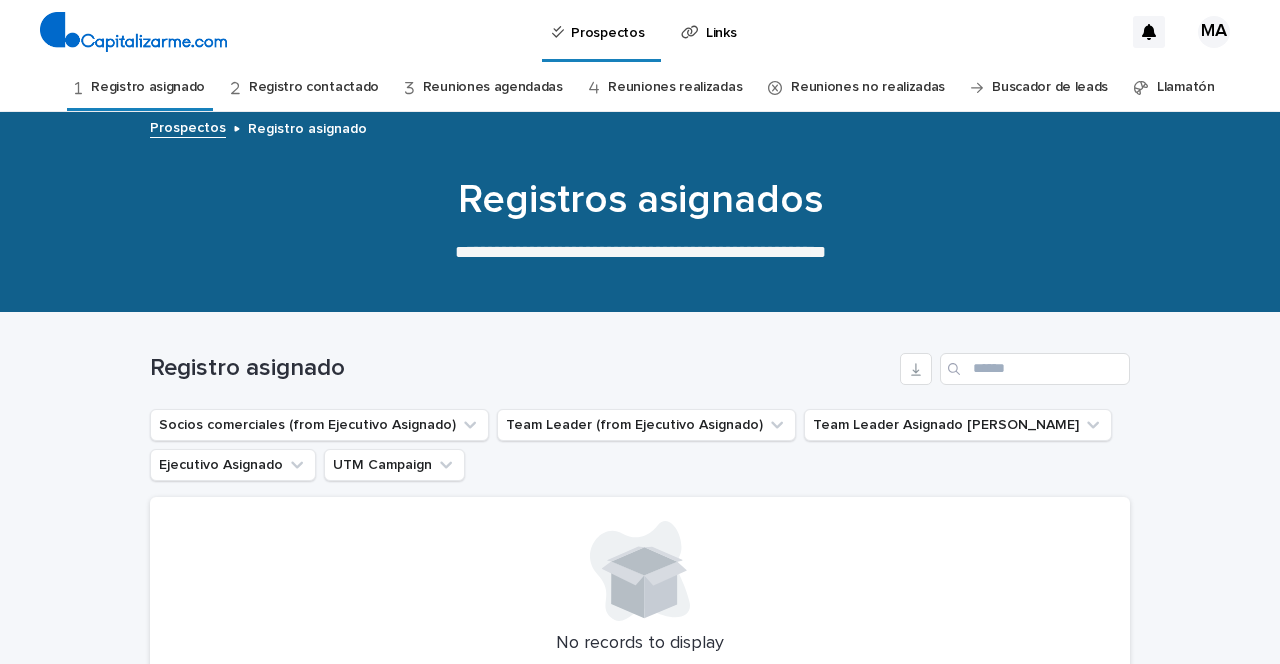 click on "Registro asignado" at bounding box center (307, 127) 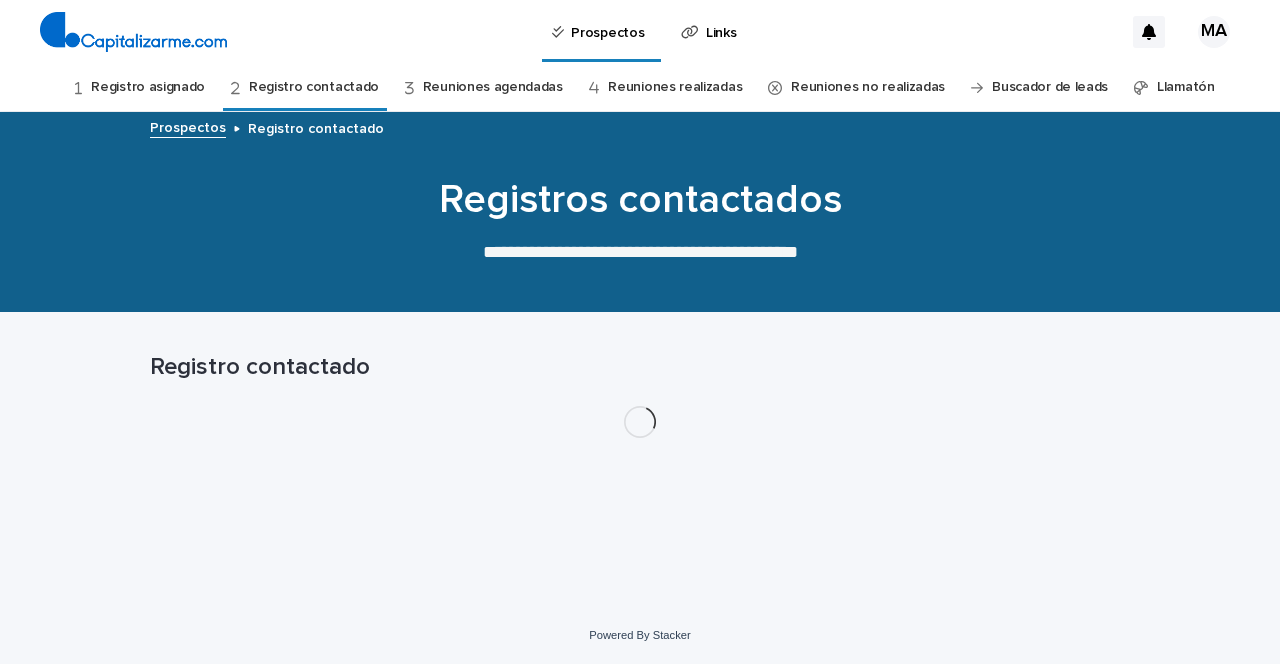 click on "Registro asignado" at bounding box center [148, 87] 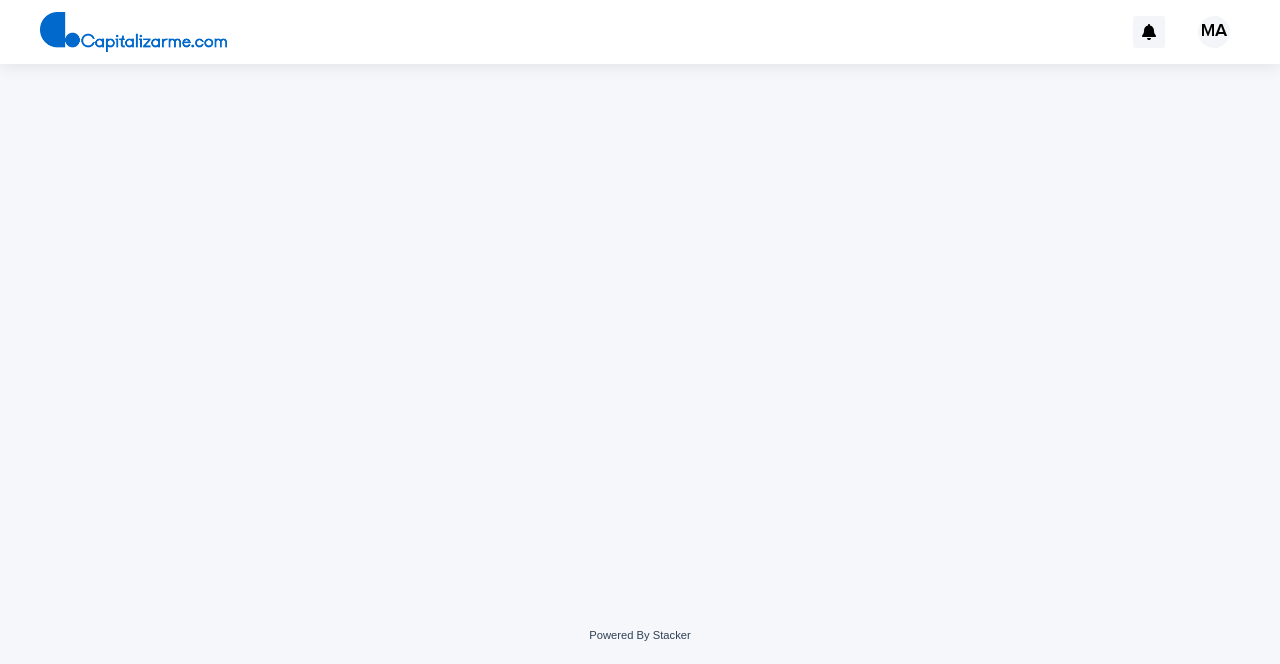 scroll, scrollTop: 0, scrollLeft: 0, axis: both 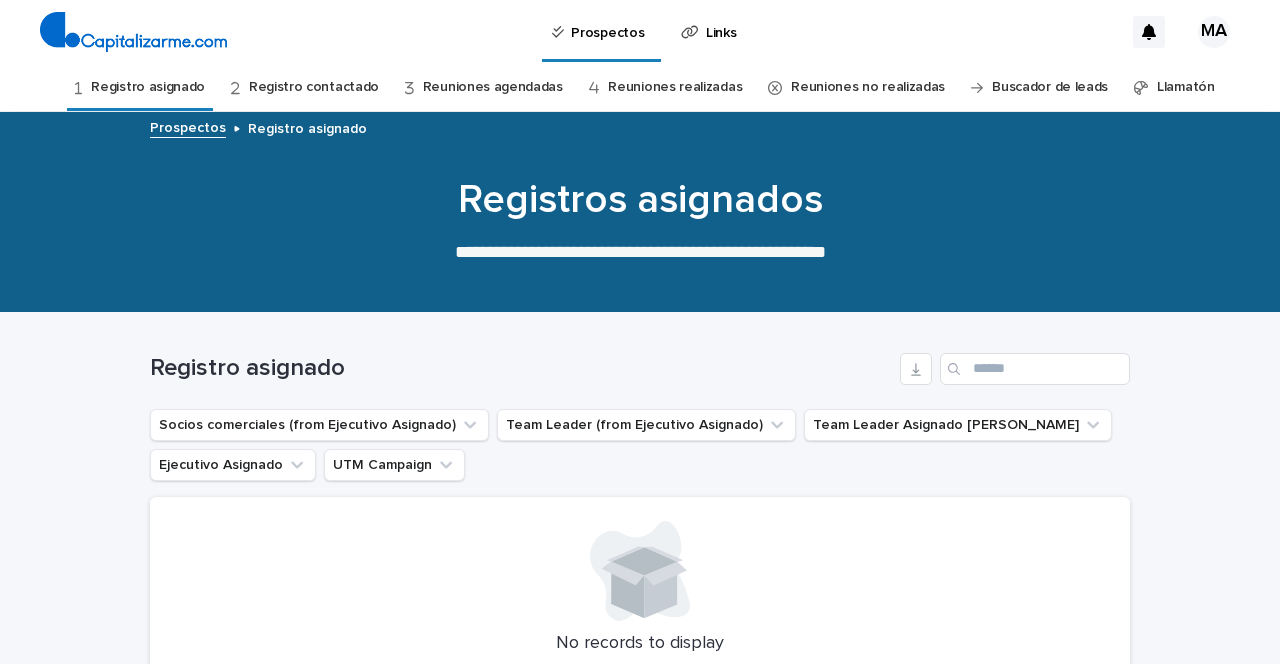 click on "Registro contactado" at bounding box center [314, 87] 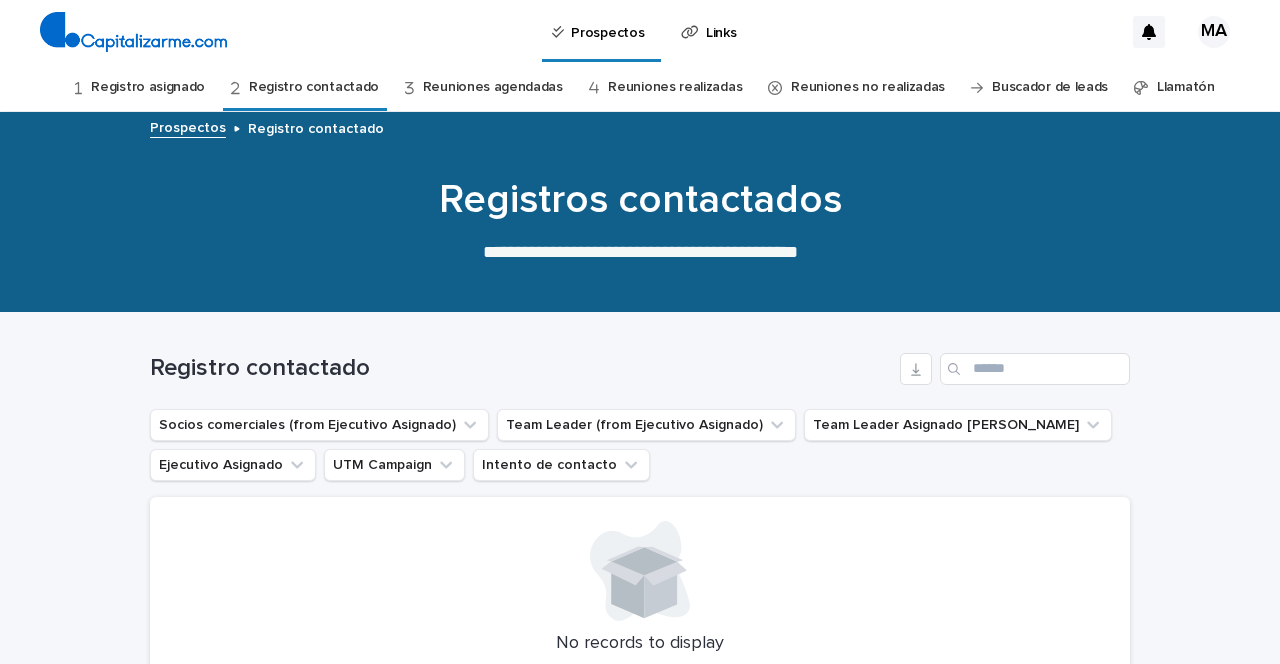 click on "Reuniones agendadas" at bounding box center (493, 87) 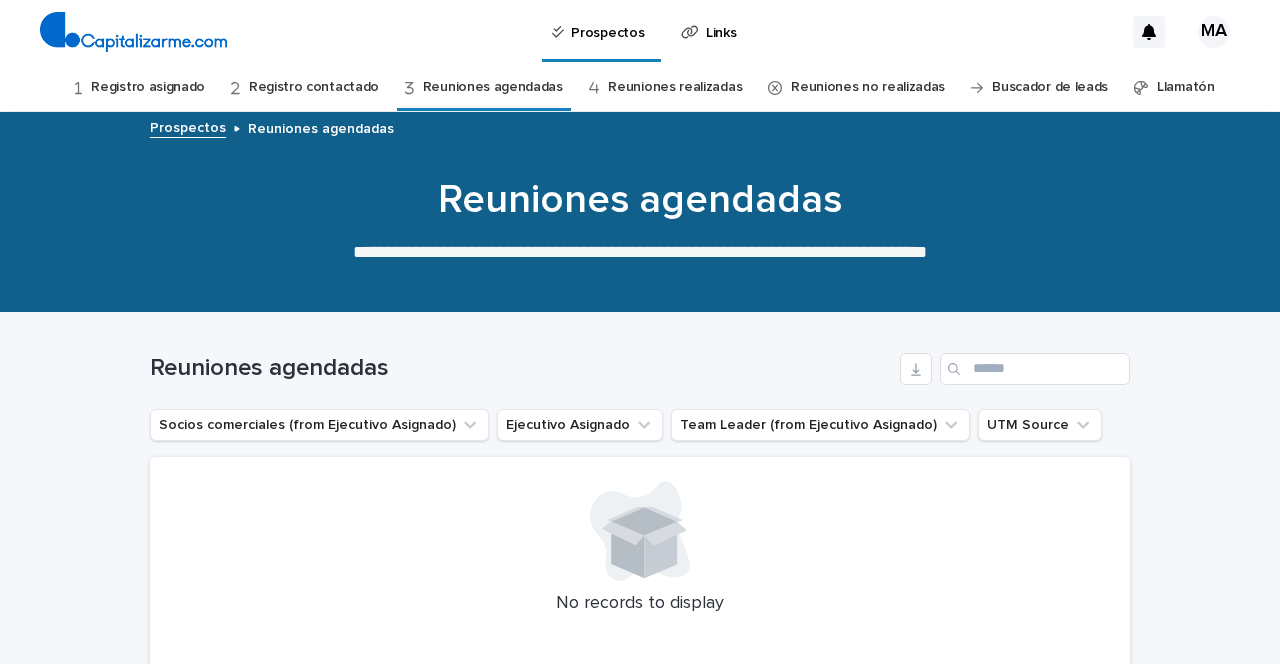 click on "Reuniones realizadas" at bounding box center (675, 87) 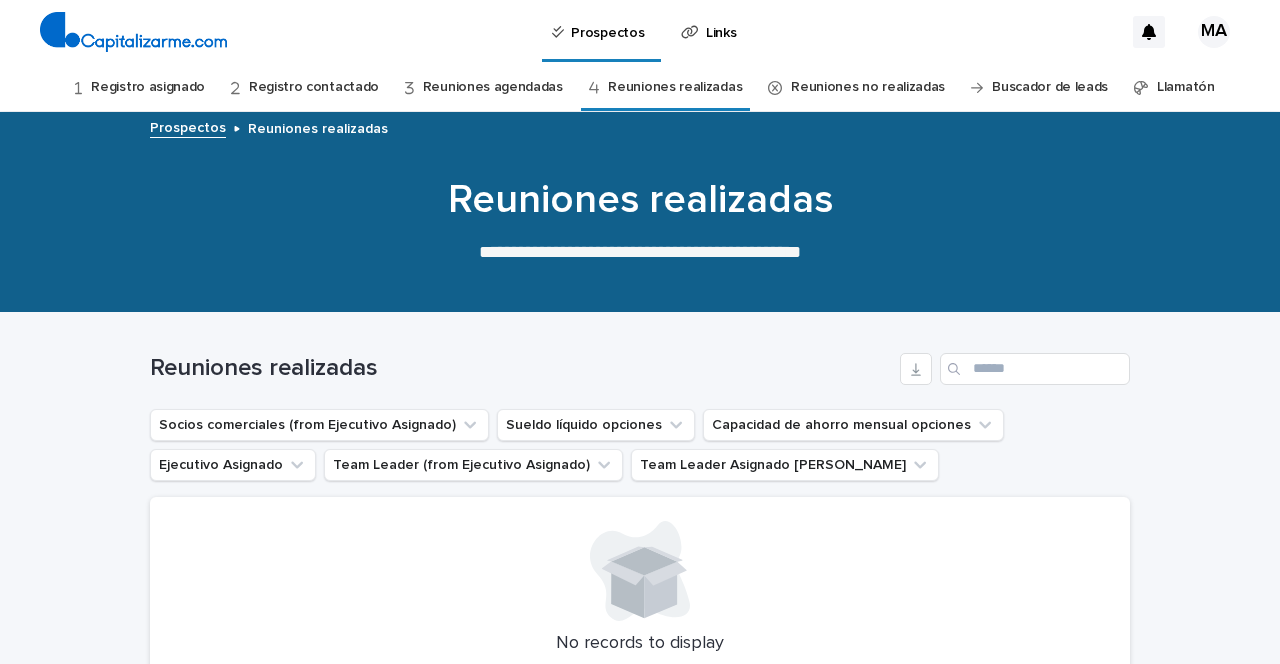 click on "Reuniones no realizadas" at bounding box center [868, 87] 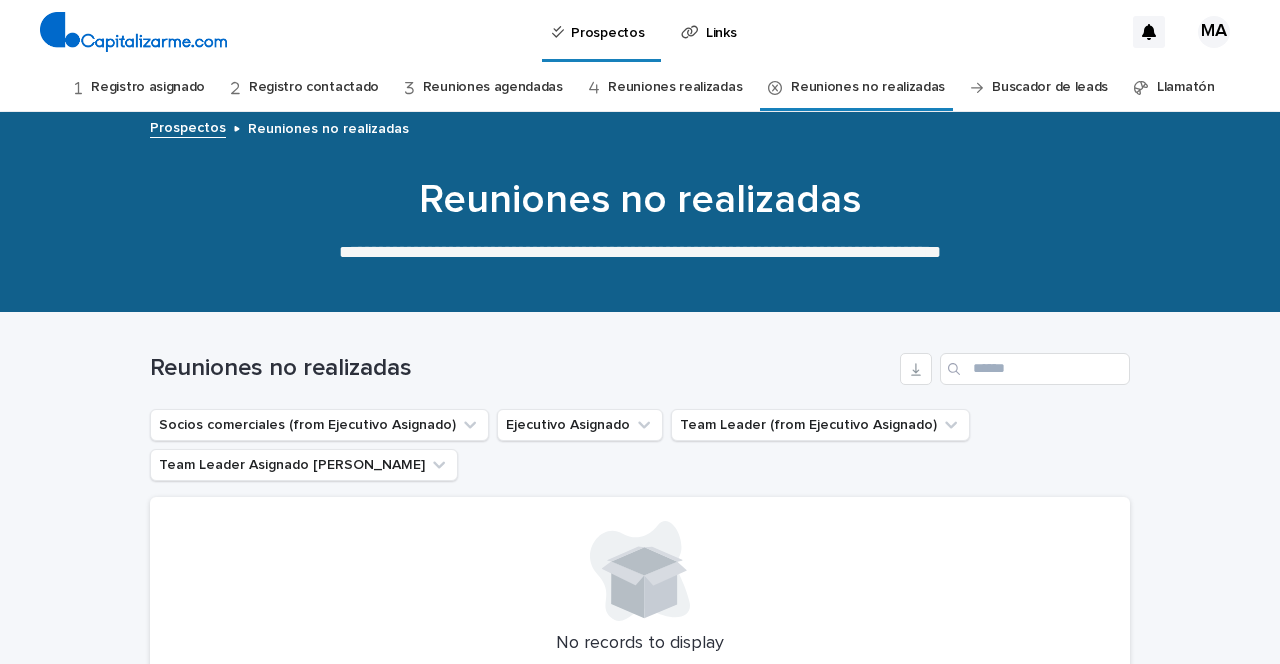 click on "Buscador de leads" at bounding box center (1050, 87) 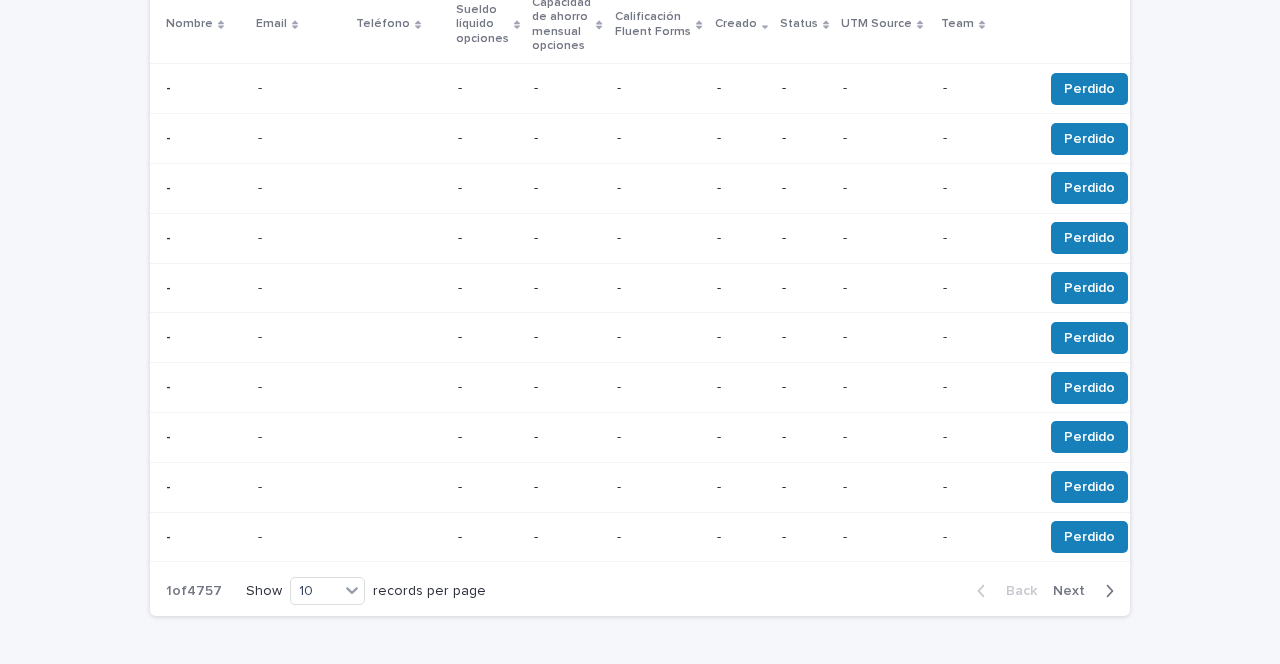 scroll, scrollTop: 0, scrollLeft: 0, axis: both 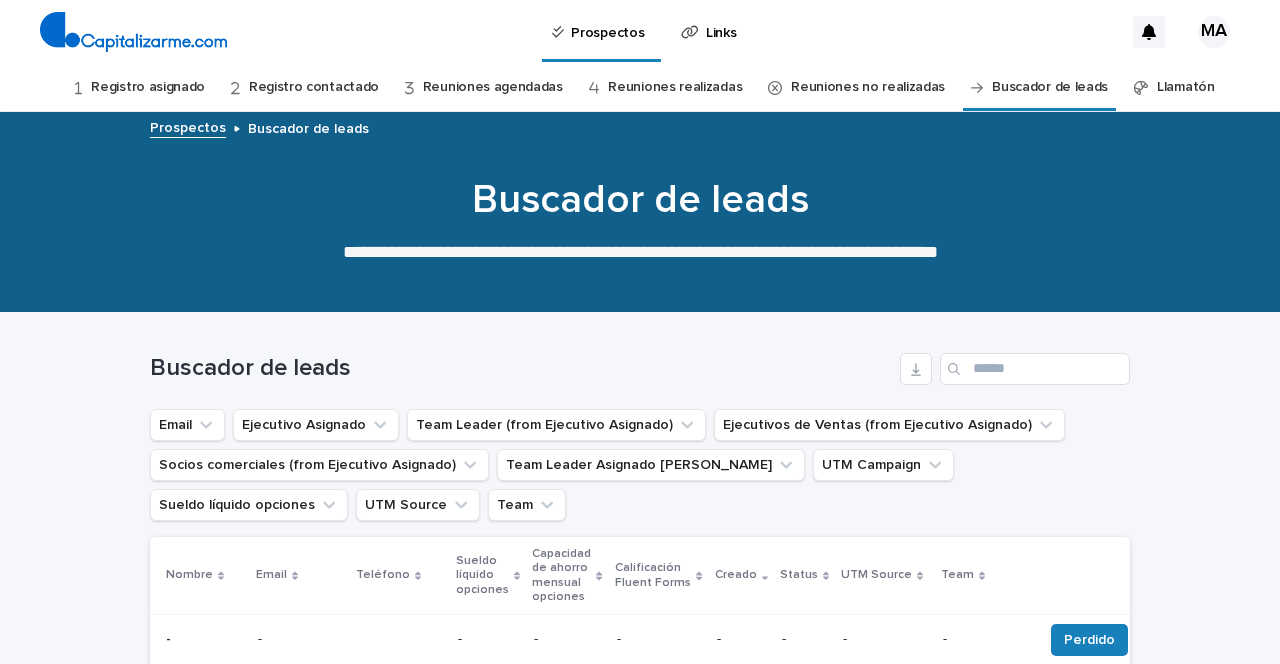 click on "Llamatón" at bounding box center [1186, 87] 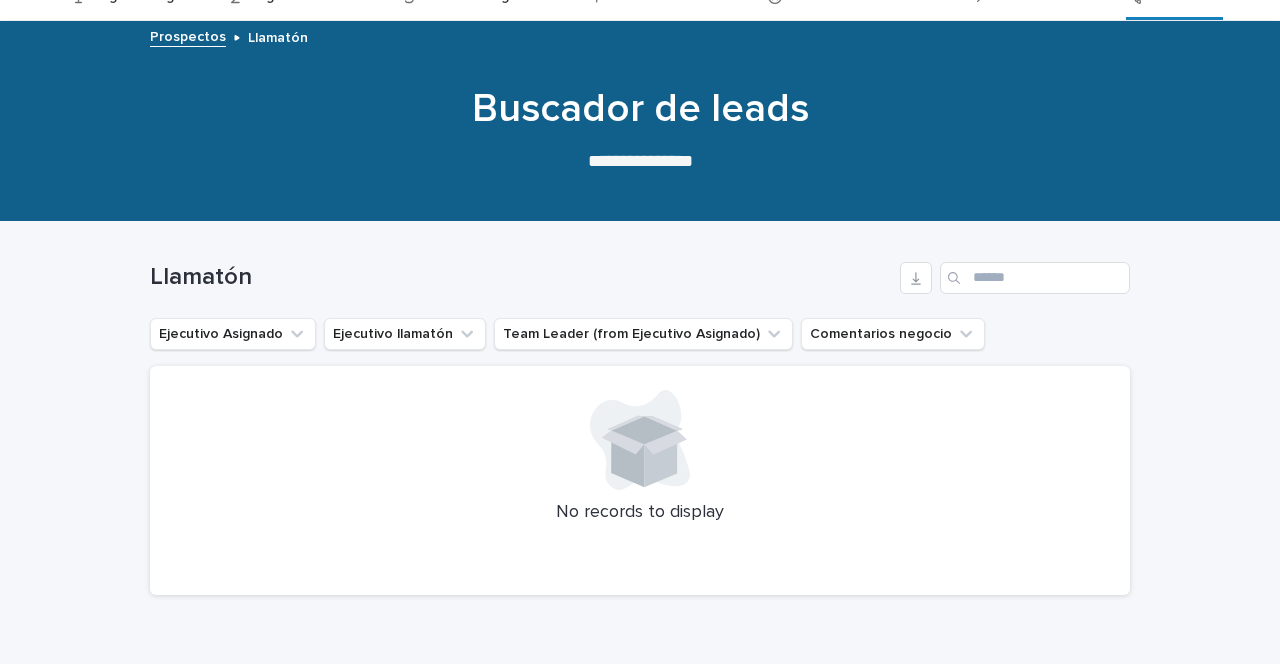 scroll, scrollTop: 49, scrollLeft: 0, axis: vertical 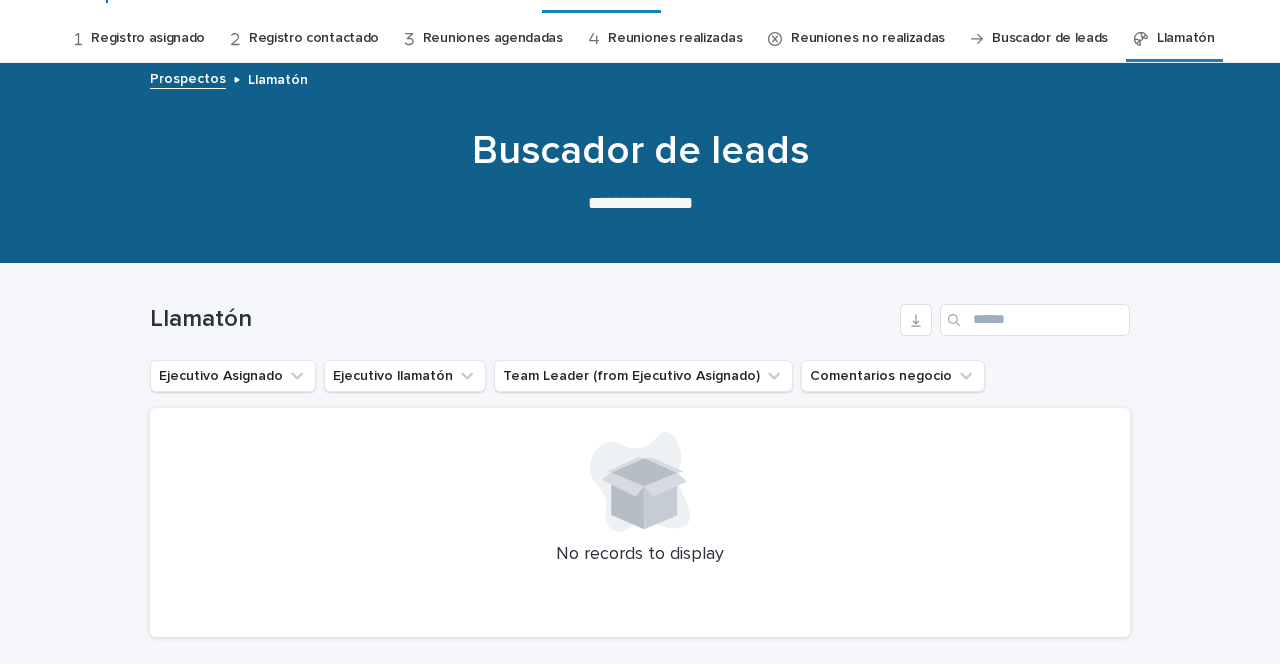click on "Registro asignado" at bounding box center [148, 38] 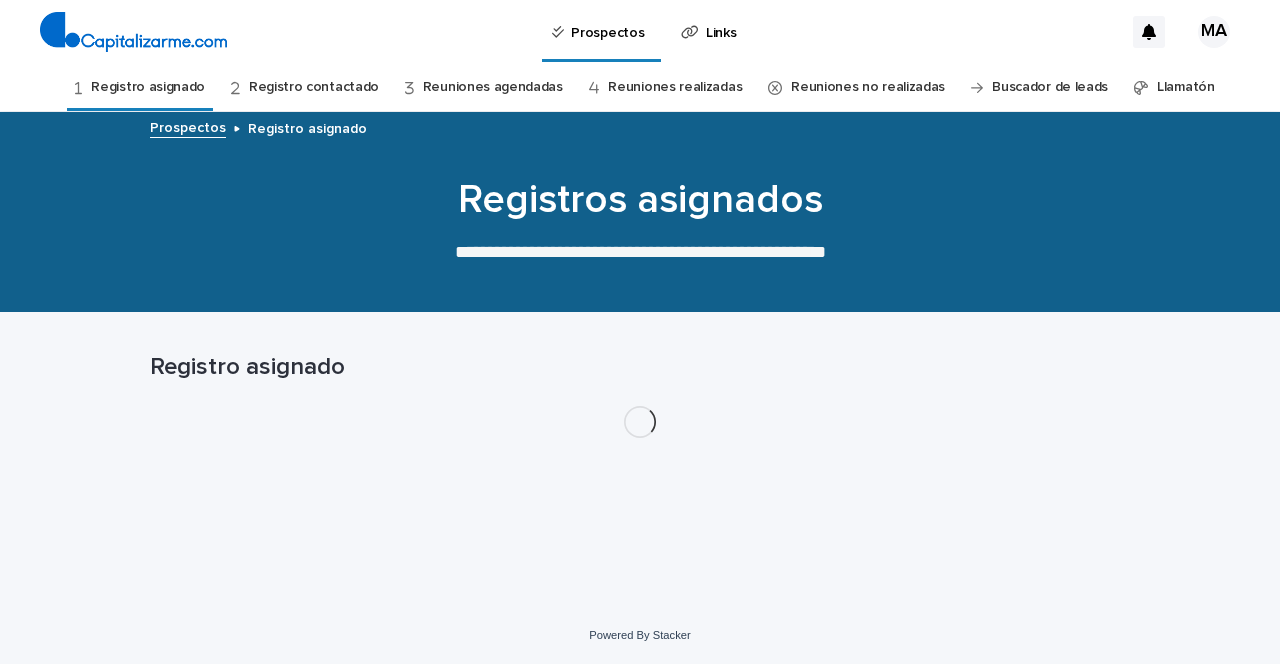 scroll, scrollTop: 0, scrollLeft: 0, axis: both 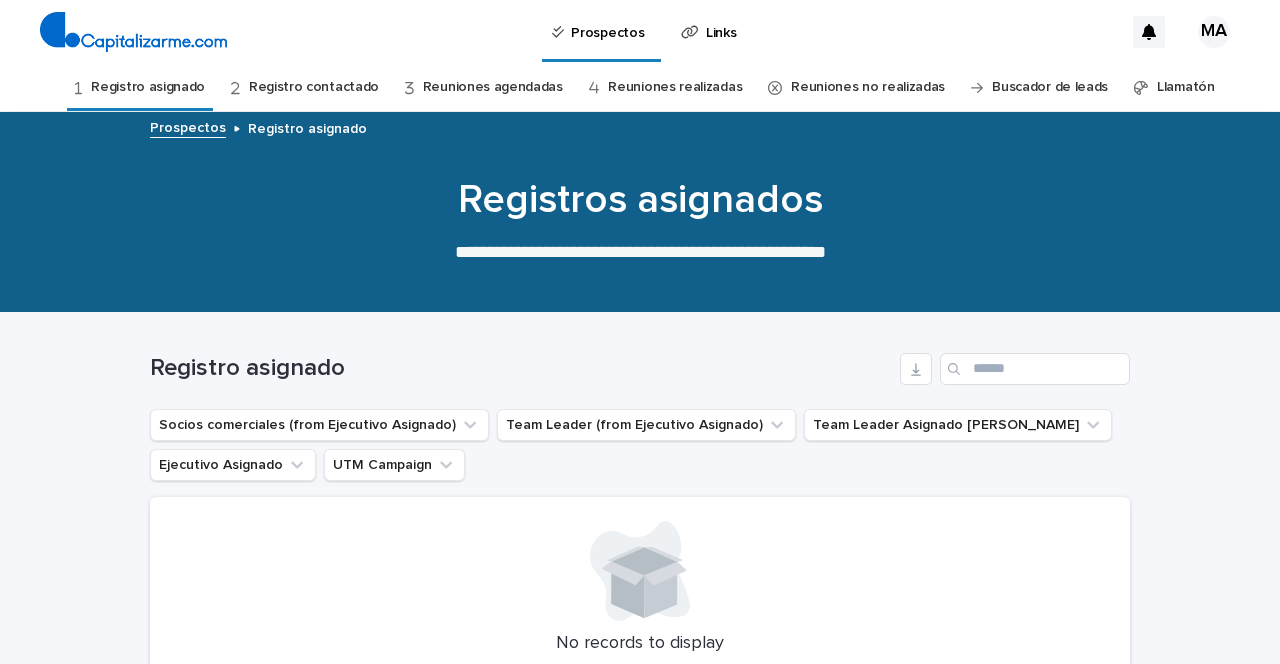 click at bounding box center (133, 32) 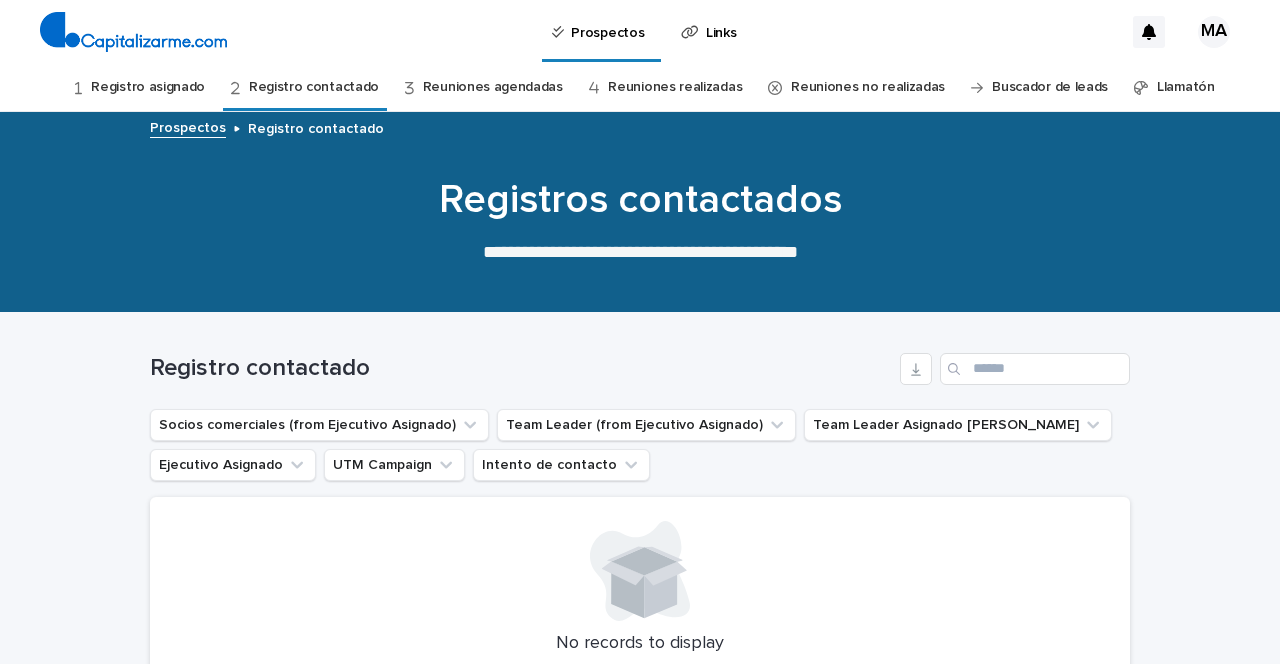 click on "Registro asignado" at bounding box center [148, 87] 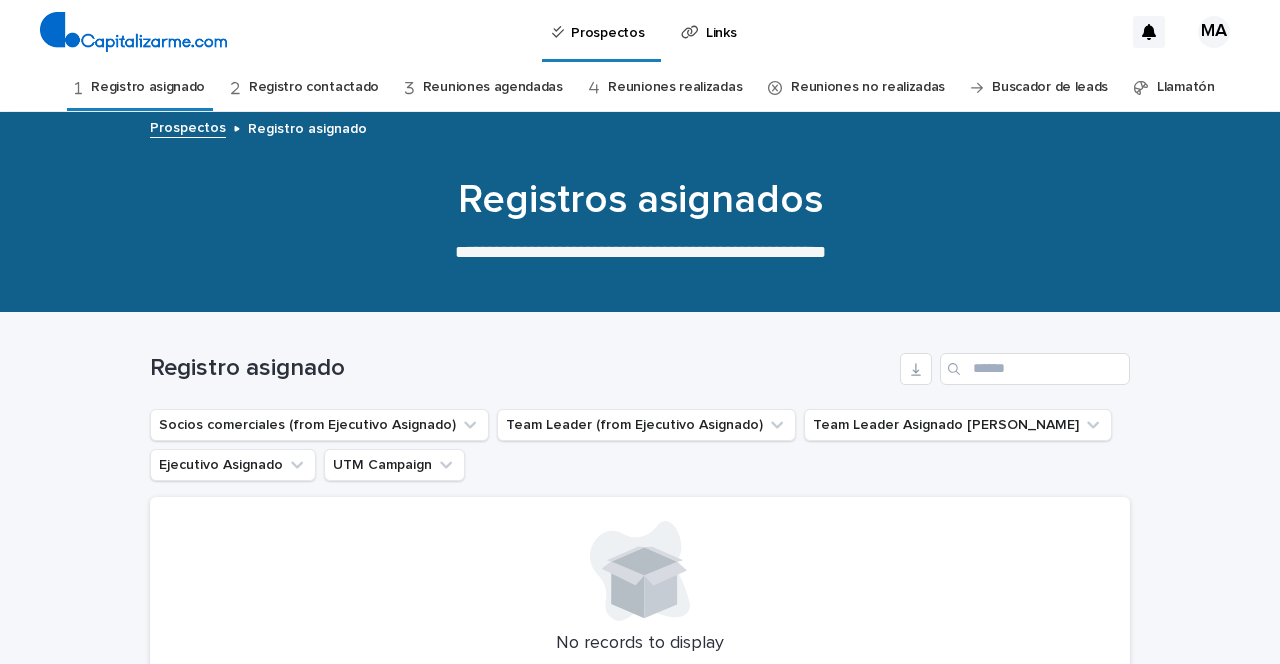 click on "Registro asignado" at bounding box center (640, 361) 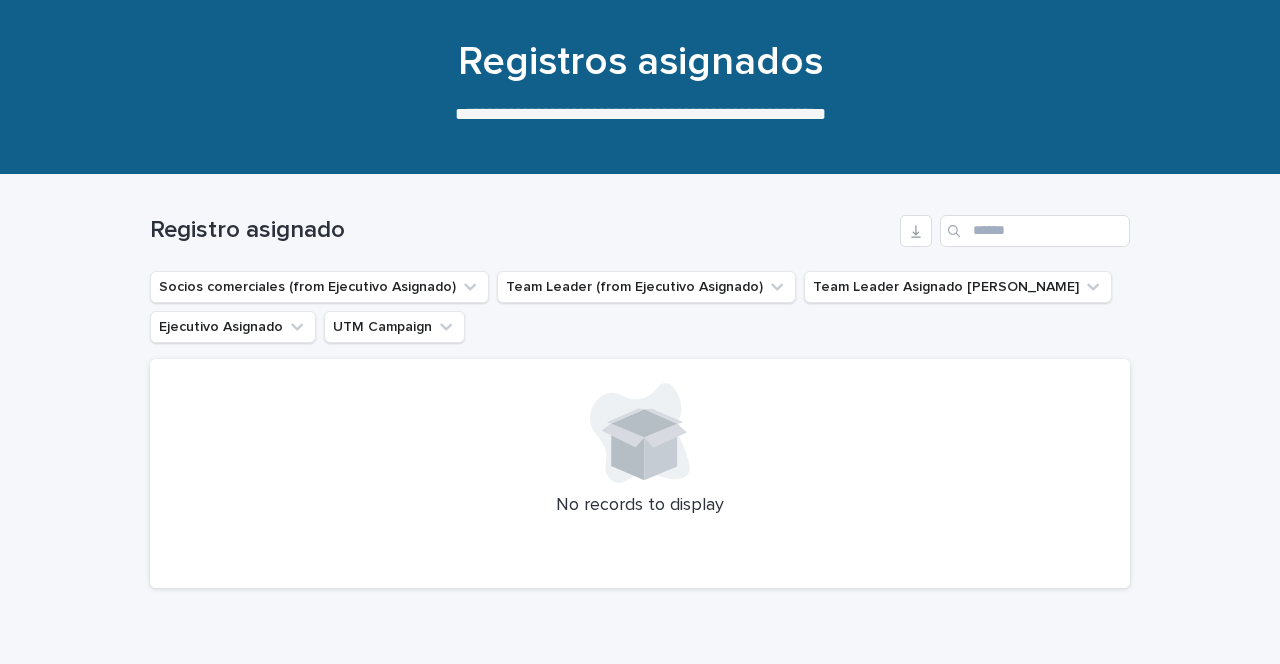 scroll, scrollTop: 148, scrollLeft: 0, axis: vertical 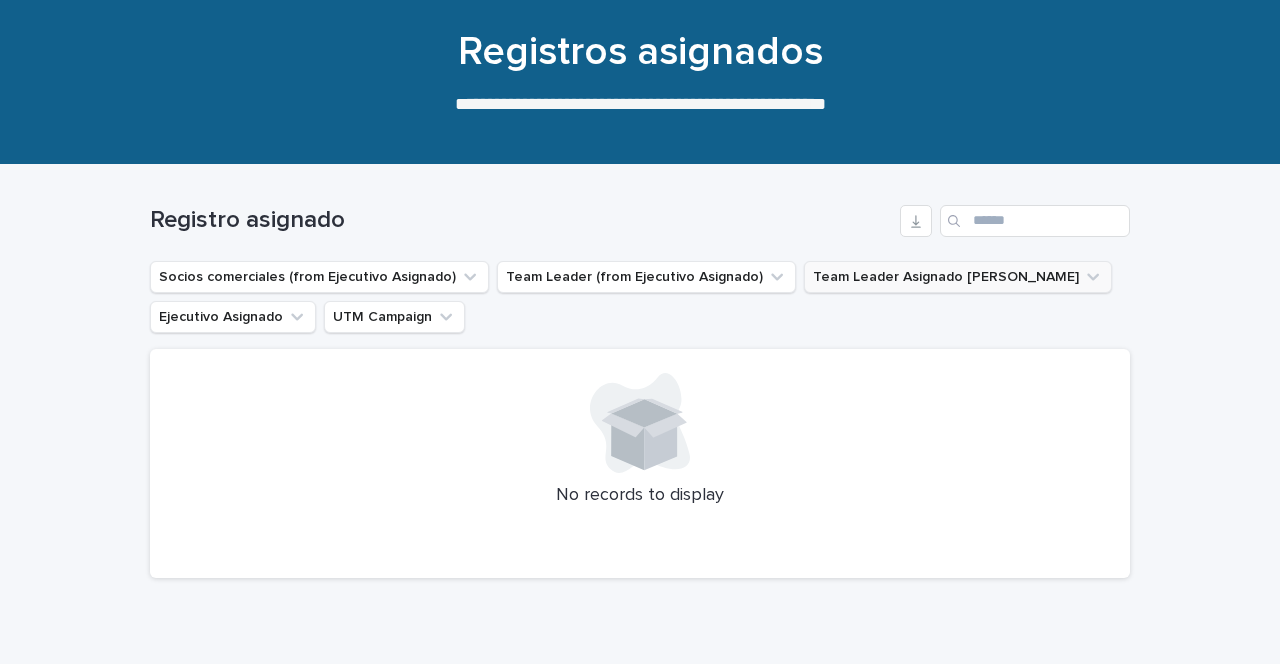 click on "Team Leader Asignado [PERSON_NAME]" at bounding box center (958, 277) 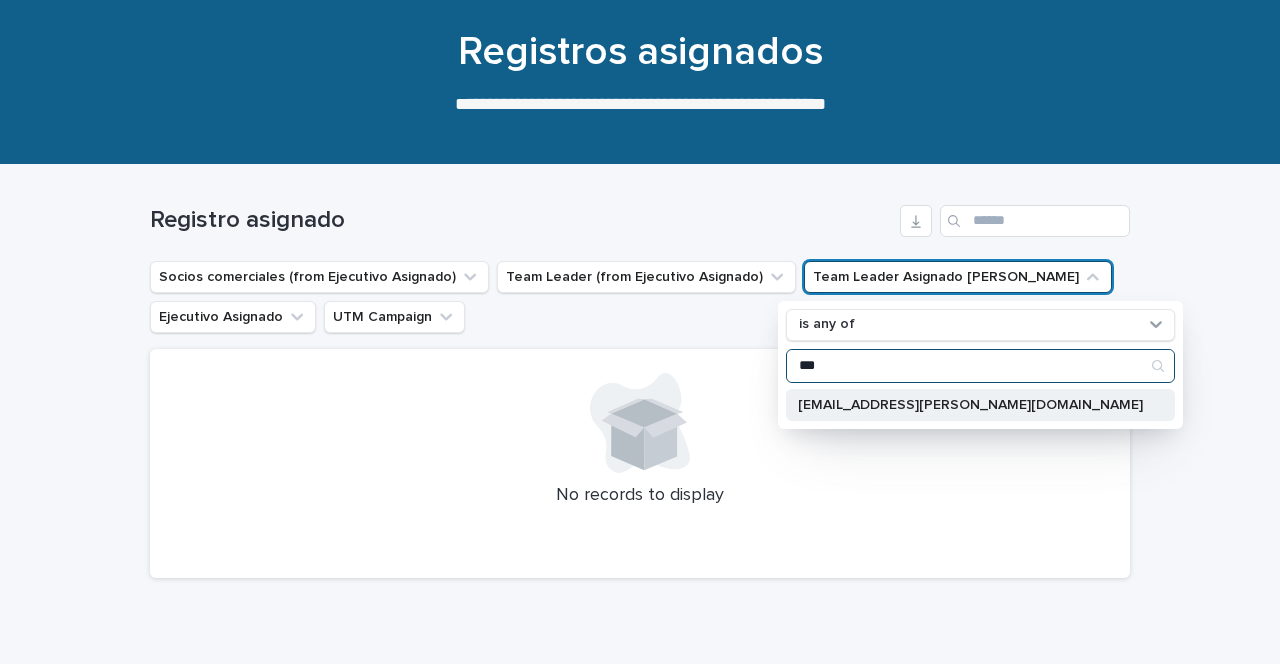 type on "***" 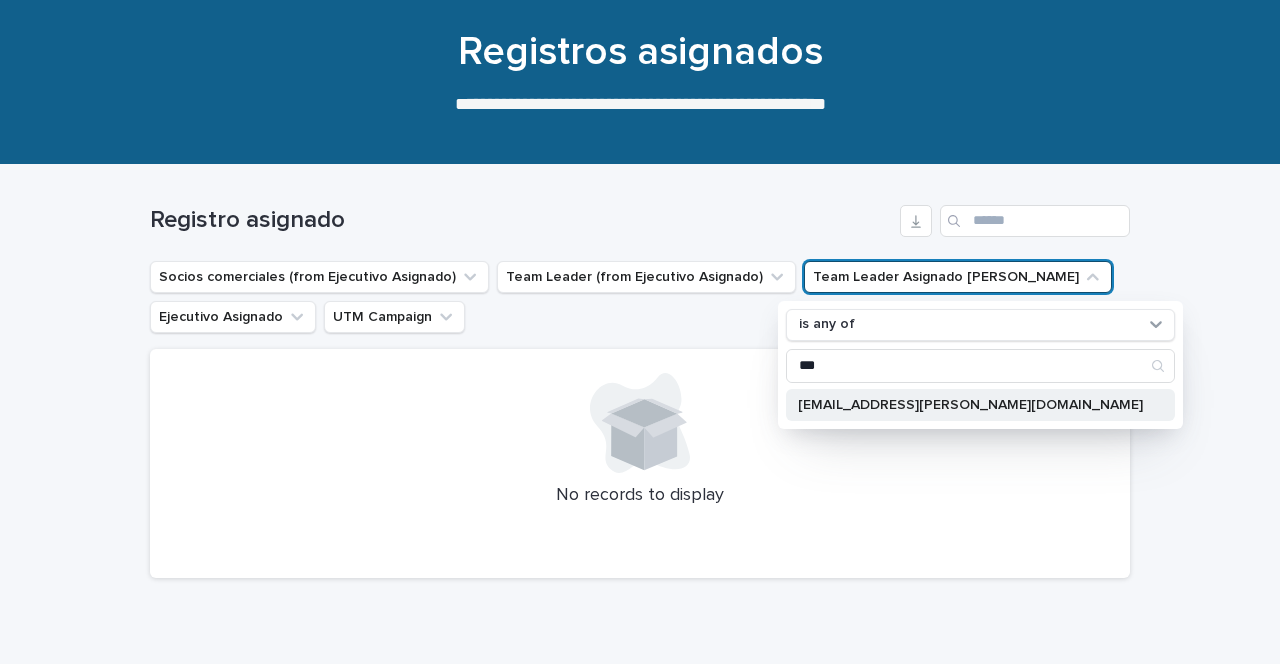 click on "nairoby.barrios@capitalizarme.com" at bounding box center [970, 405] 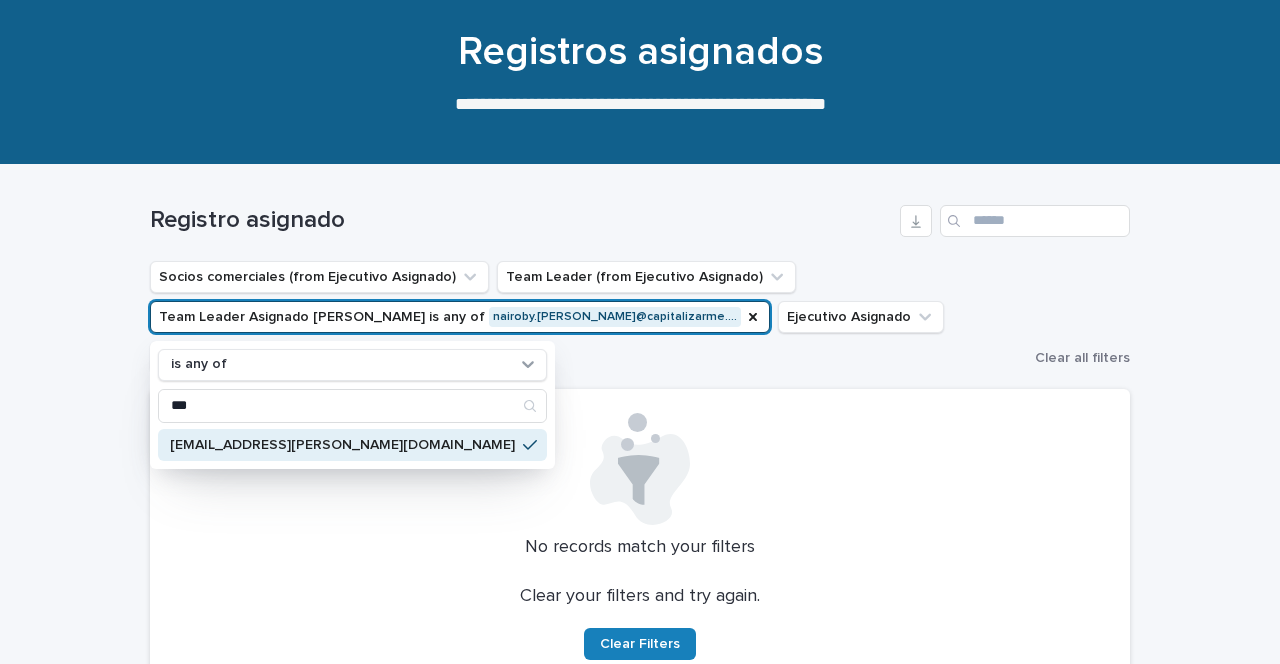 click on "Registro asignado Socios comerciales (from Ejecutivo Asignado) Team Leader (from Ejecutivo Asignado) Team Leader Asignado LLamados is any of nairoby.barrios@capitalizarme.… is any of *** nairoby.barrios@capitalizarme.com Ejecutivo Asignado UTM Campaign Clear all filters No records match your filters Clear your filters and try again. Clear Filters" at bounding box center (640, 432) 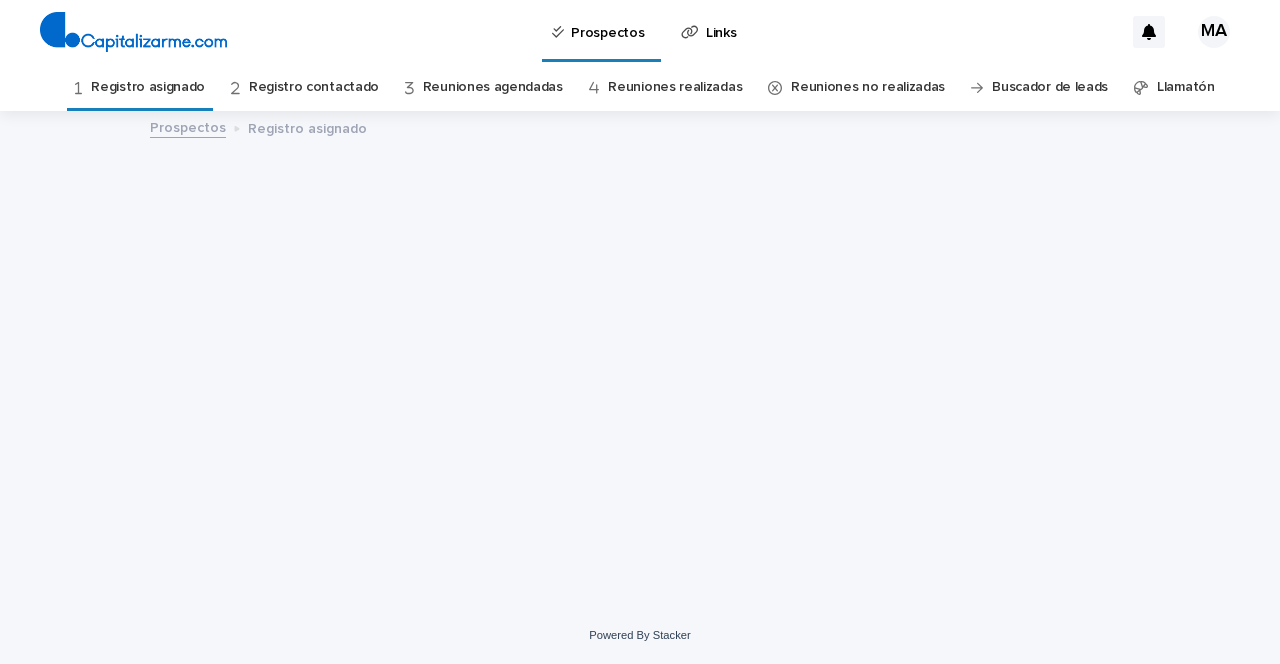 scroll, scrollTop: 0, scrollLeft: 0, axis: both 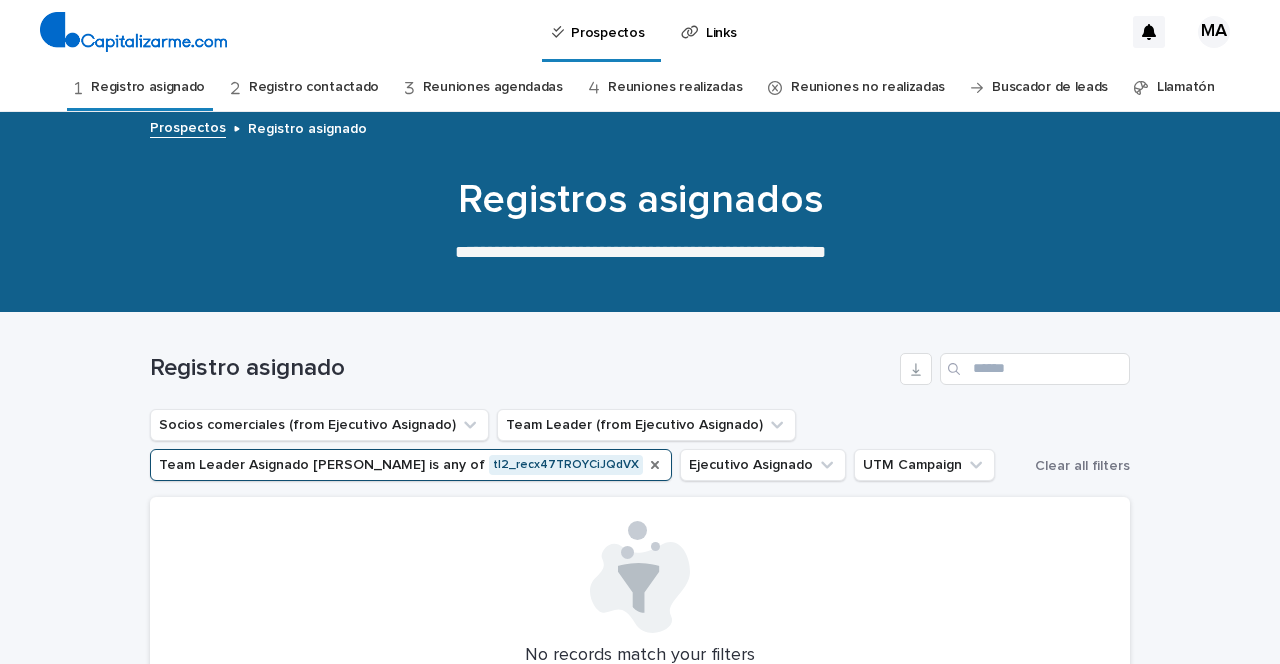 click 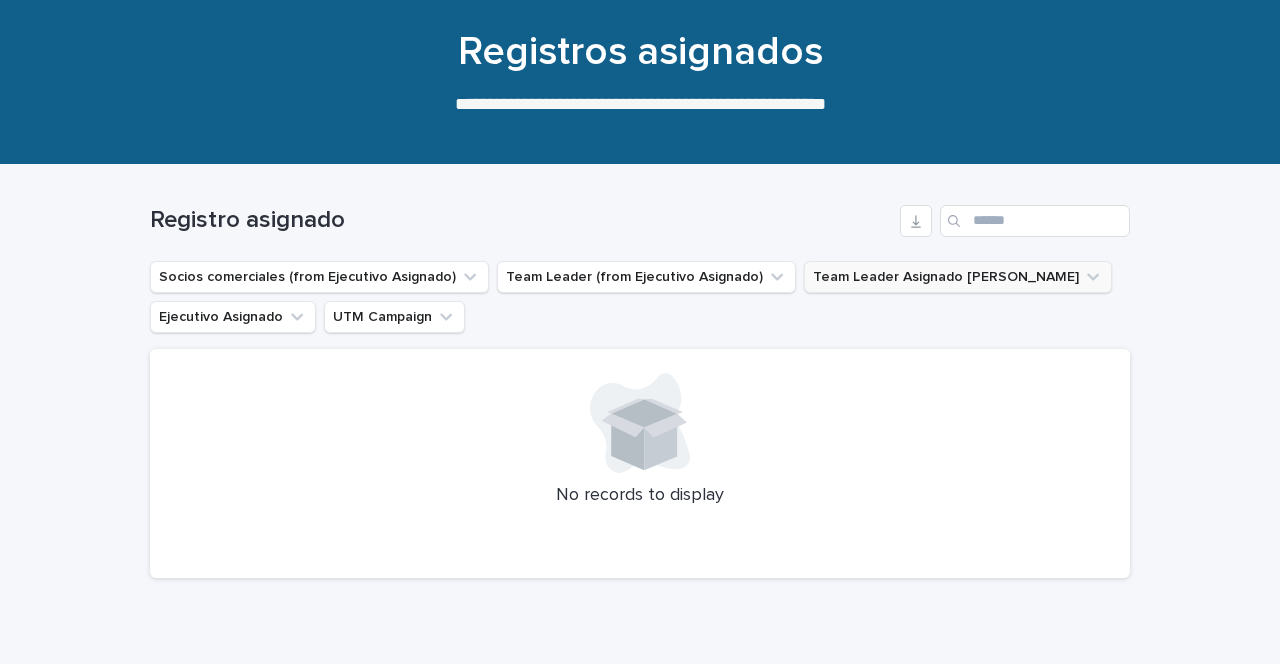 scroll, scrollTop: 43, scrollLeft: 0, axis: vertical 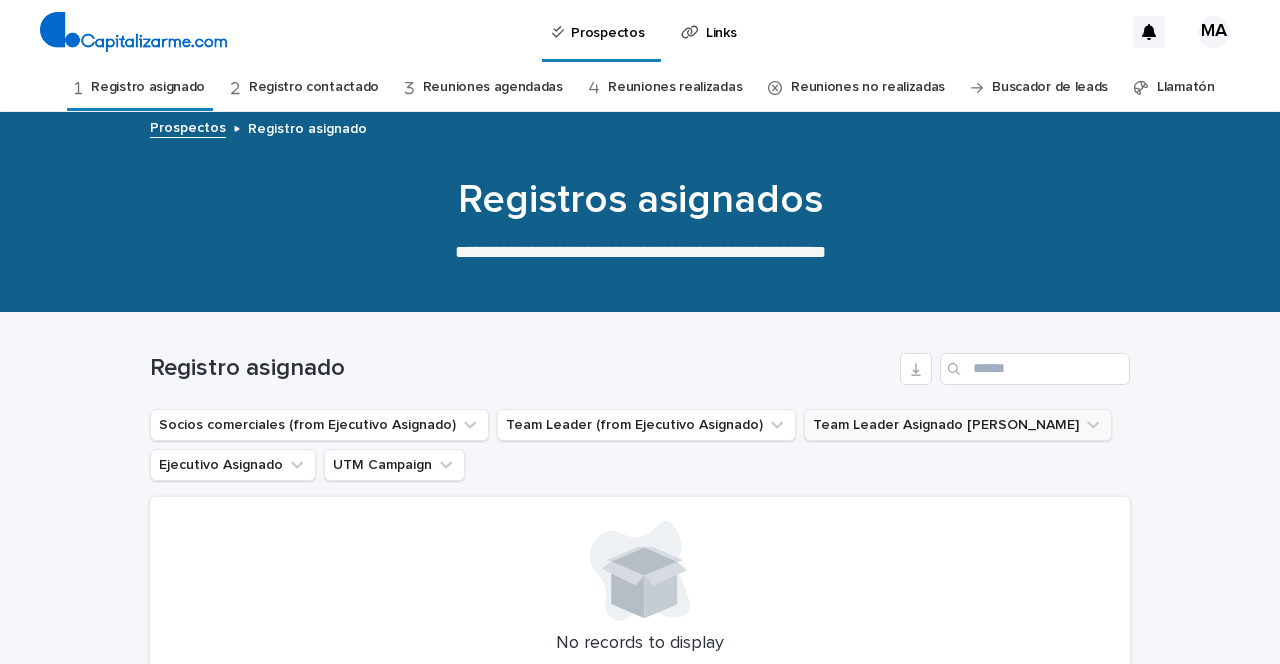 click on "MA" at bounding box center [1214, 32] 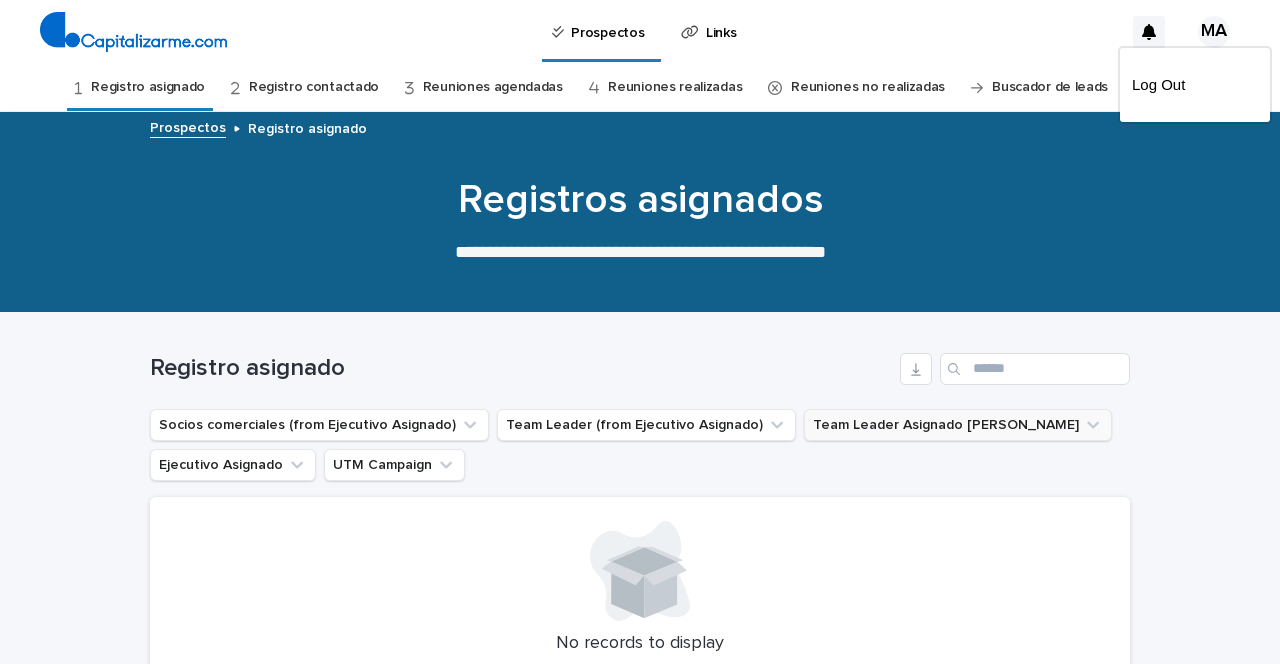 click at bounding box center (640, 32) 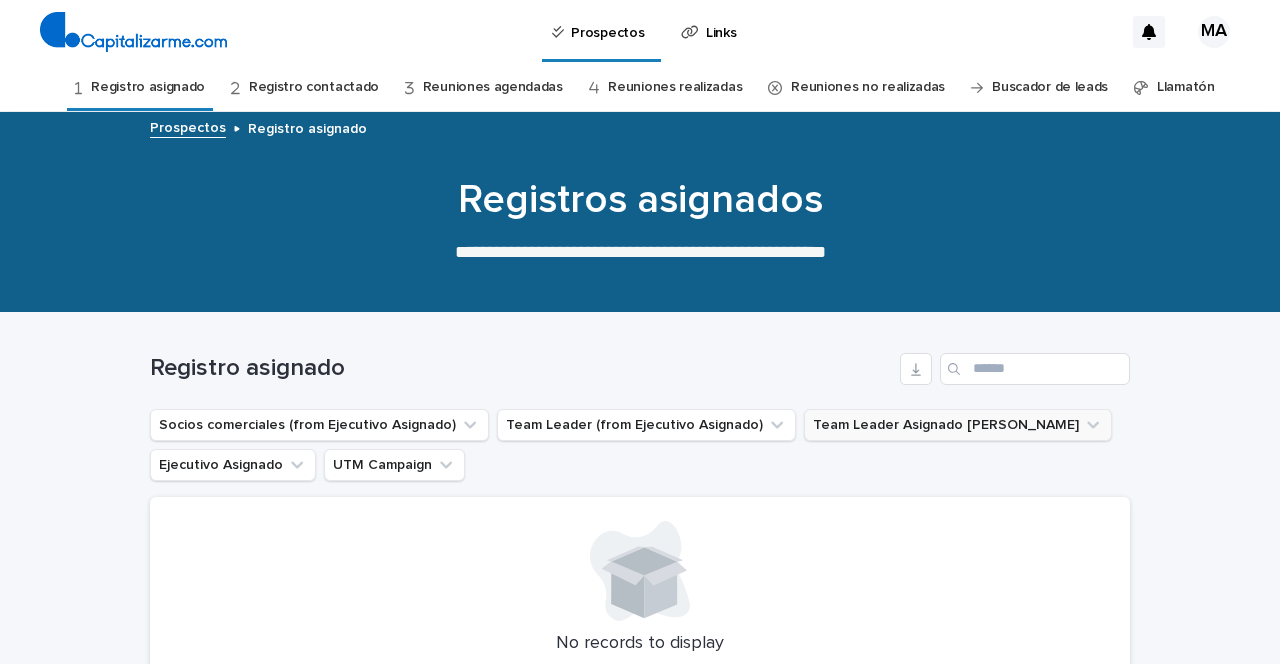 click on "Registro asignado" at bounding box center [307, 127] 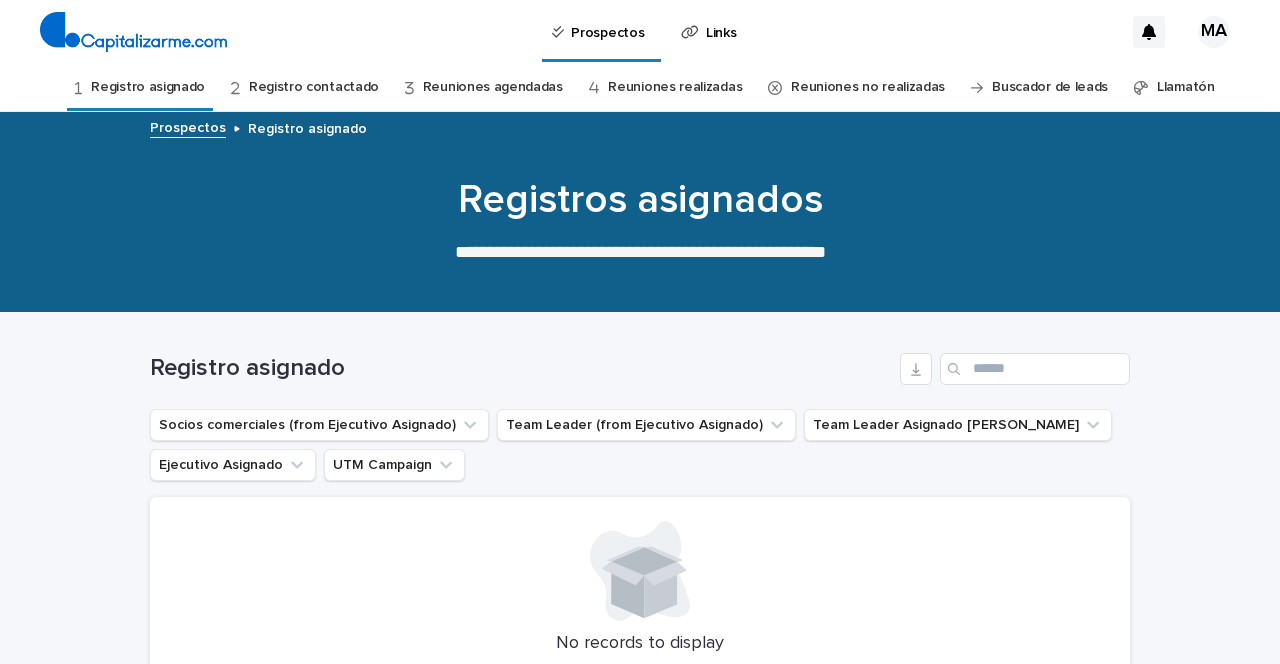 click 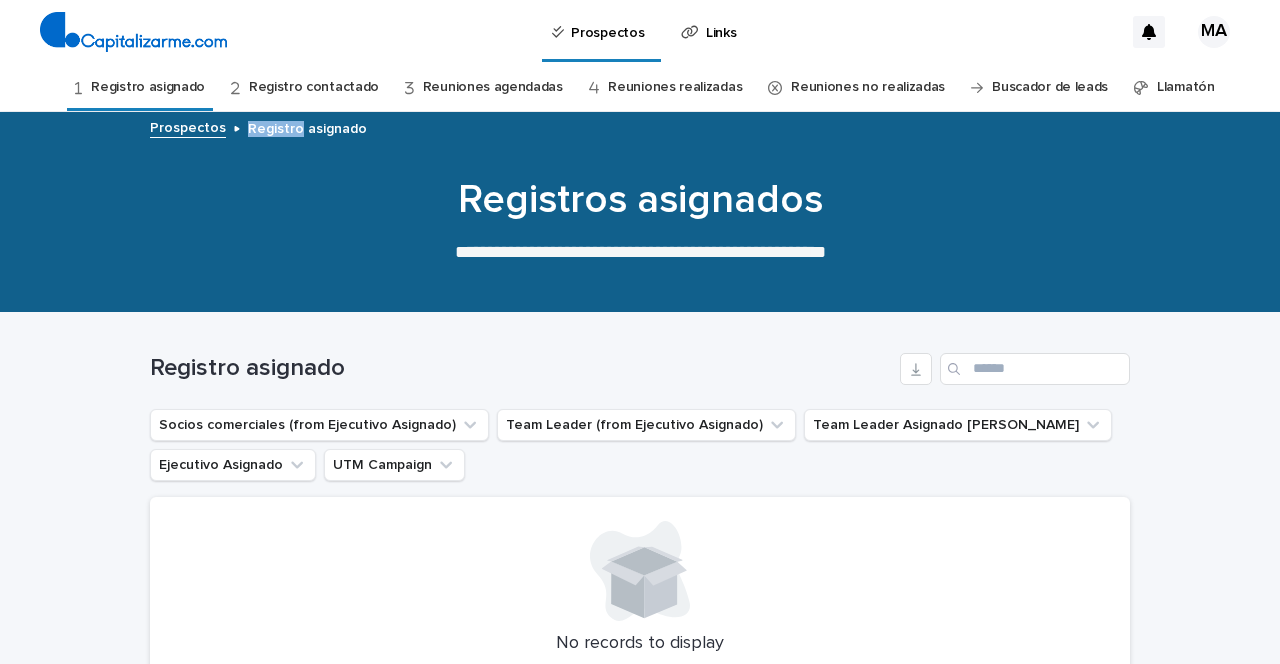 click 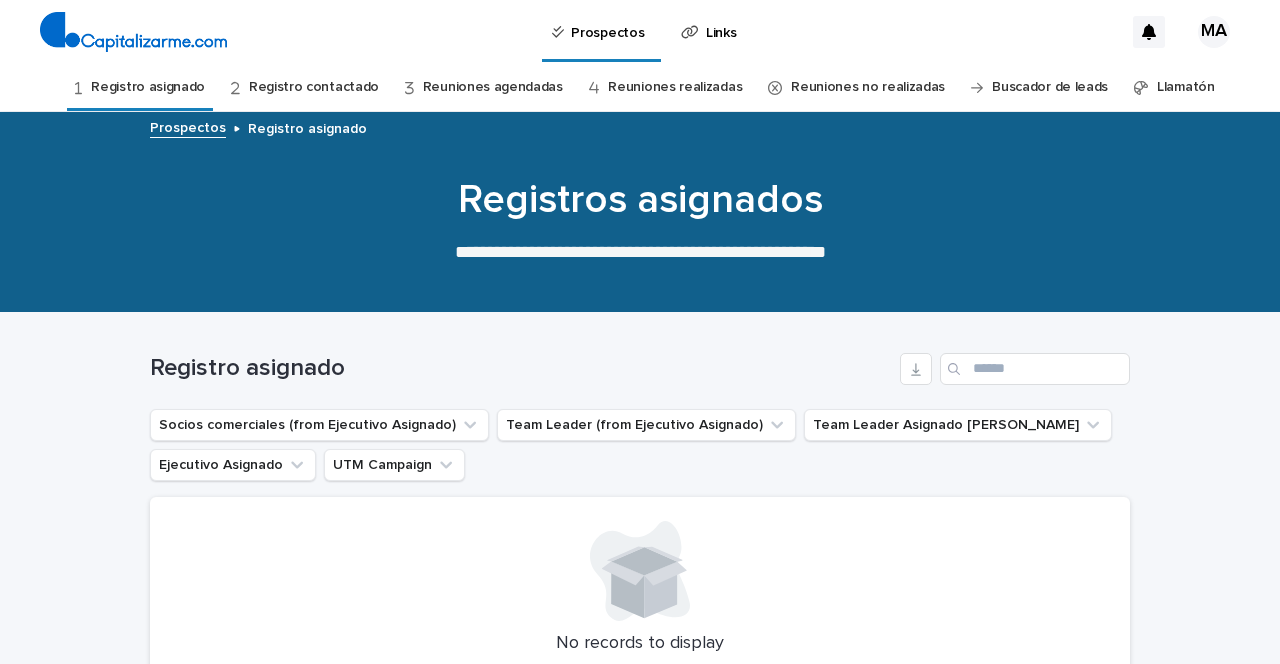 click 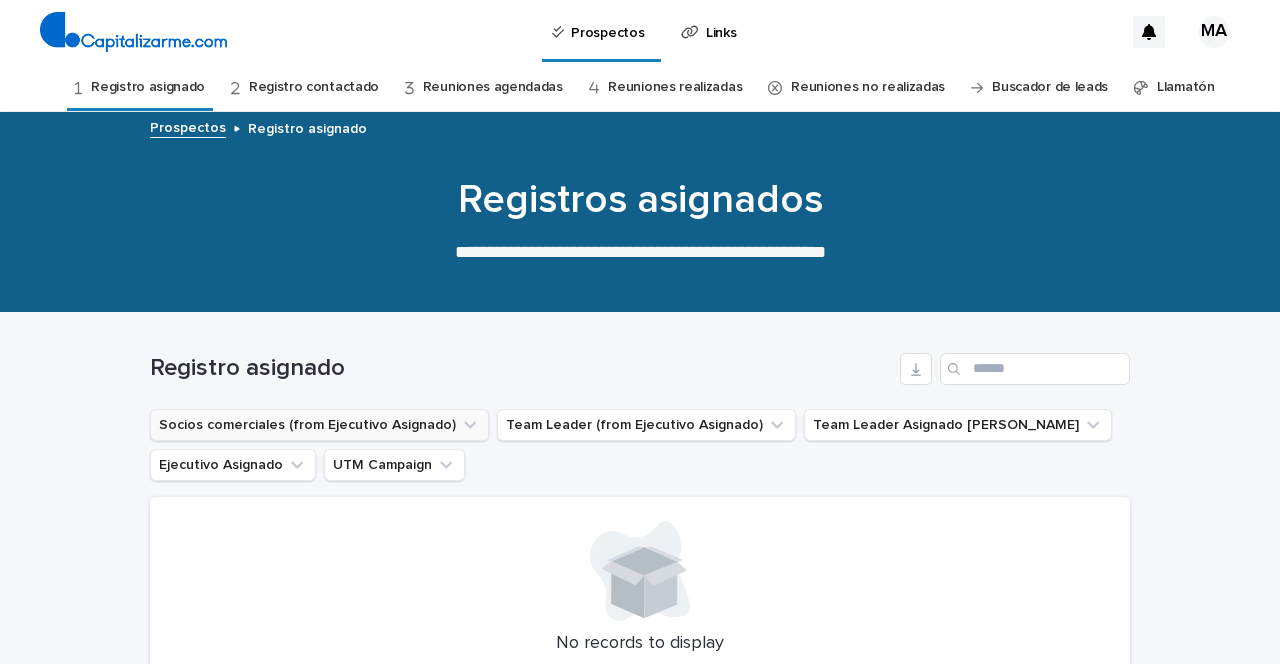 click 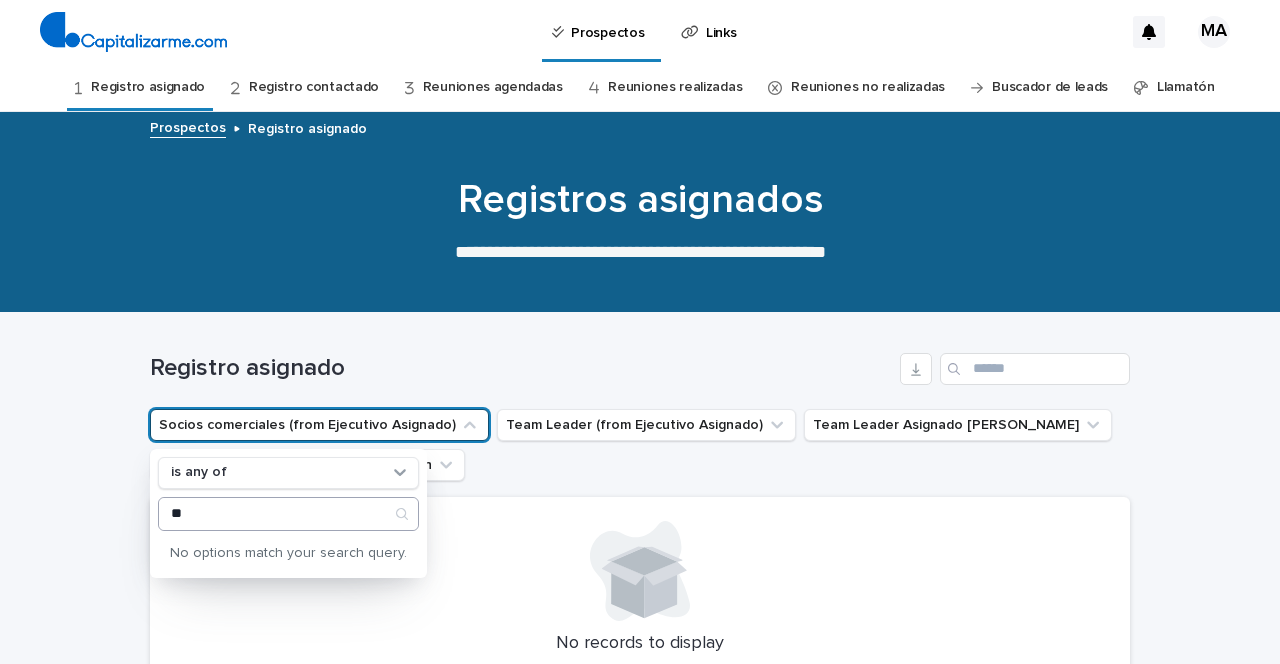 type on "*" 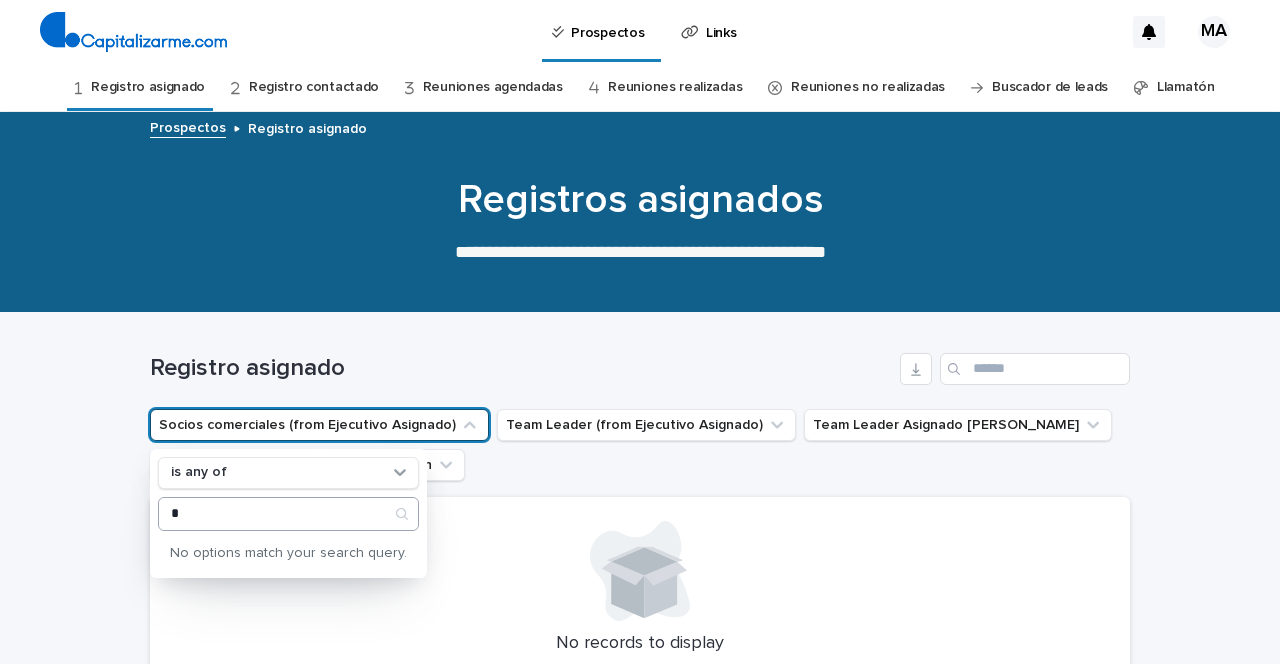 type 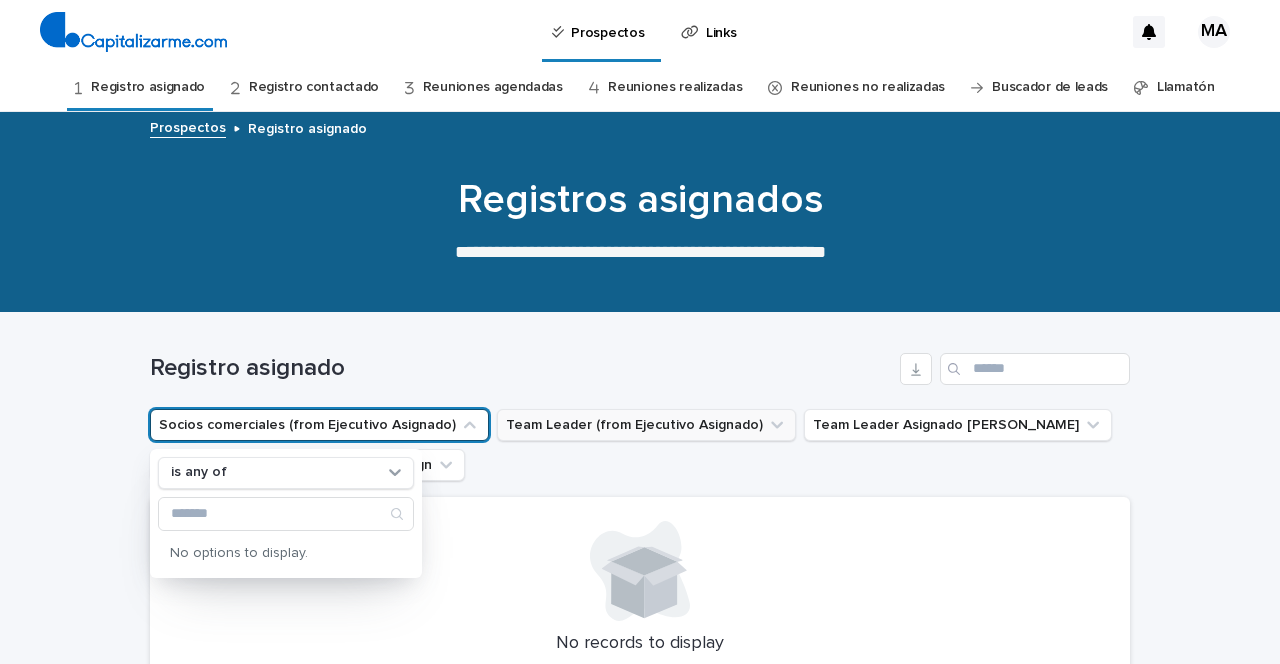 click on "Team Leader (from Ejecutivo Asignado)" at bounding box center (646, 425) 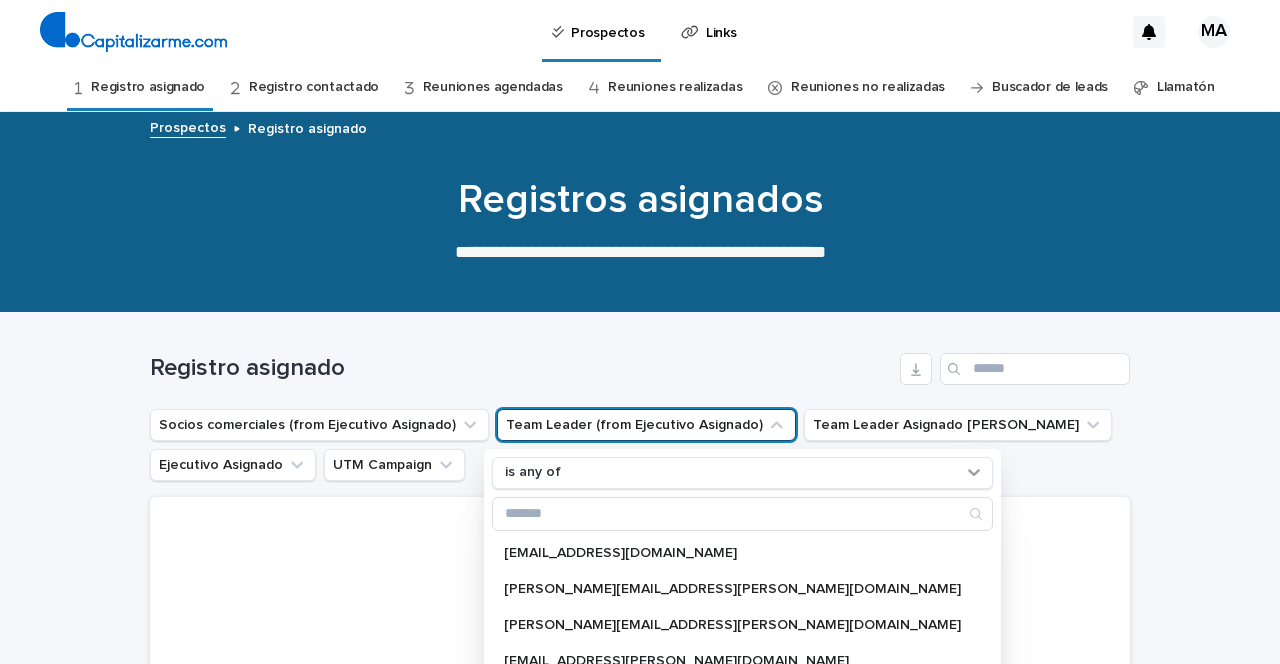 click on "Team Leader (from Ejecutivo Asignado)" at bounding box center (646, 425) 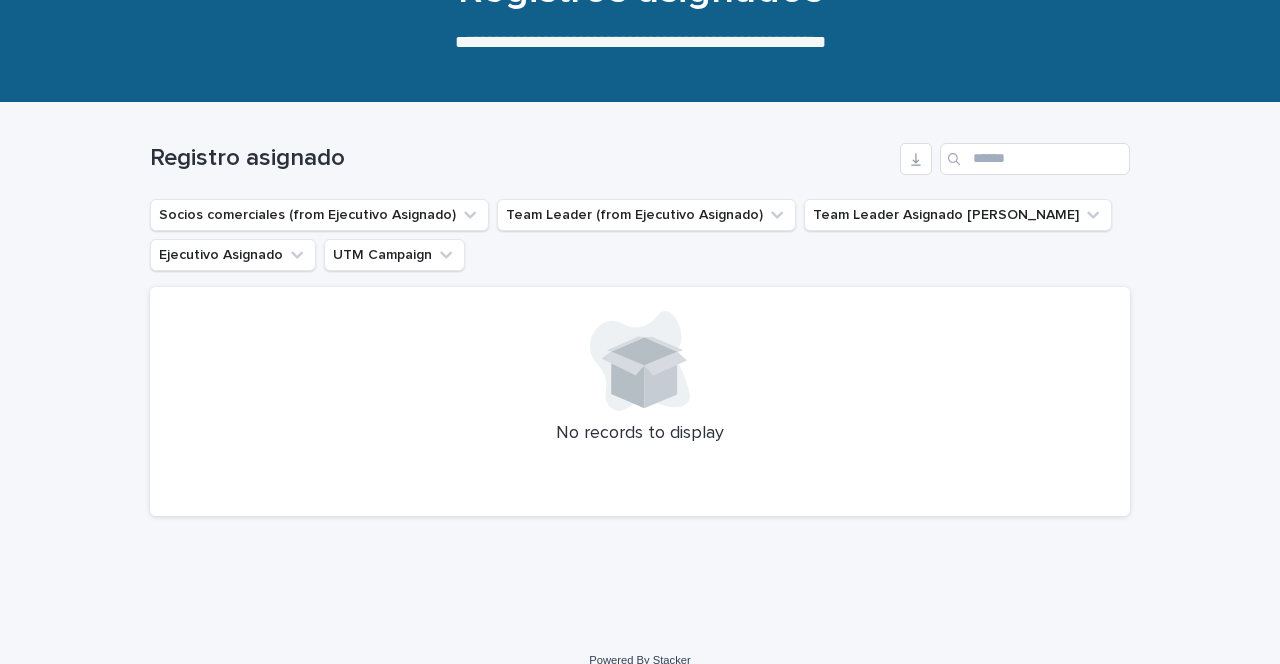 scroll, scrollTop: 212, scrollLeft: 0, axis: vertical 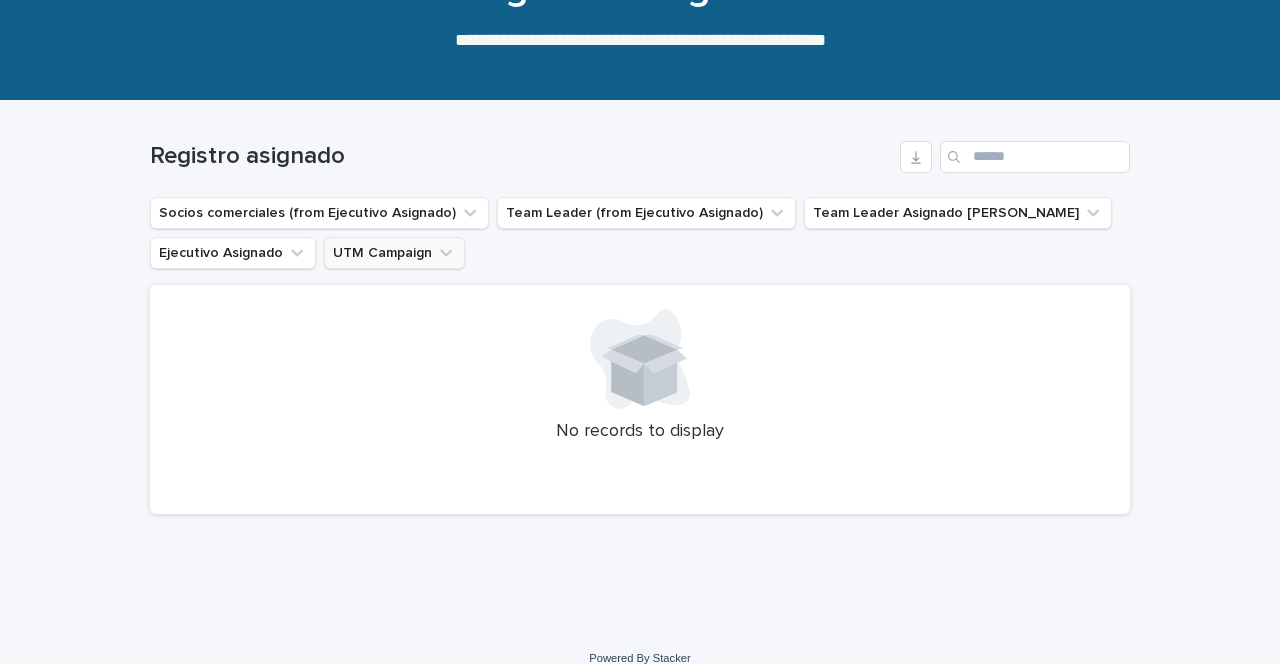click on "UTM Campaign" at bounding box center [394, 253] 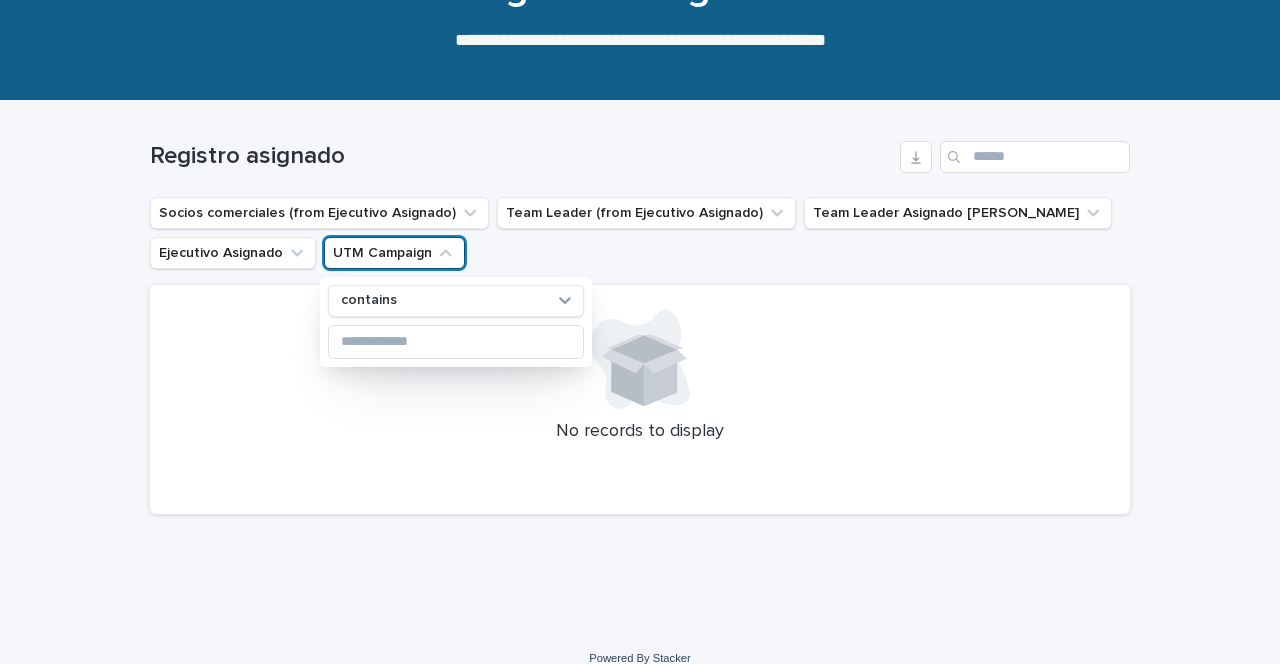 click on "UTM Campaign" at bounding box center [394, 253] 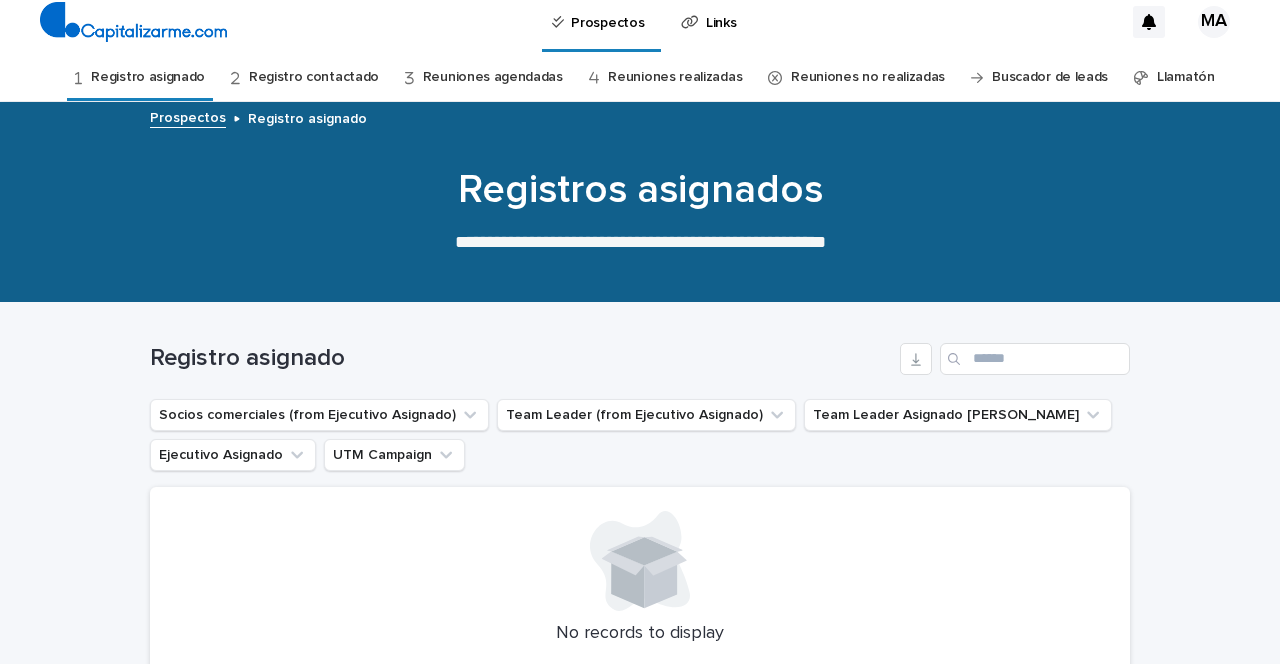 scroll, scrollTop: 0, scrollLeft: 0, axis: both 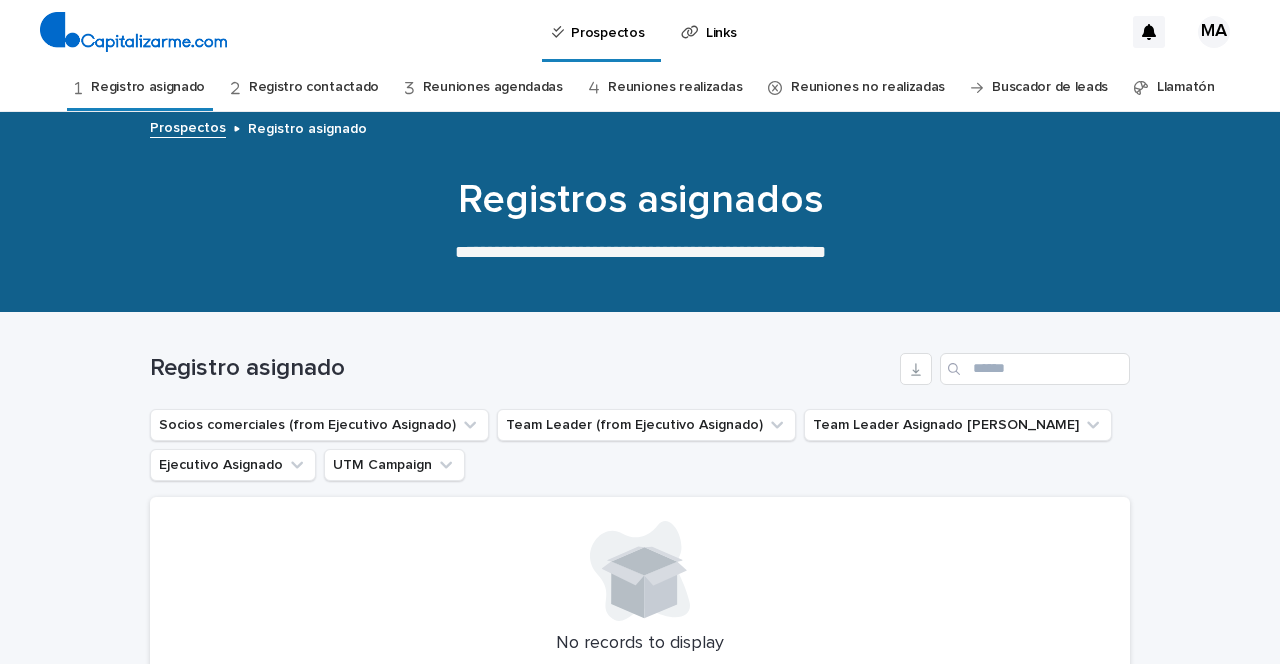 click on "Registro asignado" at bounding box center (148, 87) 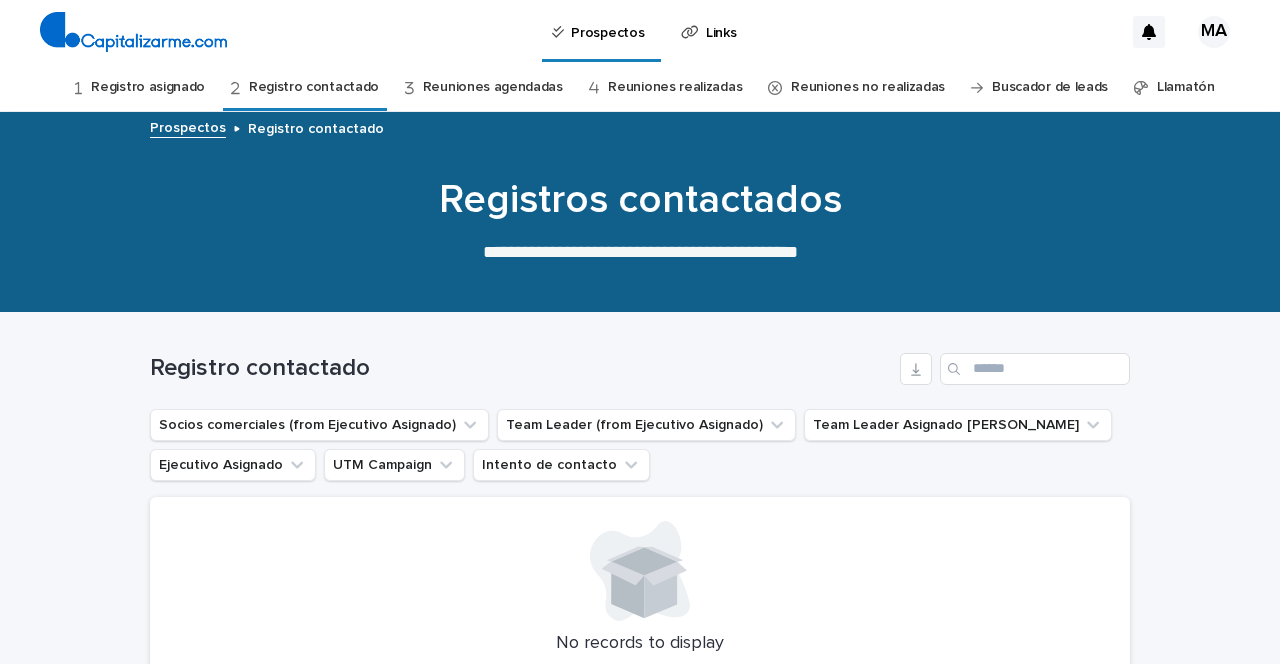 click on "Registro asignado" at bounding box center [148, 87] 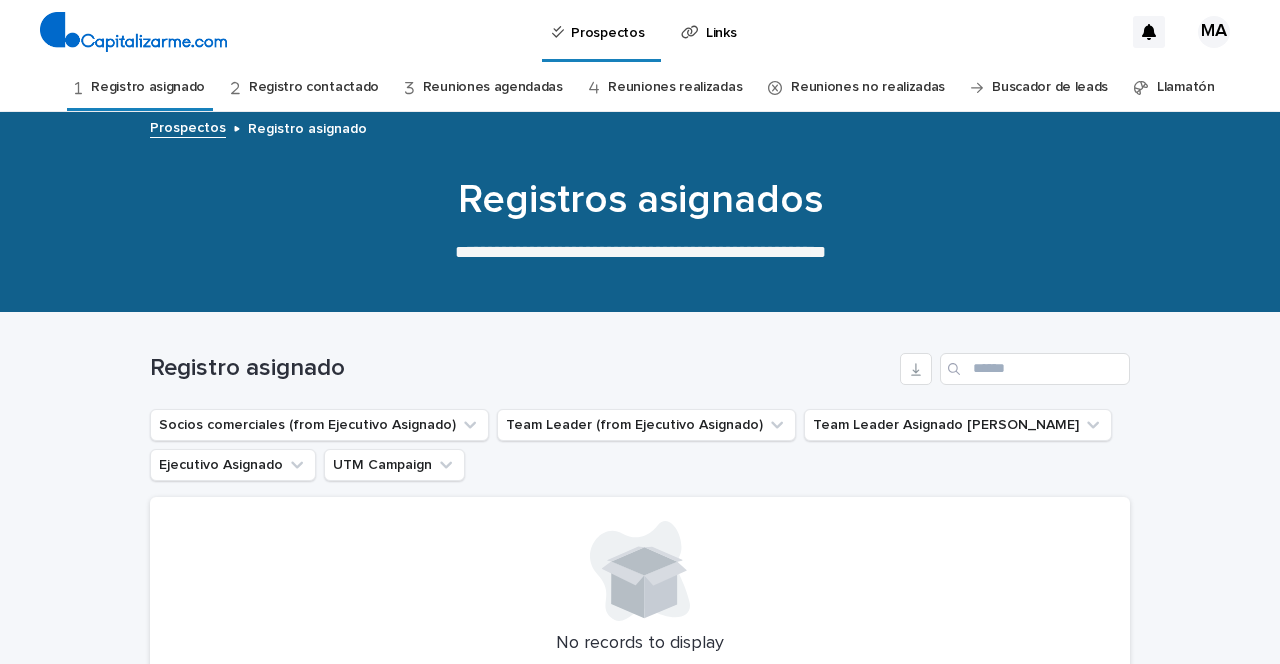 click on "Registro asignado" at bounding box center [307, 127] 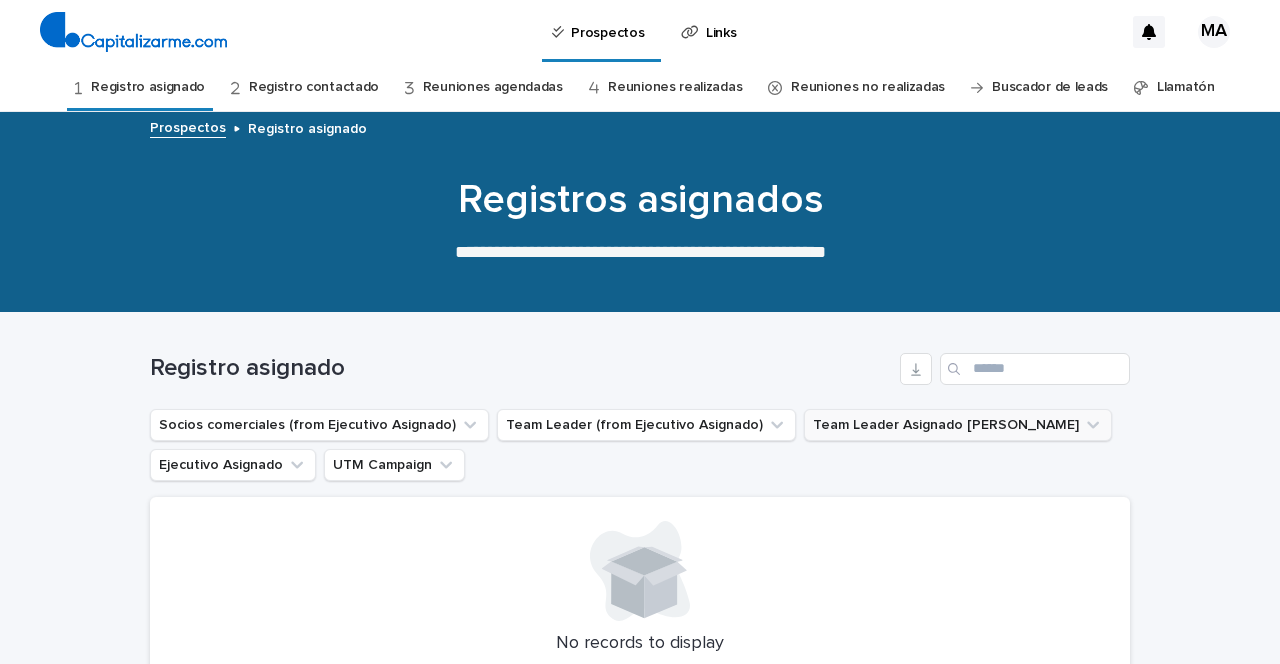 click on "Team Leader Asignado [PERSON_NAME]" at bounding box center [958, 425] 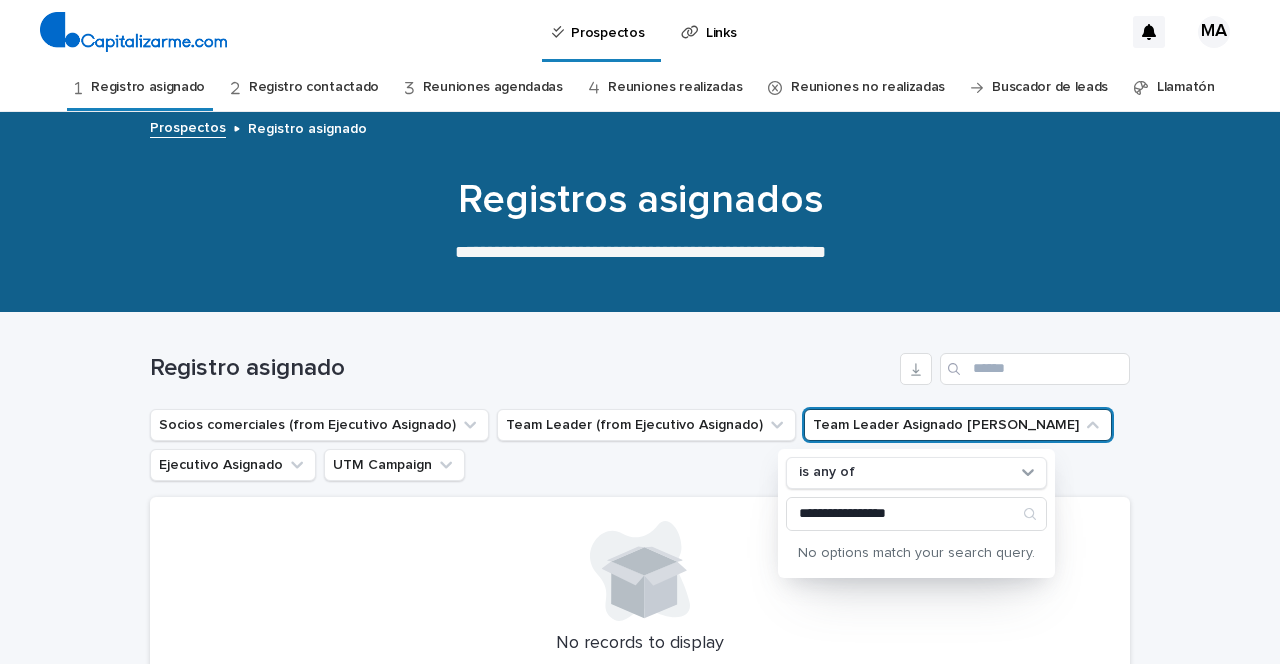 type on "**********" 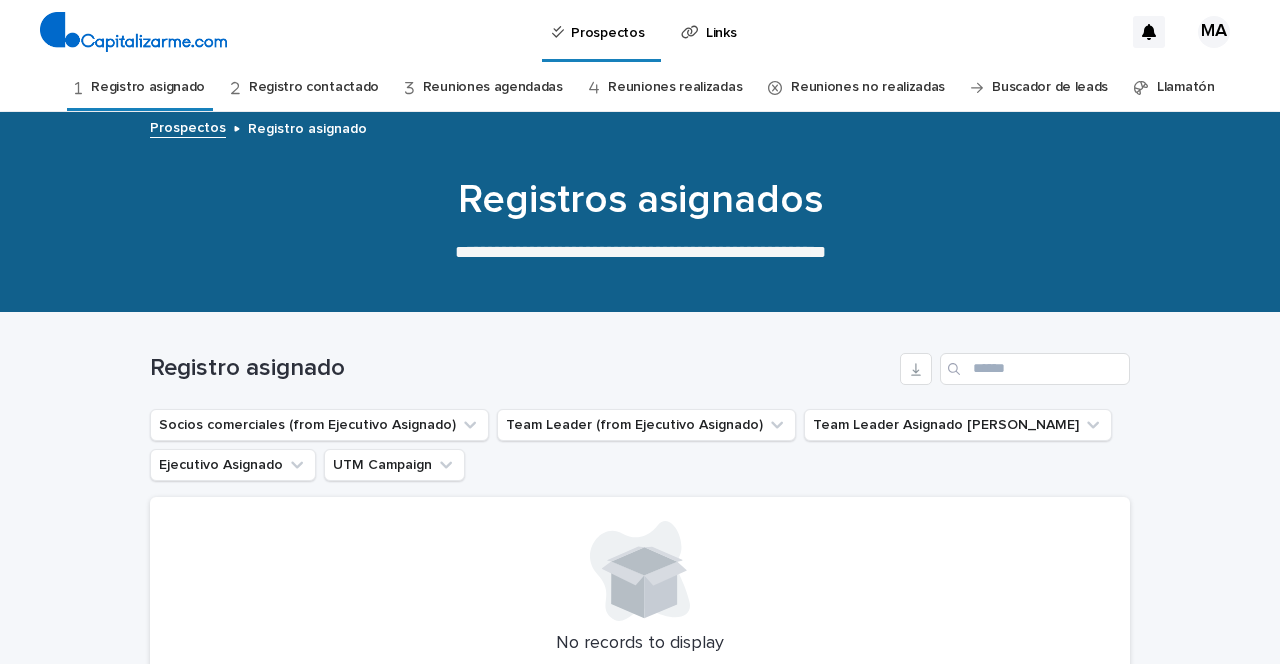 click on "Llamatón" at bounding box center (1186, 87) 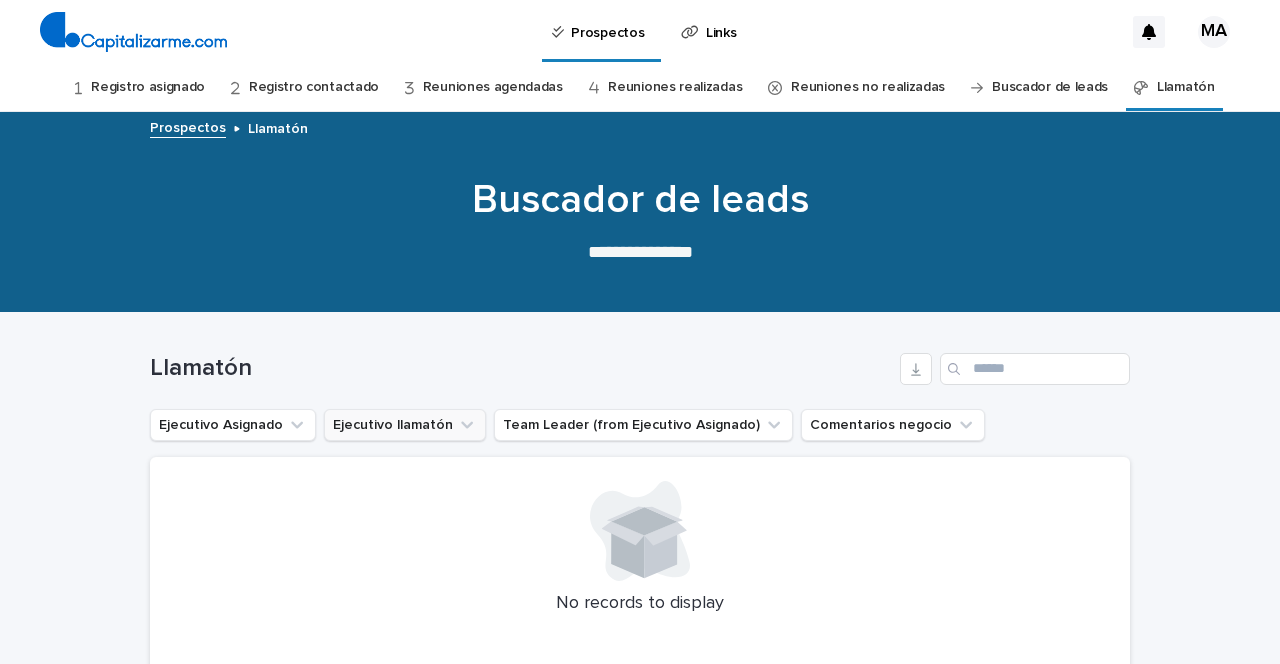 click on "Ejecutivo llamatón" at bounding box center (405, 425) 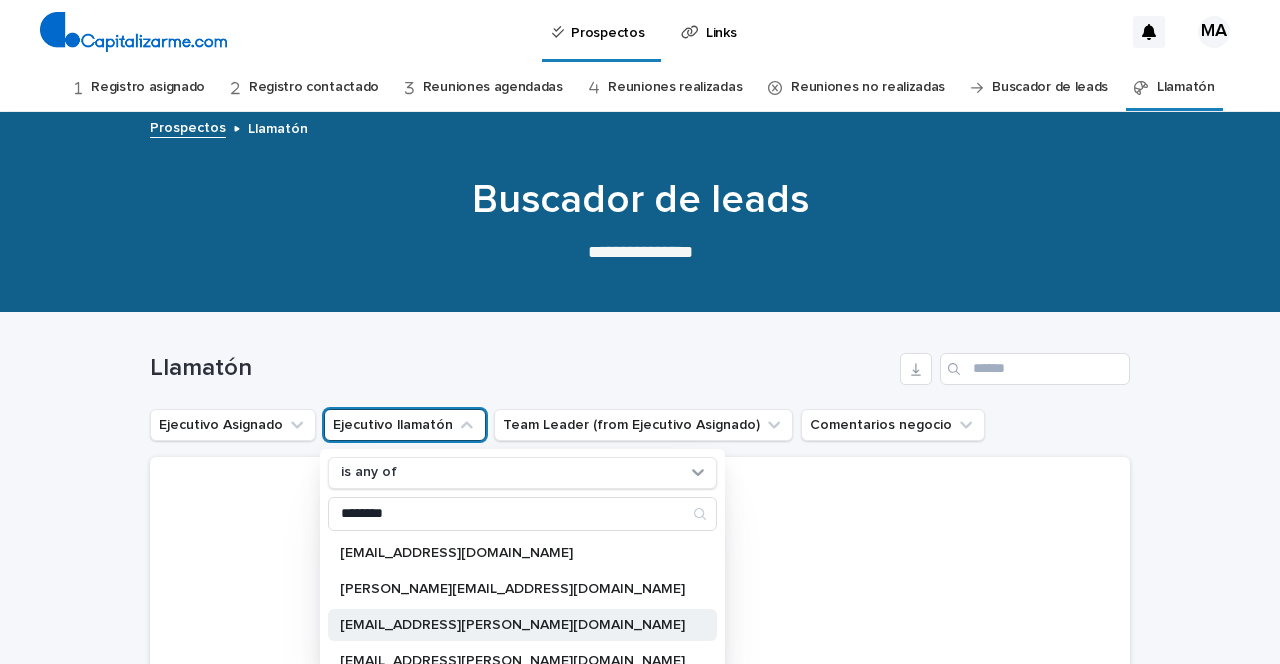 type on "********" 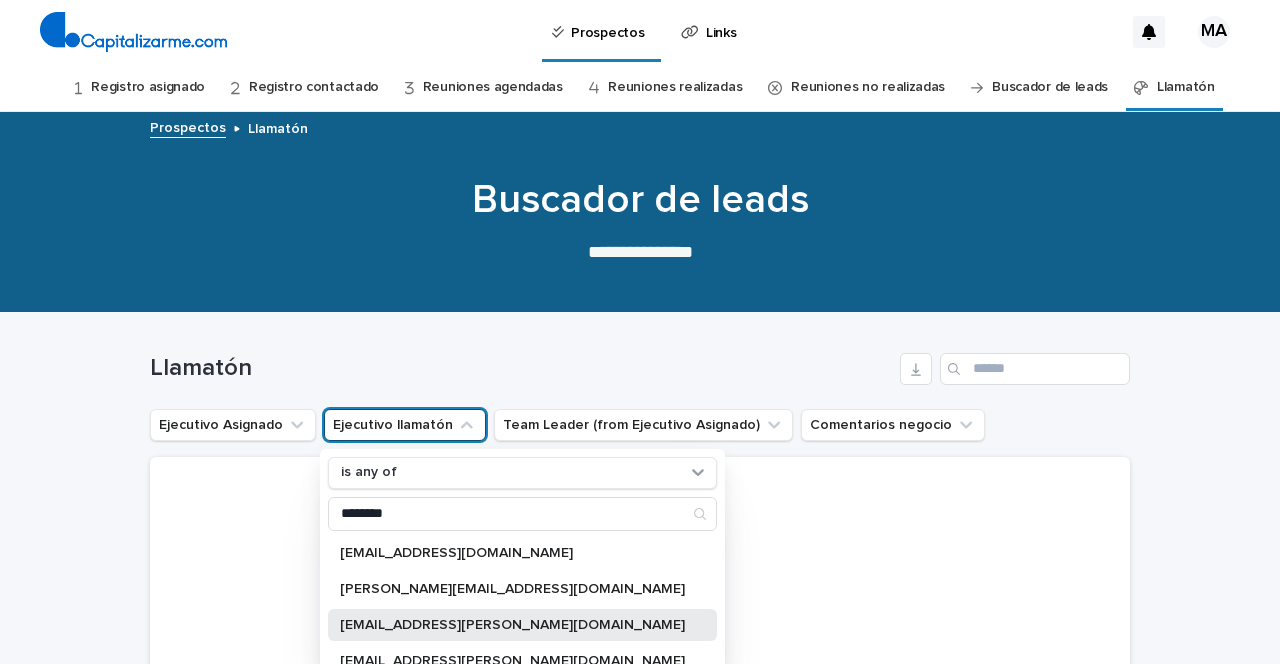 click on "[EMAIL_ADDRESS][PERSON_NAME][DOMAIN_NAME]" at bounding box center (512, 625) 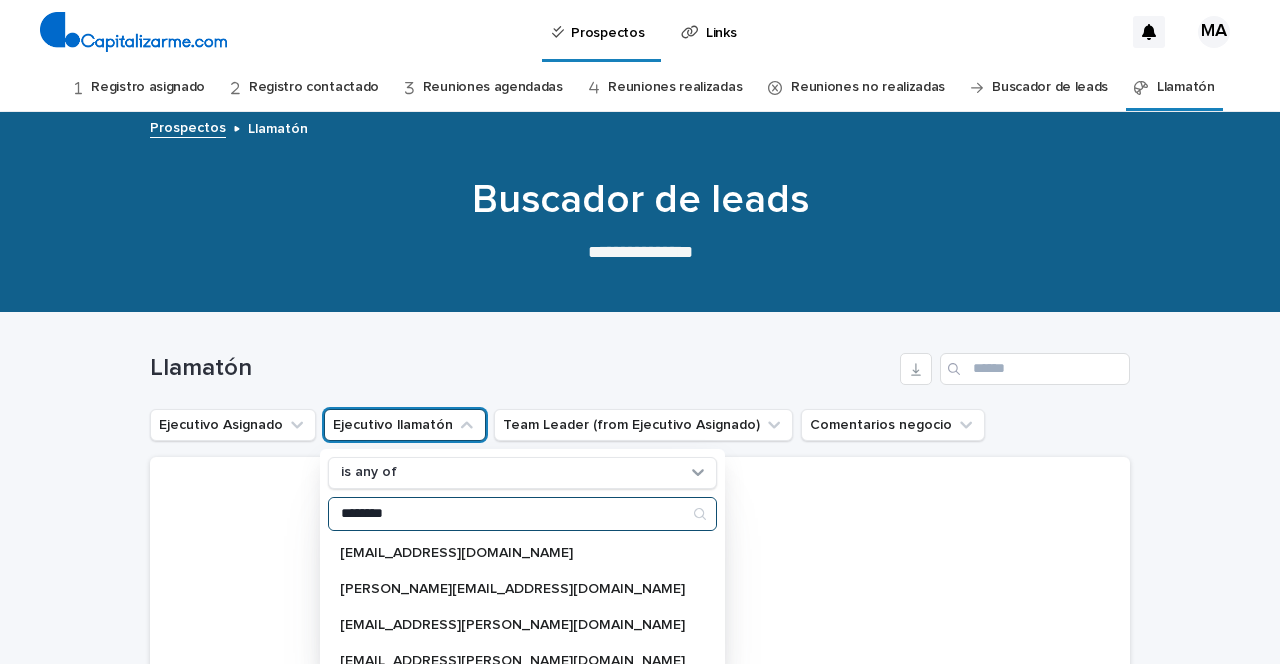 click on "********" at bounding box center [522, 514] 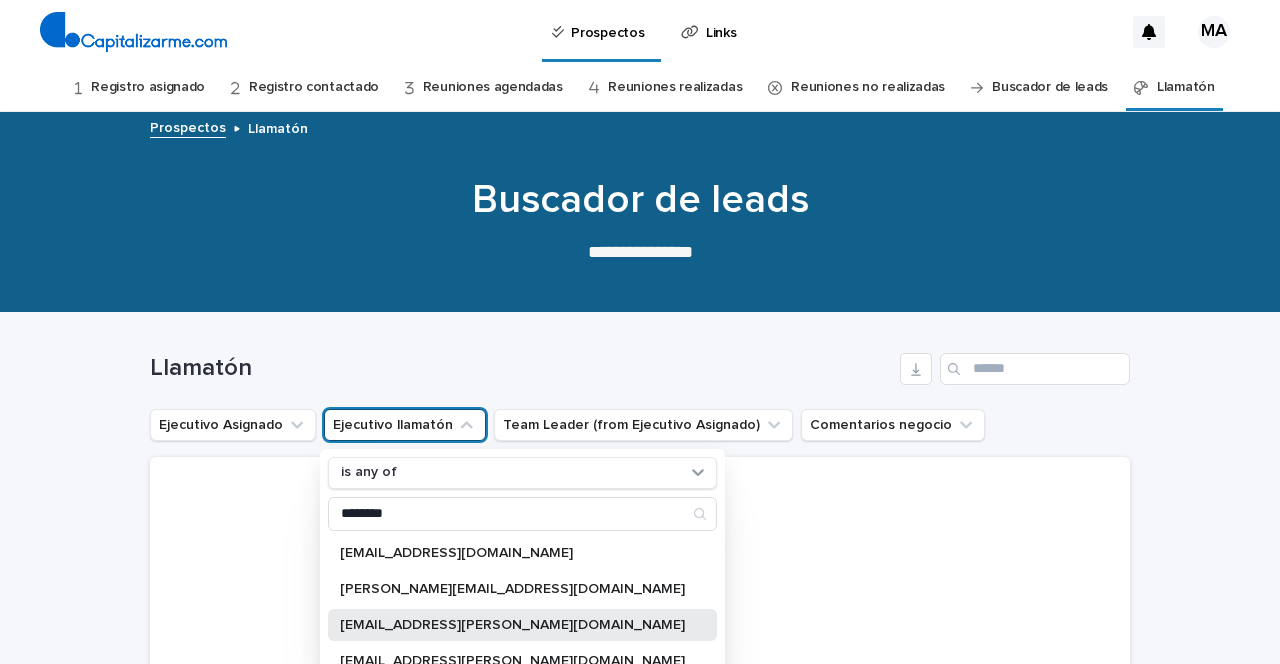 click on "[EMAIL_ADDRESS][PERSON_NAME][DOMAIN_NAME]" at bounding box center [512, 625] 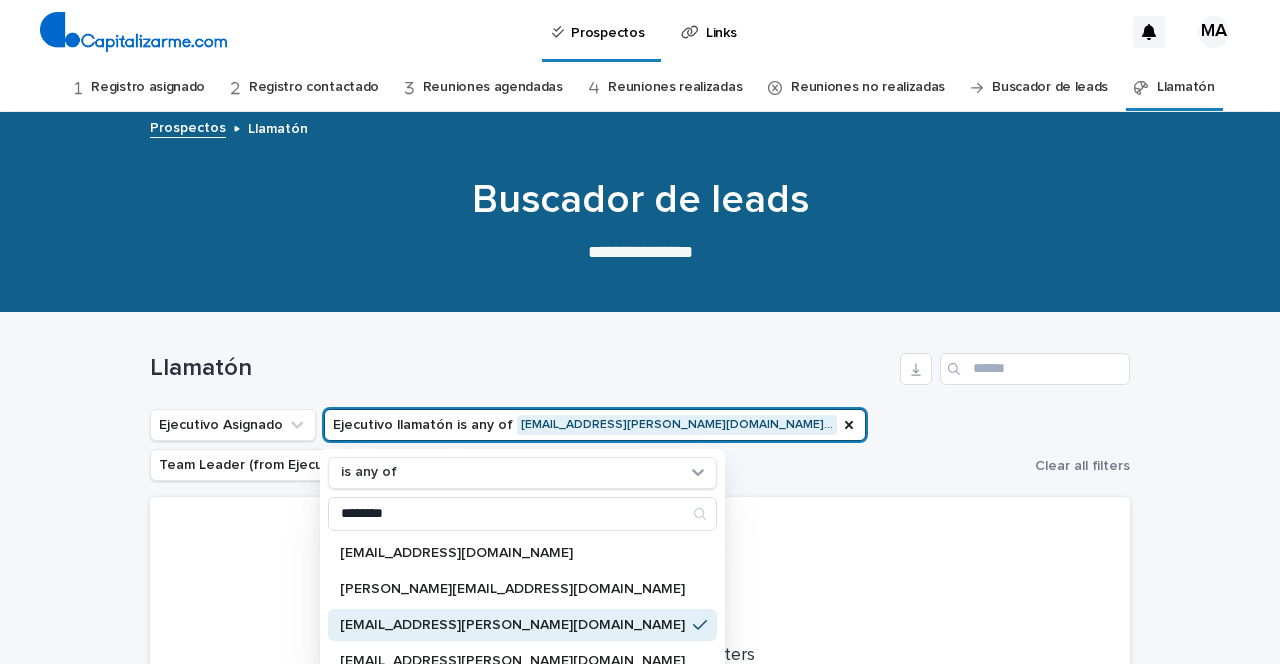 click on "Ejecutivo Asignado Ejecutivo llamatón is any of mariana.munoz@capitalizarme.co… is any of ******** mariana.bruna@capitalizarme.com mariana.feller@capitalizarme.com mariana.munoz@capitalizarme.com mariana.ramirez@capitalizarme.com Team Leader (from Ejecutivo Asignado) Comentarios negocio" at bounding box center (588, 445) 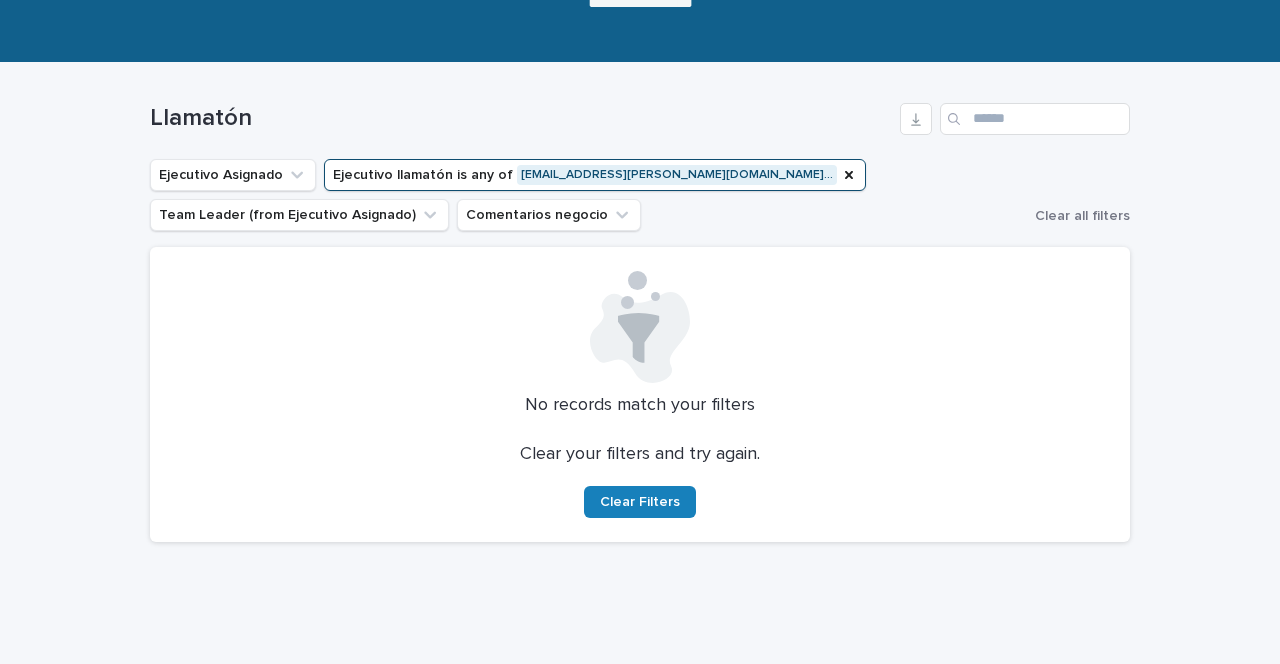 scroll, scrollTop: 251, scrollLeft: 0, axis: vertical 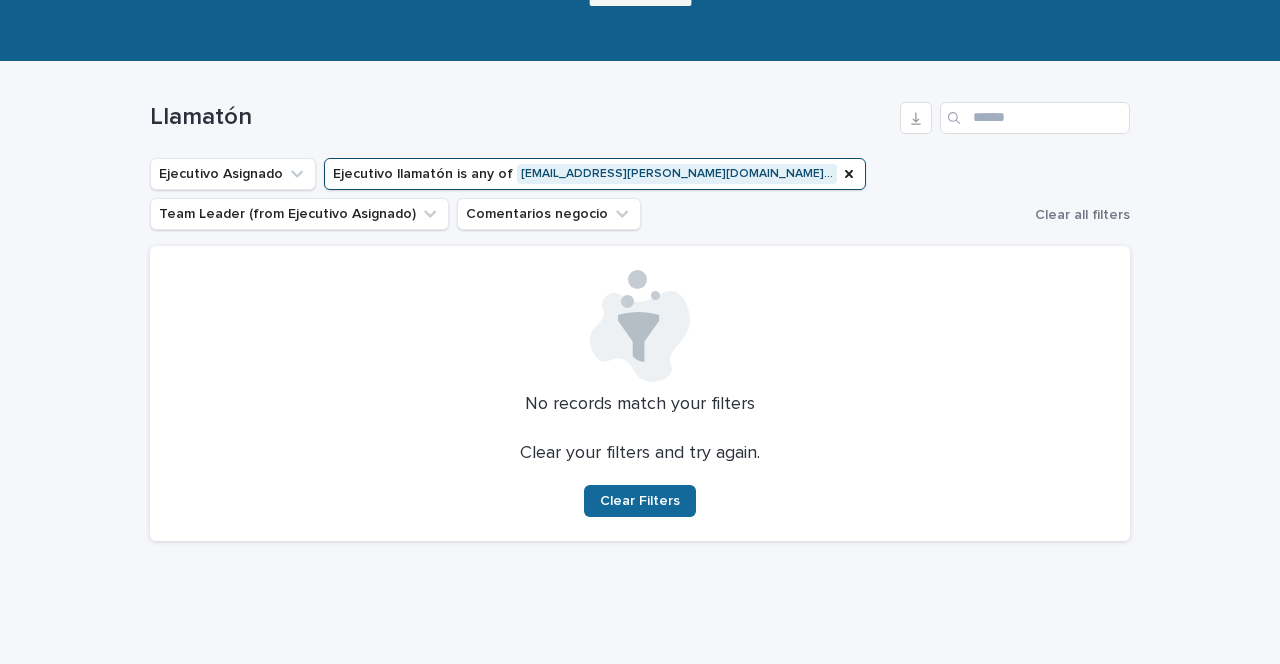 click on "Clear Filters" at bounding box center [640, 501] 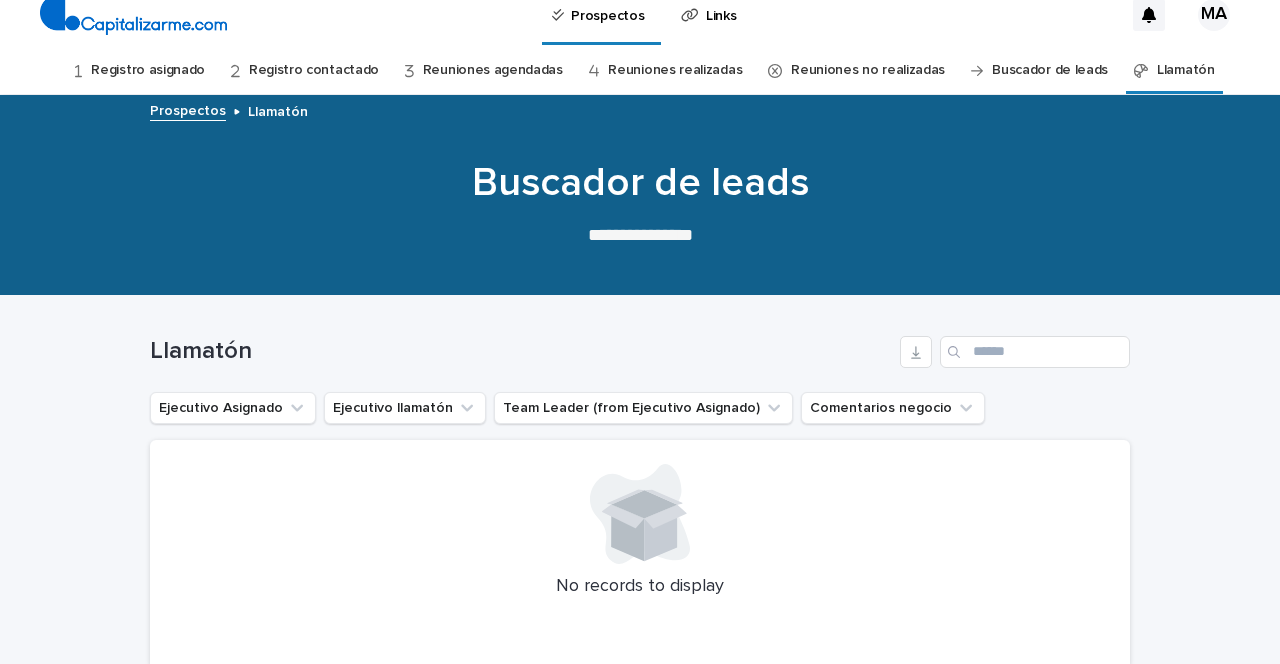 scroll, scrollTop: 0, scrollLeft: 0, axis: both 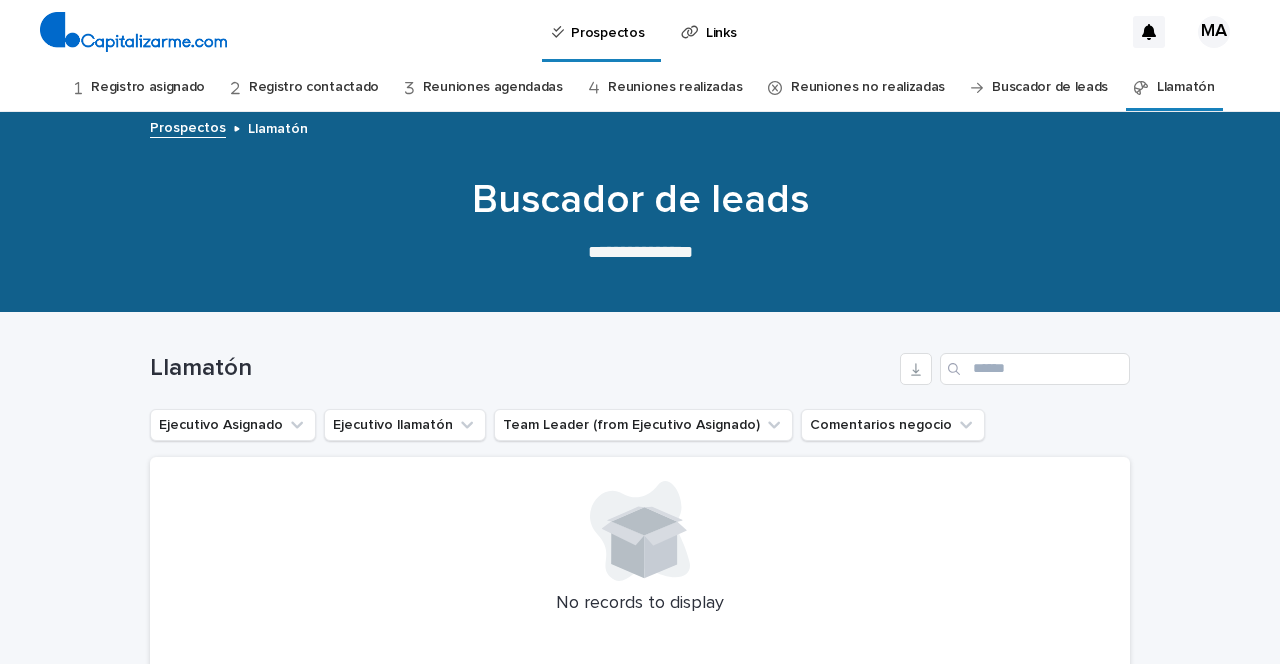 click on "Registro asignado" at bounding box center [148, 87] 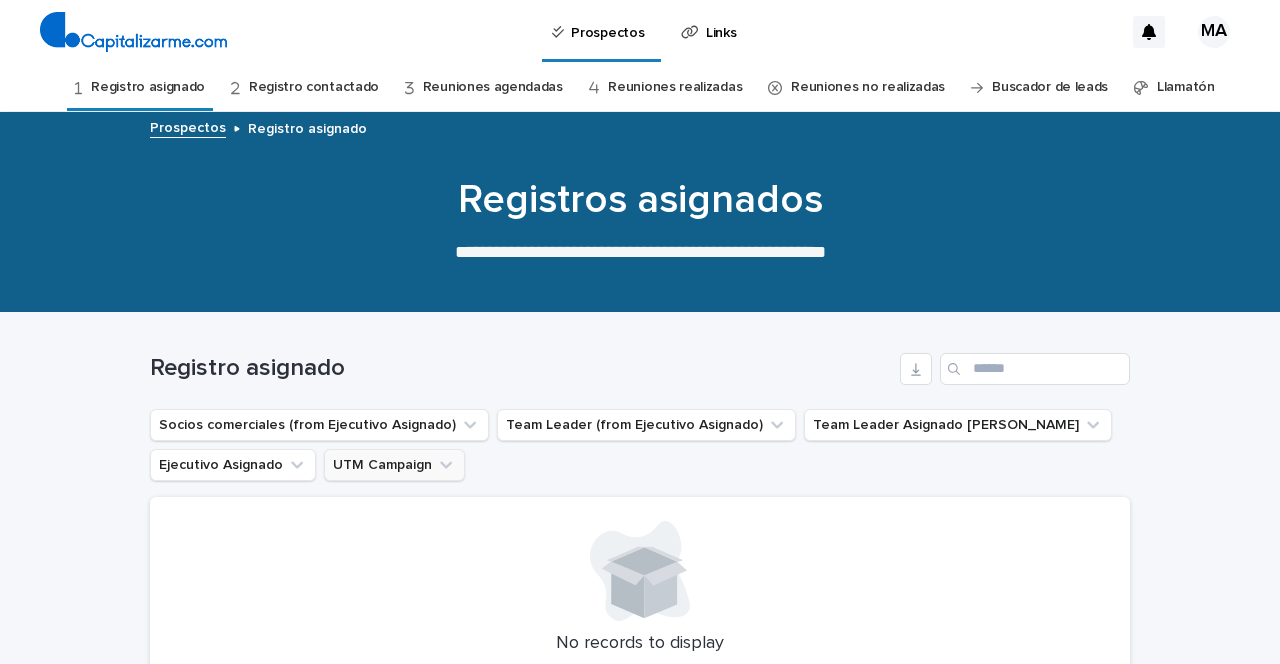 click on "UTM Campaign" at bounding box center [394, 465] 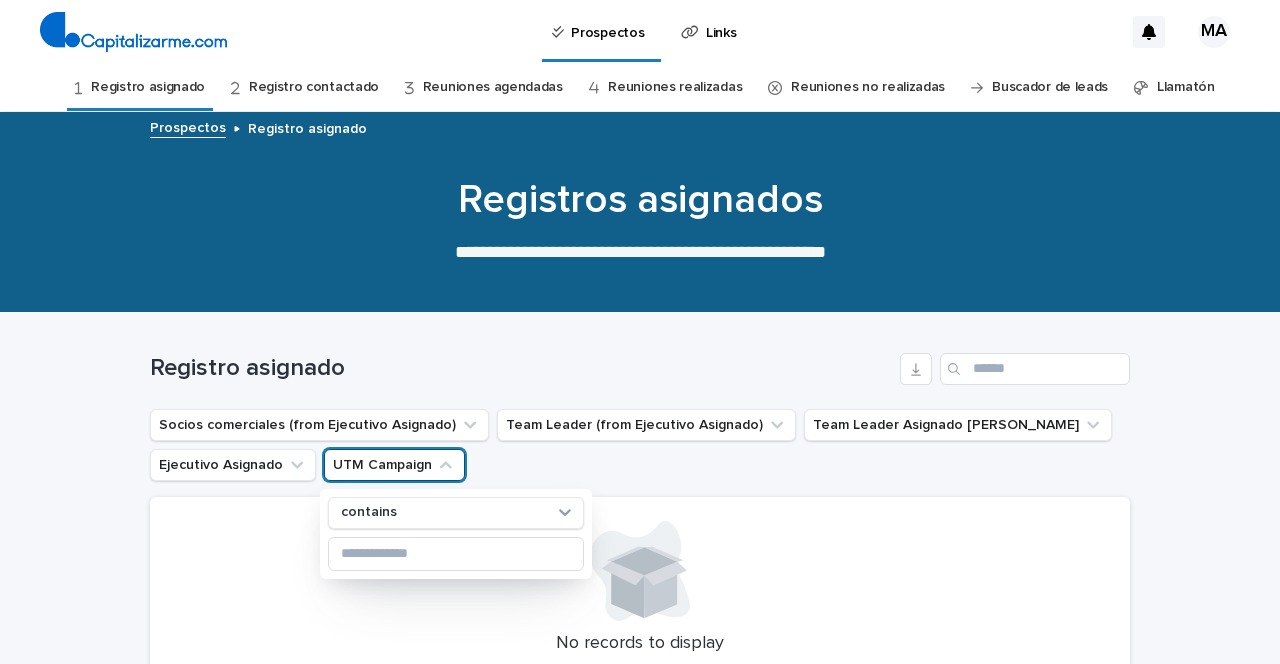 click on "UTM Campaign" at bounding box center (394, 465) 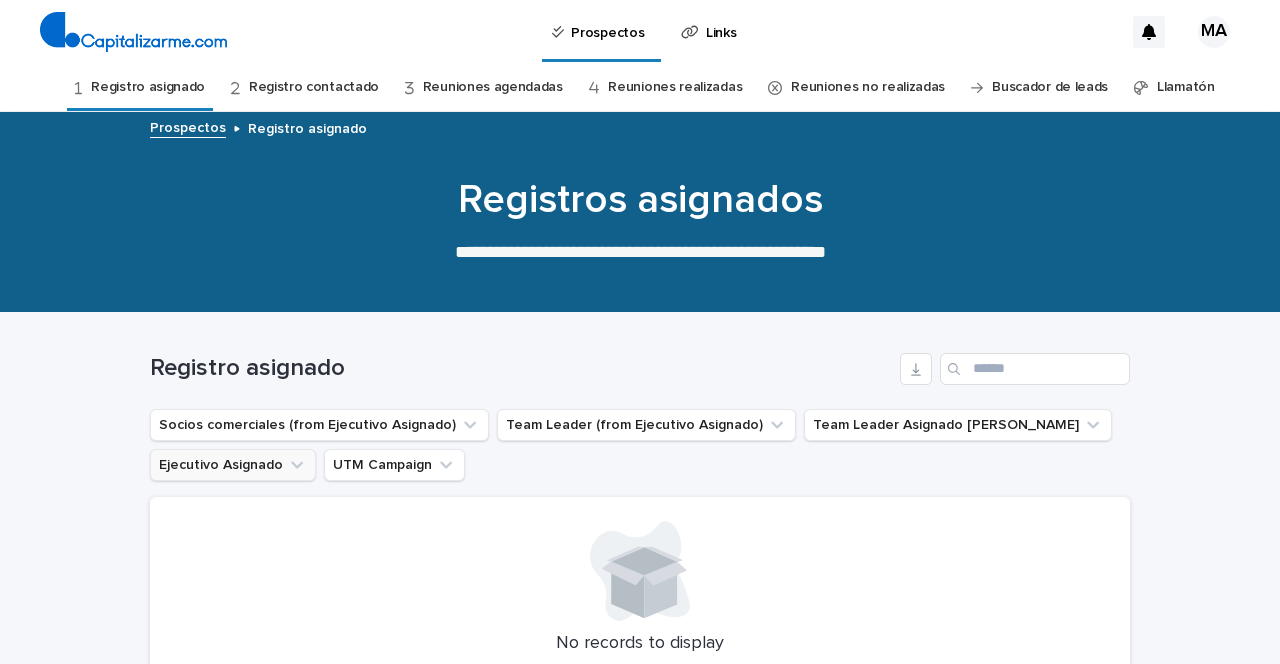 click on "Ejecutivo Asignado" at bounding box center (233, 465) 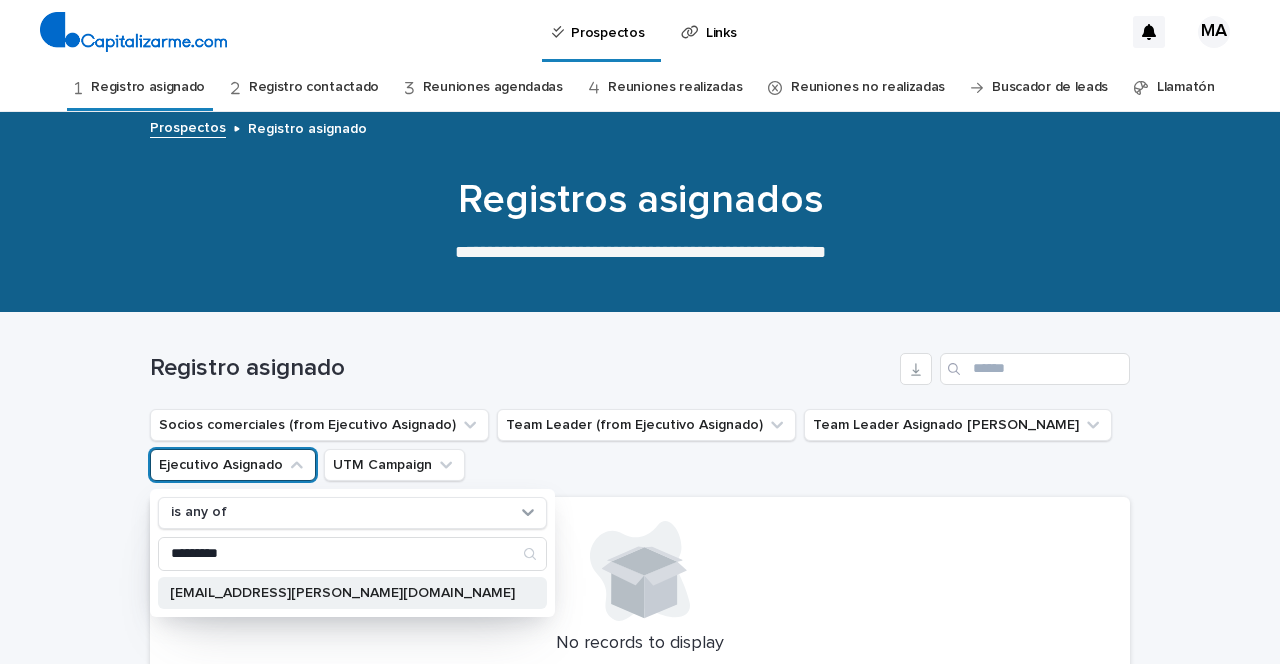 type on "*********" 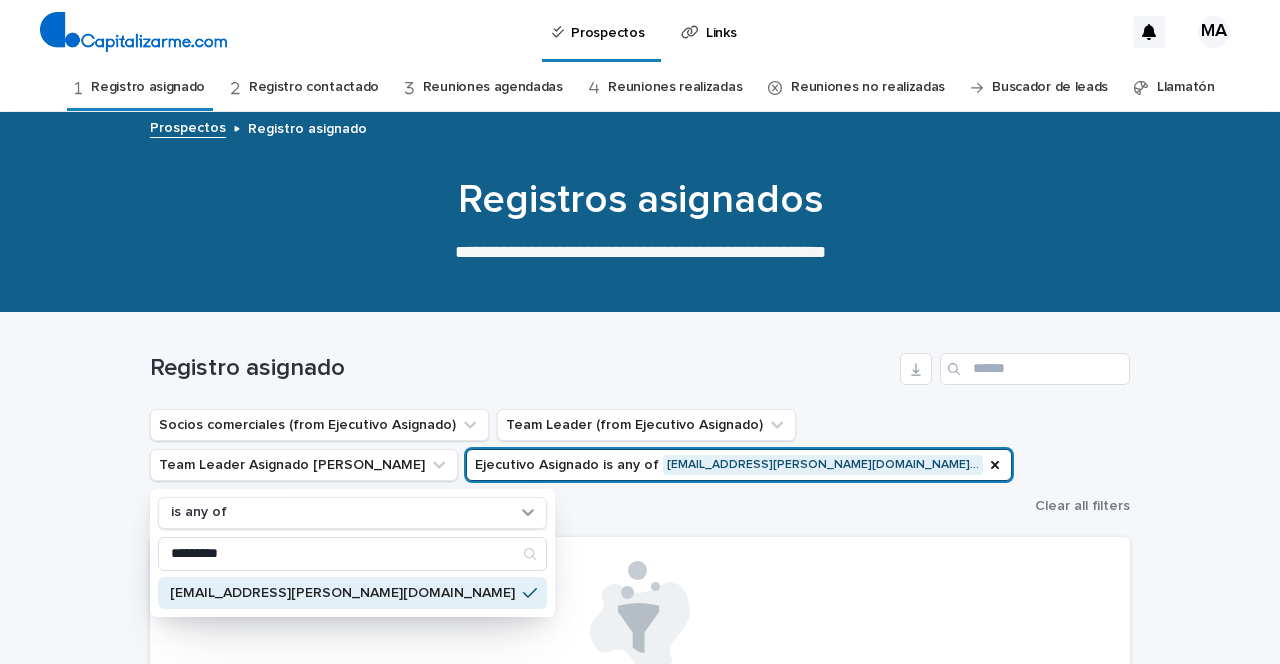 click on "Registro asignado Socios comerciales (from Ejecutivo Asignado) Team Leader (from Ejecutivo Asignado) Team Leader Asignado LLamados Ejecutivo Asignado is any of mariana.munoz@capitalizarme.co… is any of ********* mariana.munoz@capitalizarme.com UTM Campaign Clear all filters No records match your filters Clear your filters and try again. Clear Filters" at bounding box center (640, 580) 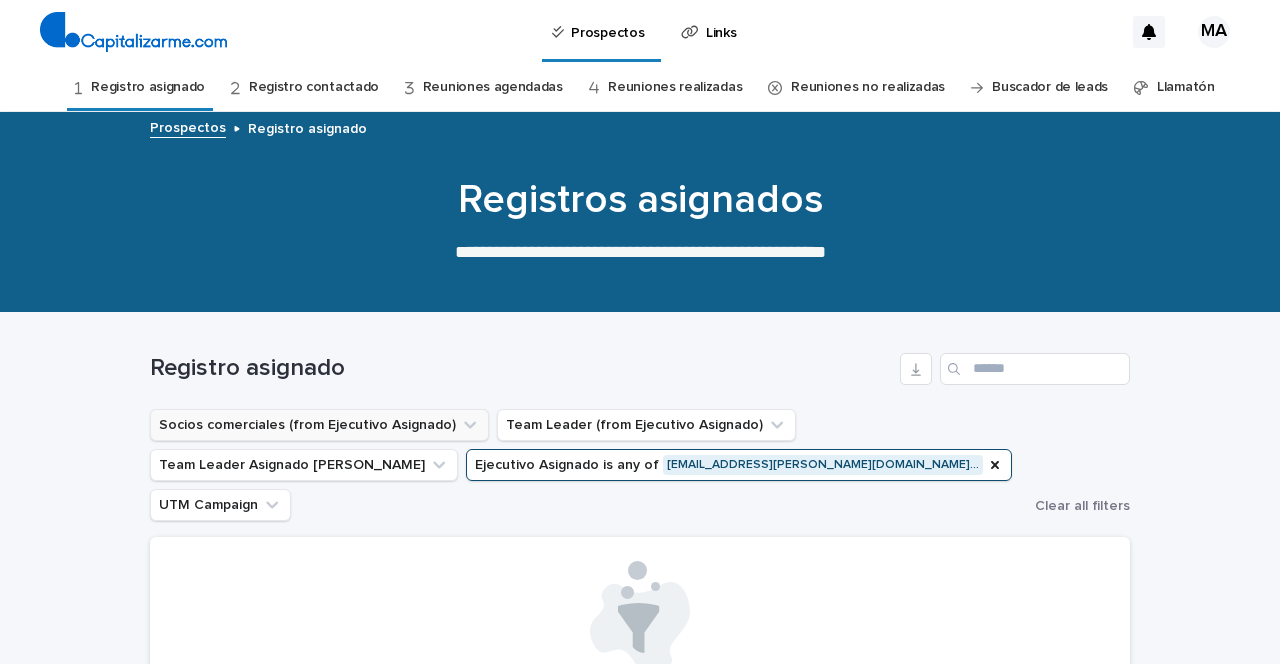 click on "Socios comerciales (from Ejecutivo Asignado)" at bounding box center [319, 425] 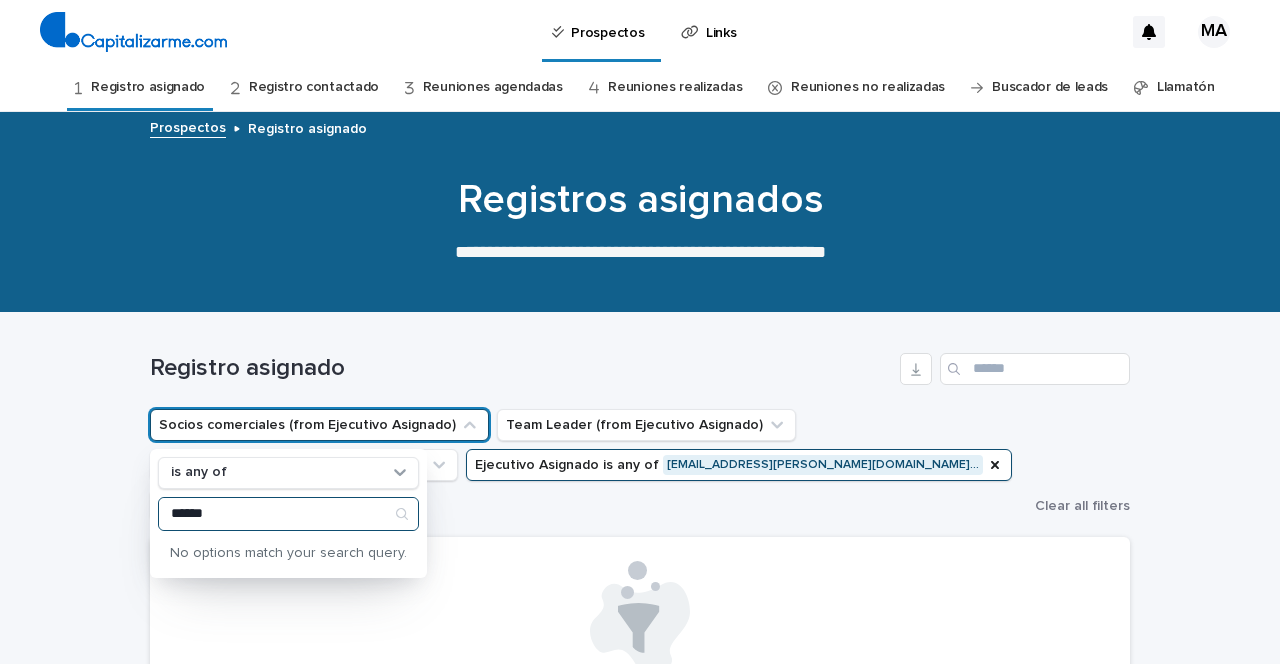 type on "*******" 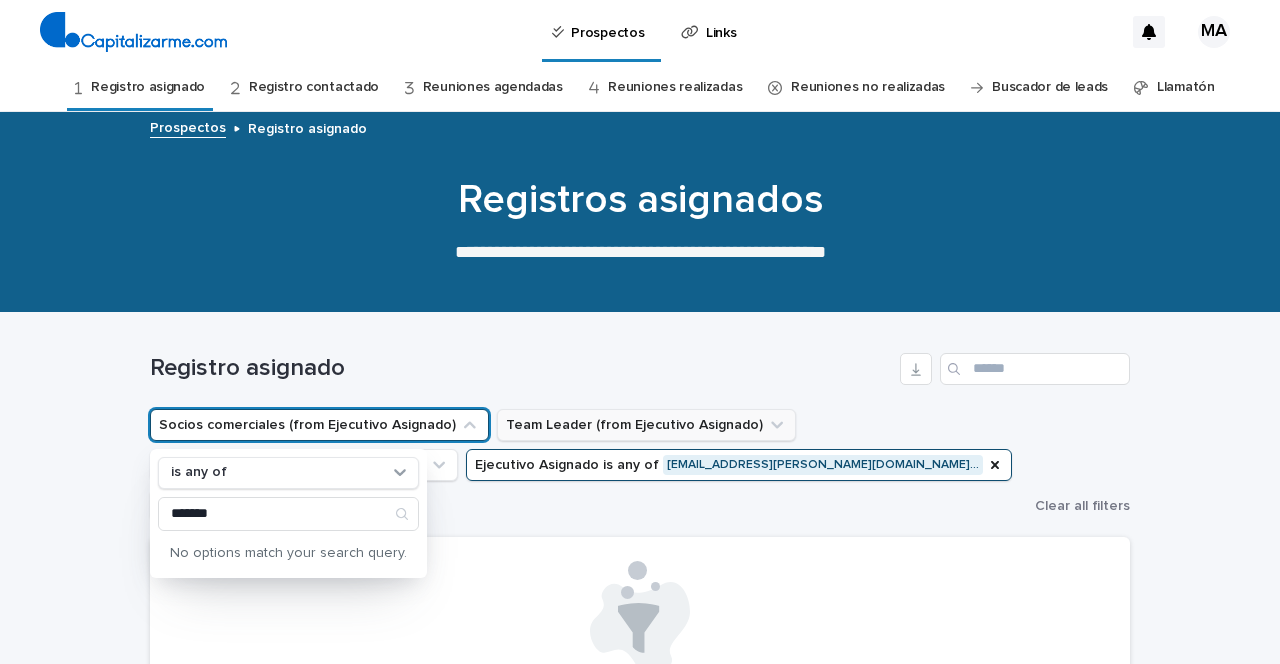 click on "Team Leader (from Ejecutivo Asignado)" at bounding box center [646, 425] 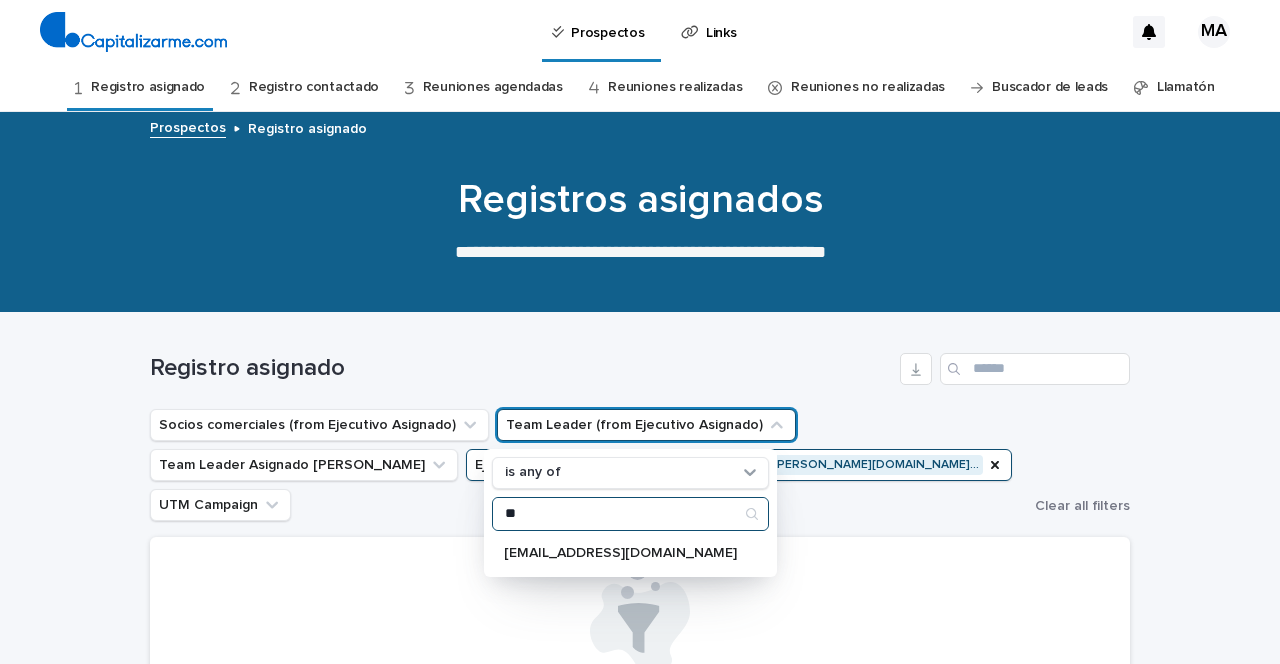 type on "*" 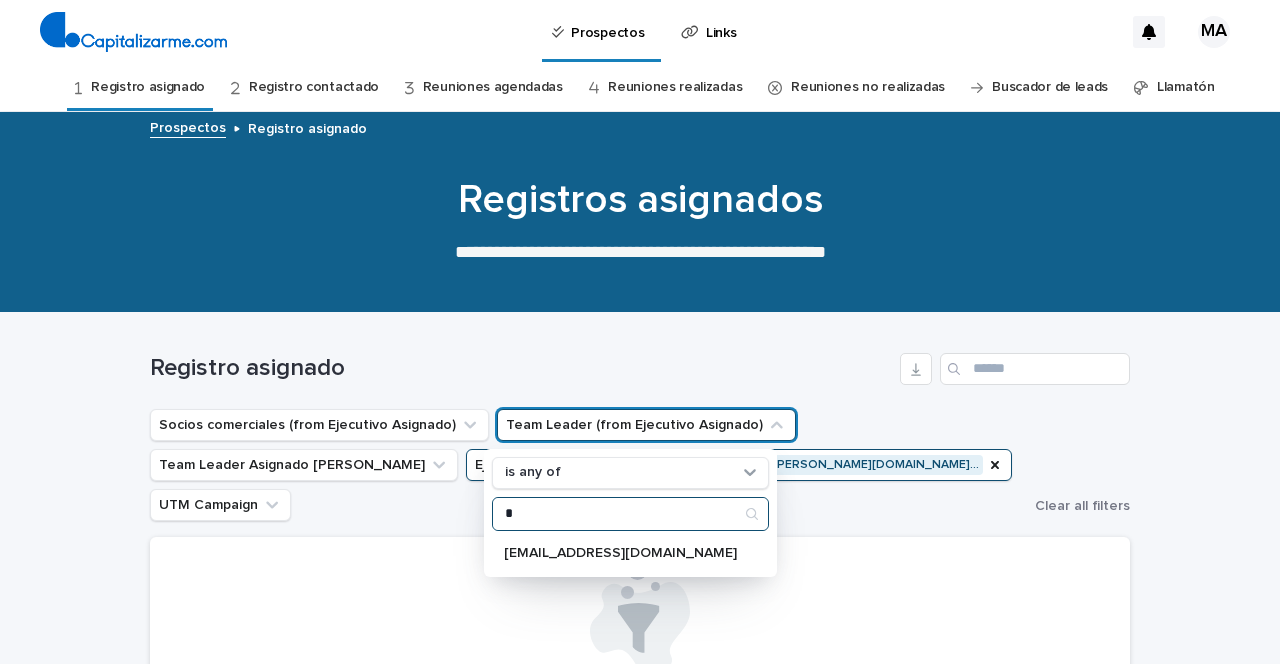 type 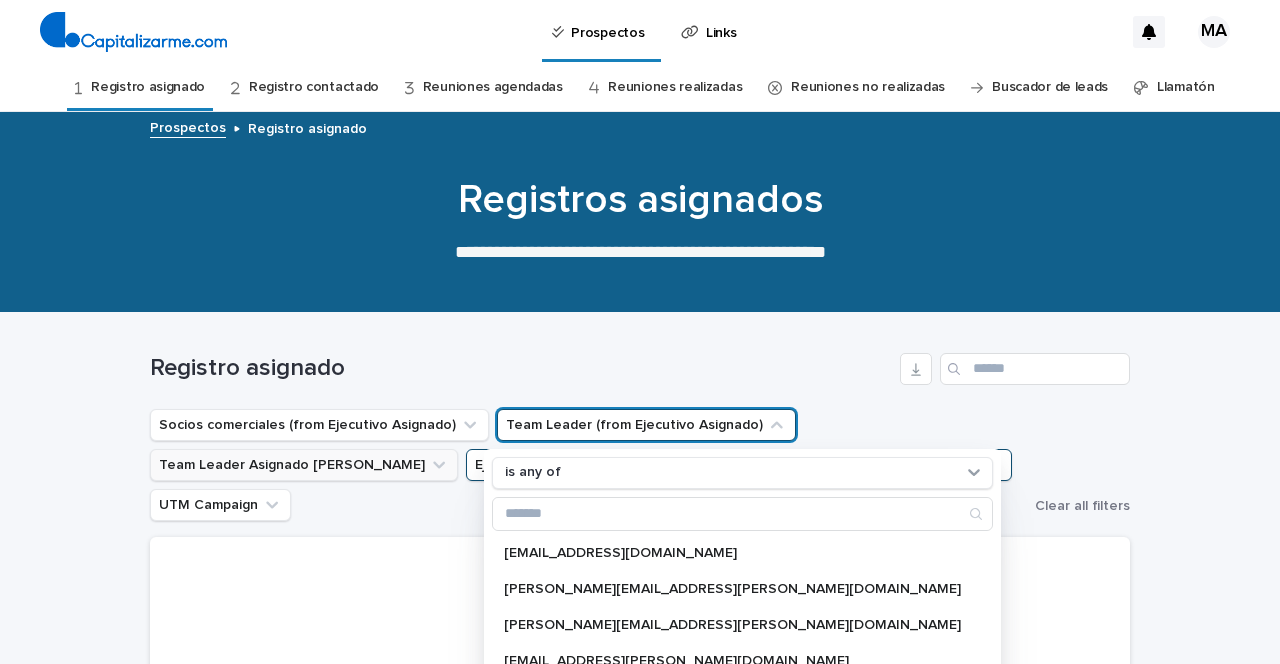 click on "Team Leader Asignado [PERSON_NAME]" at bounding box center (304, 465) 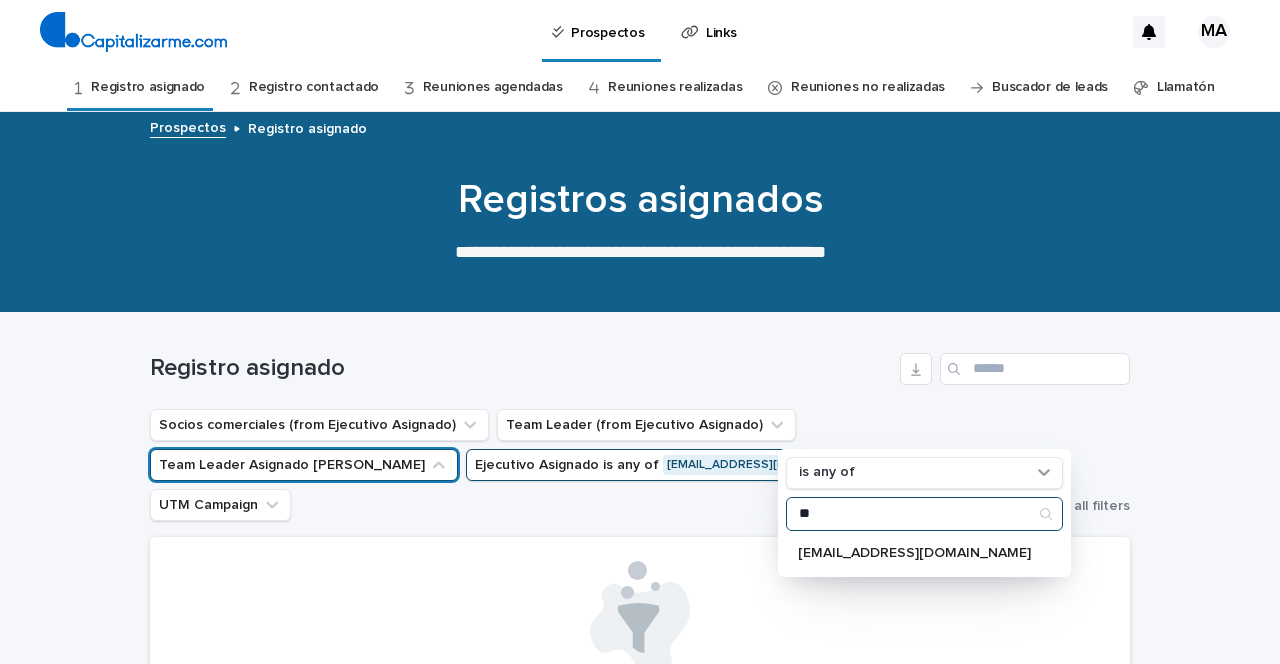 type on "*" 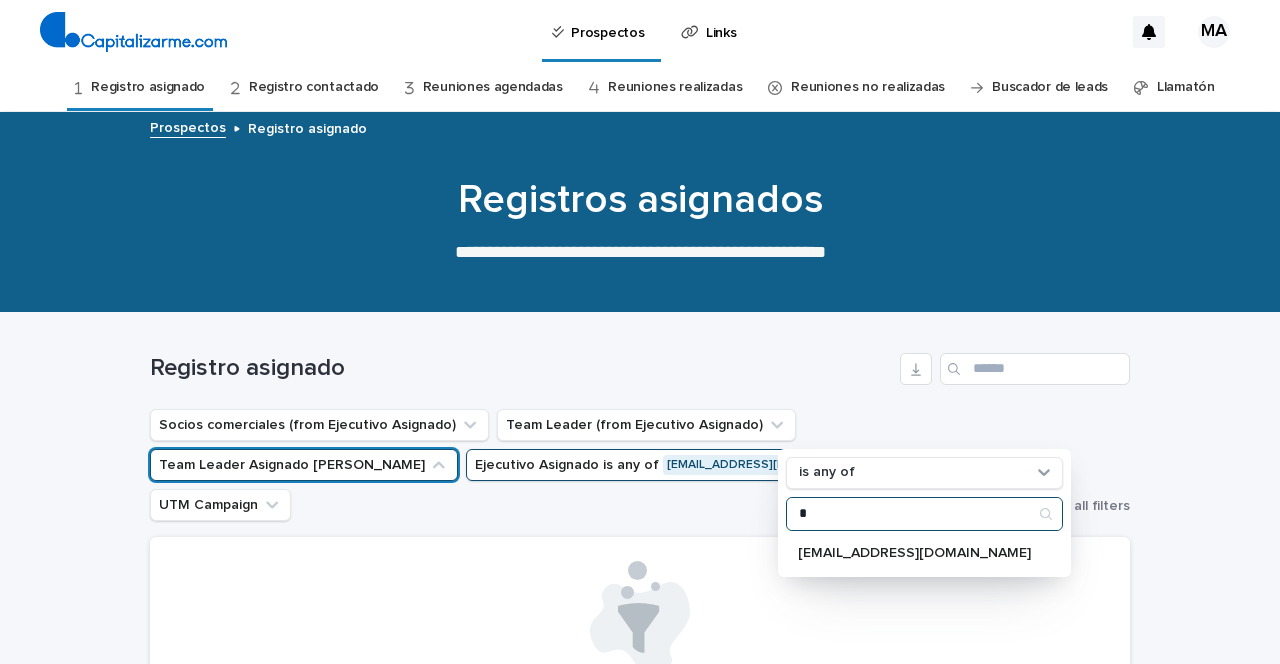 type 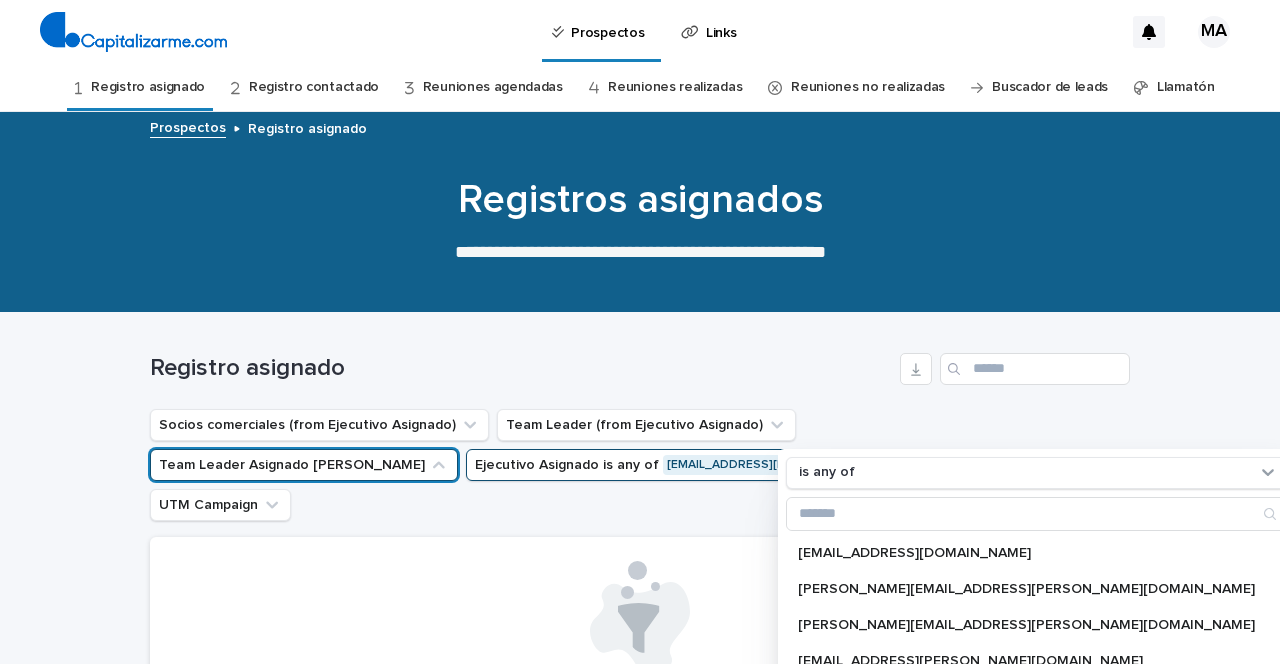click on "Socios comerciales (from Ejecutivo Asignado) Team Leader (from Ejecutivo Asignado) Team Leader Asignado LLamados is any of agendamiento@capitalizarme.com ana.julio@capitalizarme.com andres.cristi@capitalizarme.com antonella.avendano@capitalizarme.com benjamin.ruiz@capitalizarme.com betzaida.inaga@capitalizarme.com carlos.cofre@capitalizarme.com caro.aful@gmail.com daniela.vargas@capitalizarme.com diego.diaz@capitalizarme.com esteban.gonzalez@capitalizarme.com francisca.villouta@capitalizarme.com francisco.ackermann@capitalizarme.com gabriela.cid@capitalizarme.com gisella.dittamo@capitalizarme.com ivan.vasquez@capitalizarme.com ivens.gonzalez@capitalizarme.com jacinta.ossandon@capitalizarme.com jorge.moralesa@capitalizarme.com lsilva@capitalinteligente.cl luceila.colmenares@capitalizarme.com luis.portaluppi@capitalizarme.com luis.urra@capitalizarme.com manuel.amigo@capitalizarme.com maria.buendia@capitalizarme.com marilyn.carvacho@capitalizarme.com matias.tobar@capitalizarme.com maxcapitals.asociados@gmail.com" at bounding box center [640, 465] 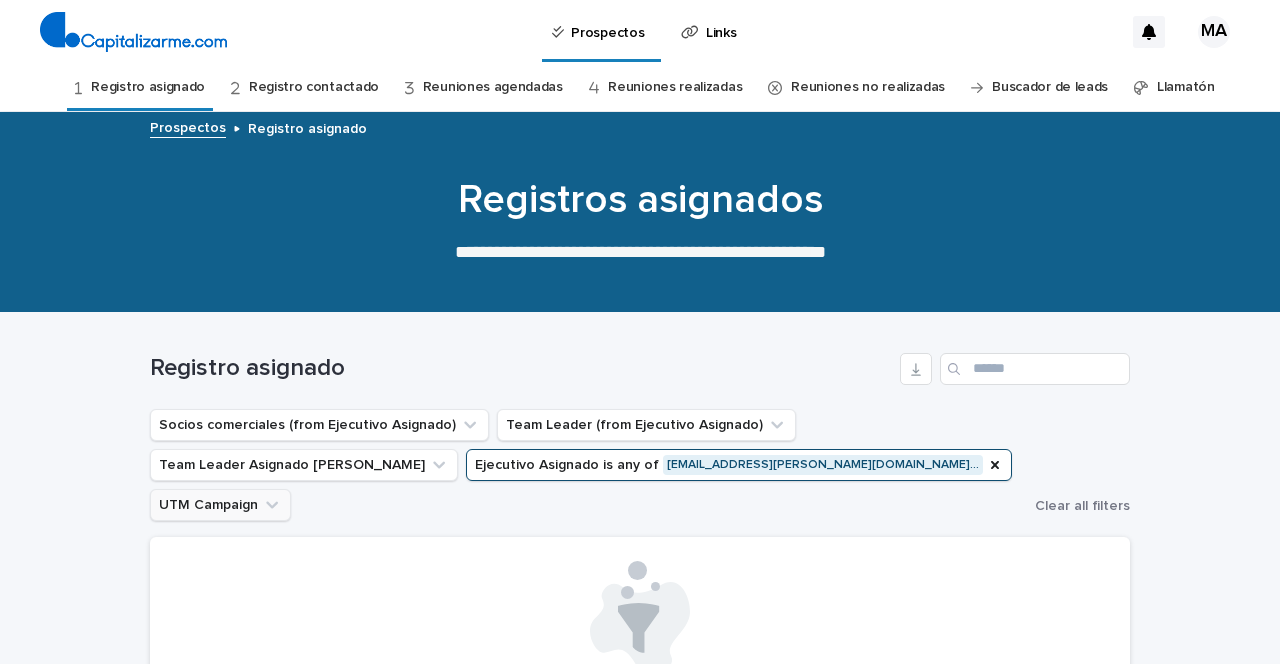 click on "UTM Campaign" at bounding box center (220, 505) 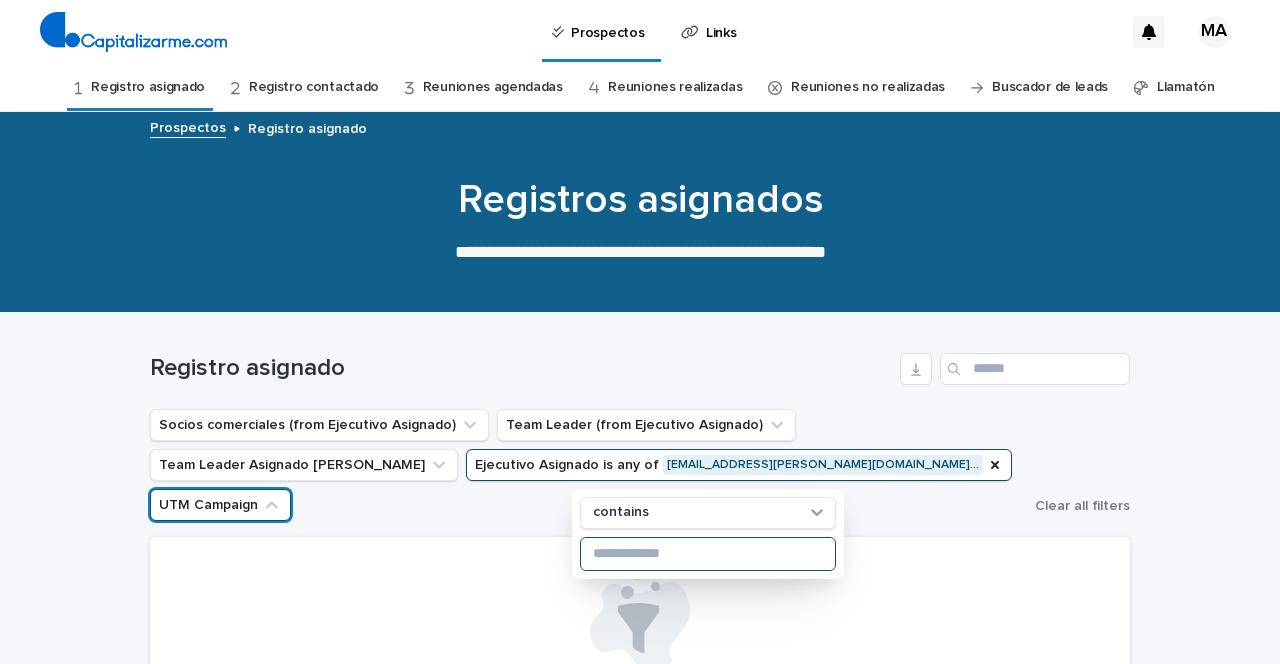 click at bounding box center (708, 554) 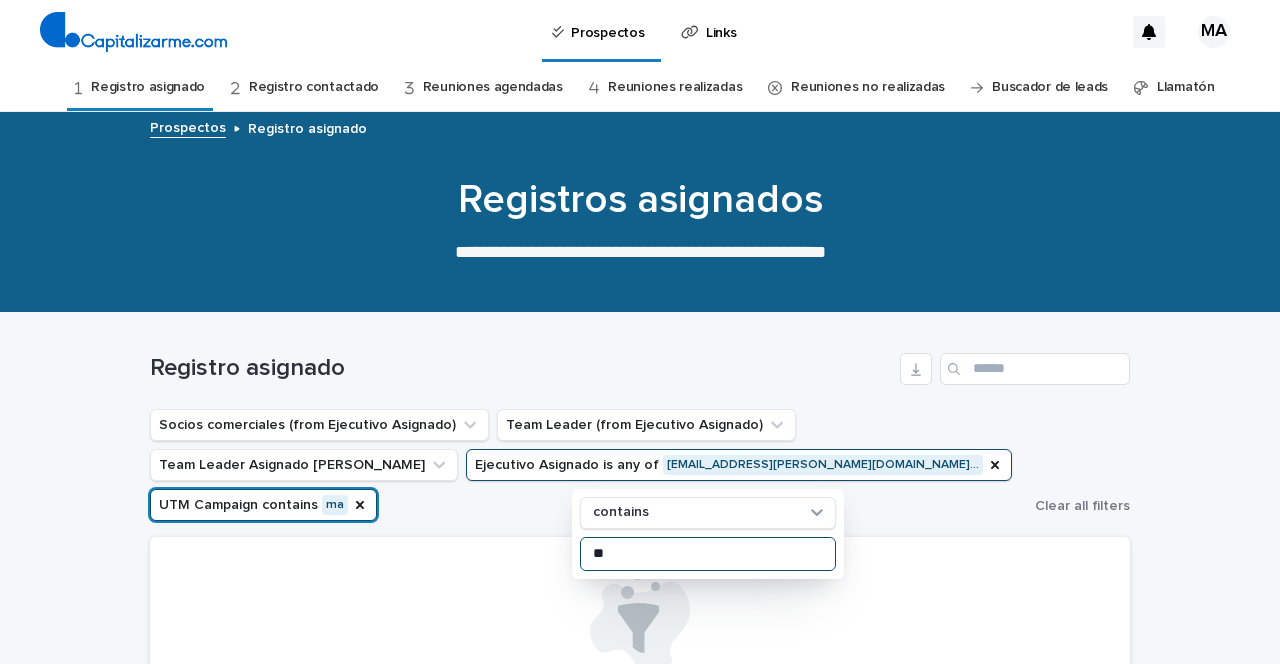 type on "*" 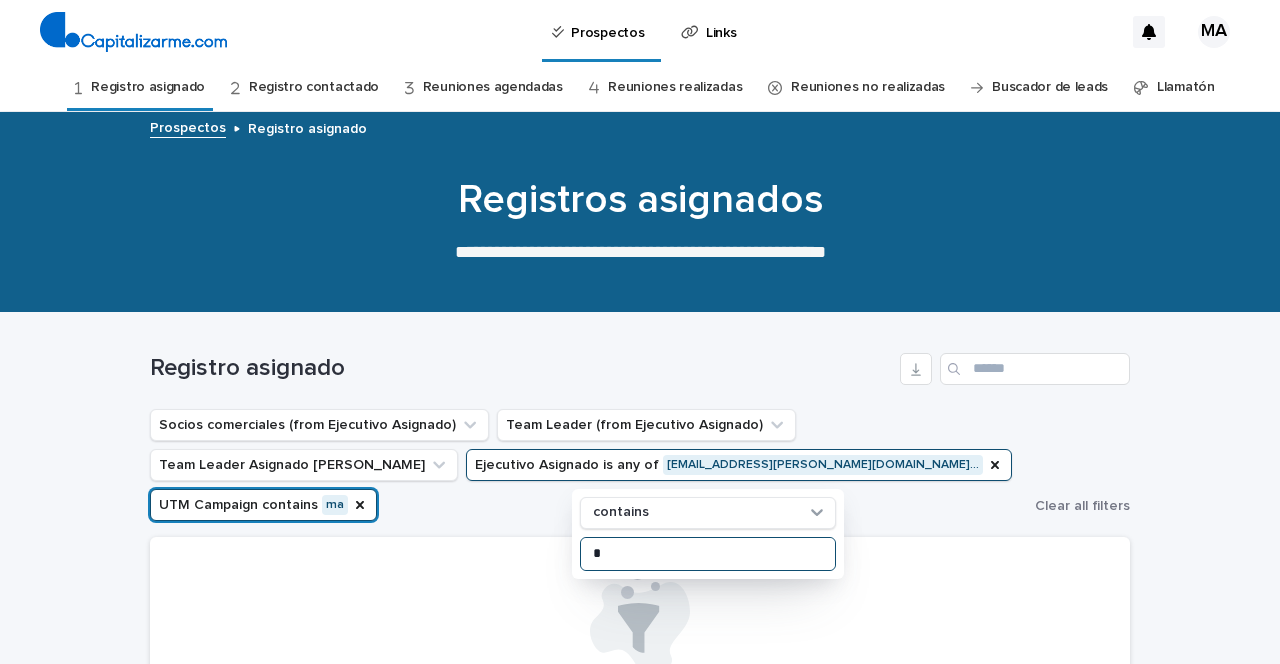 type 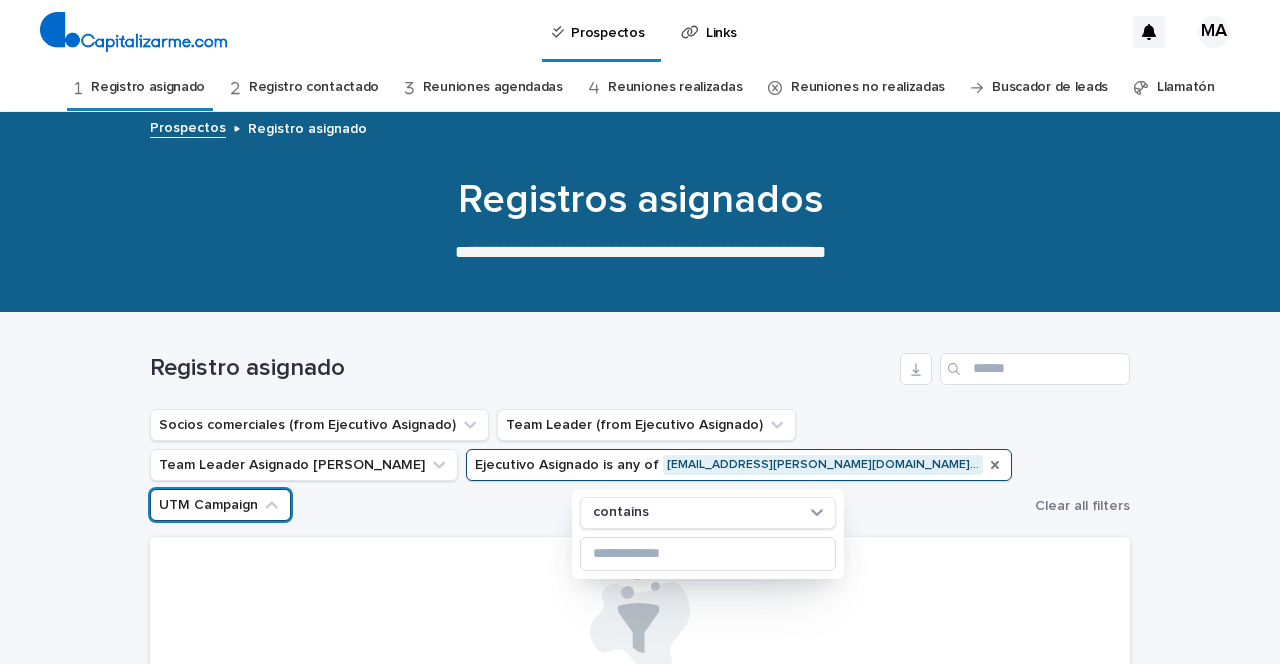 click 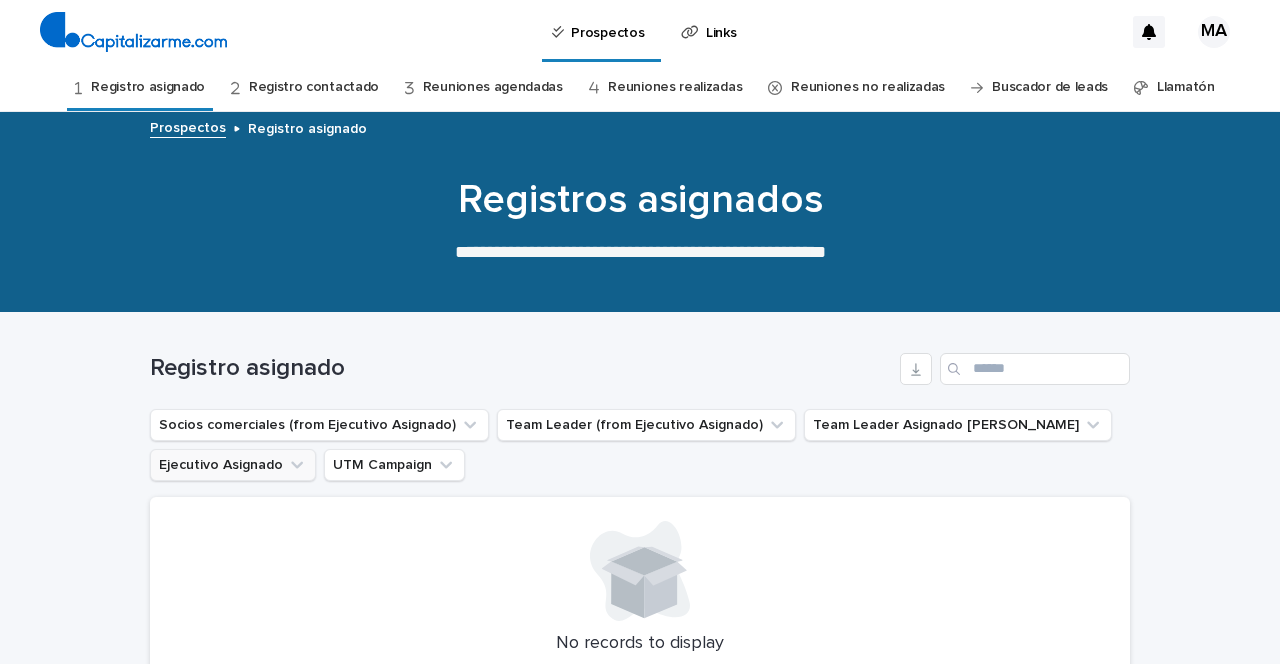 click on "Ejecutivo Asignado" at bounding box center [233, 465] 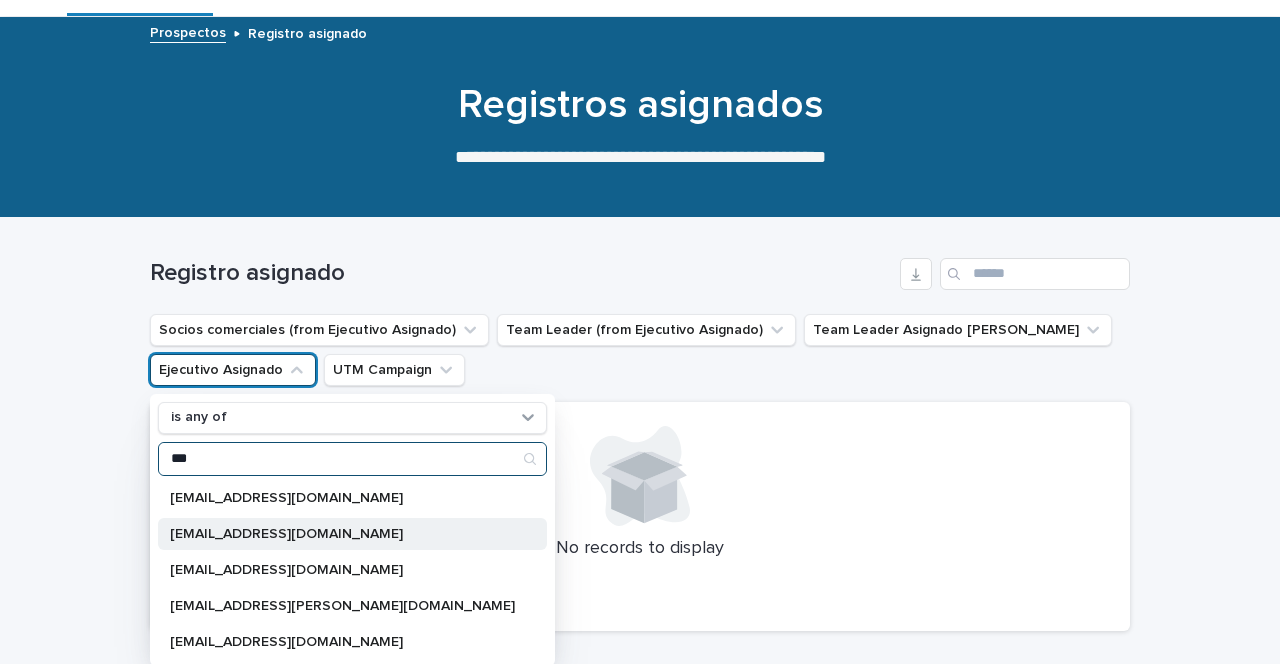 scroll, scrollTop: 103, scrollLeft: 0, axis: vertical 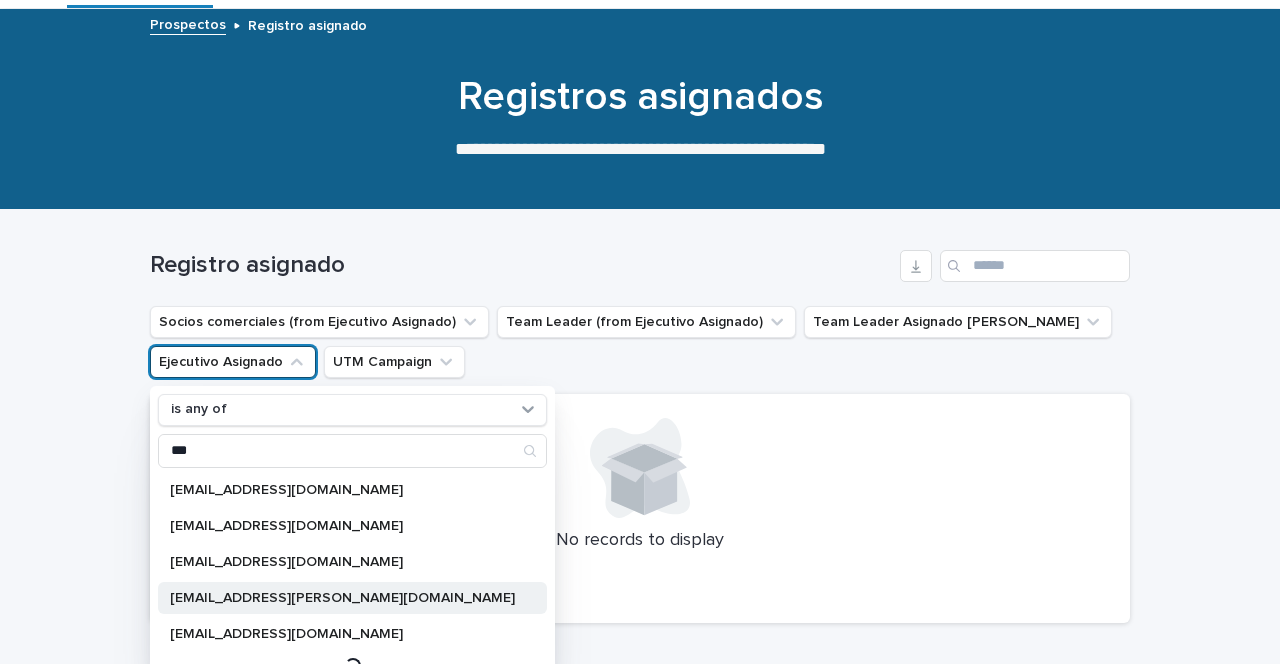 click on "[EMAIL_ADDRESS][PERSON_NAME][DOMAIN_NAME]" at bounding box center [342, 598] 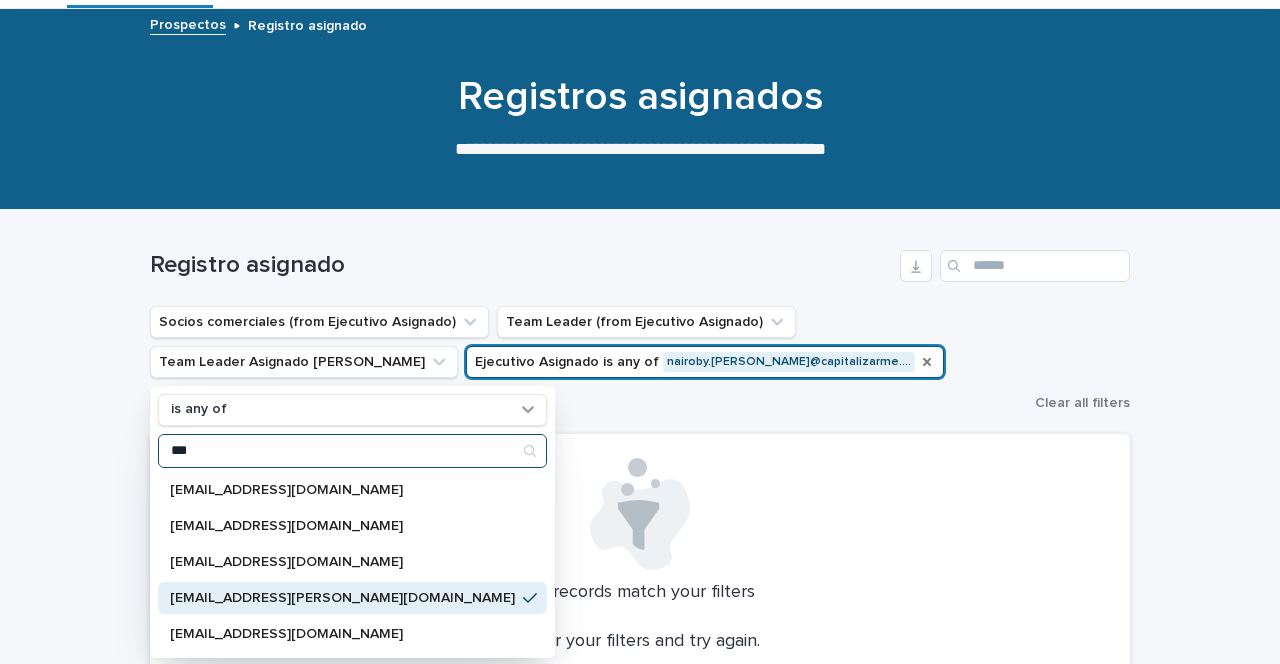 click on "***" at bounding box center [352, 451] 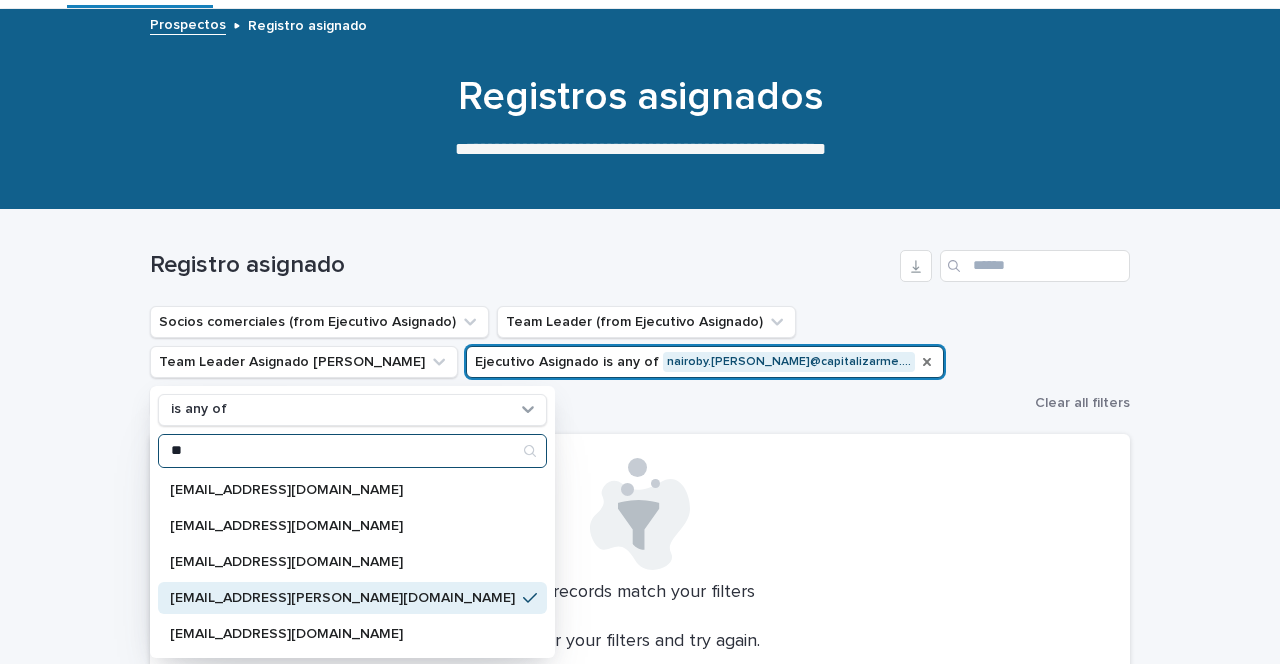 type on "*" 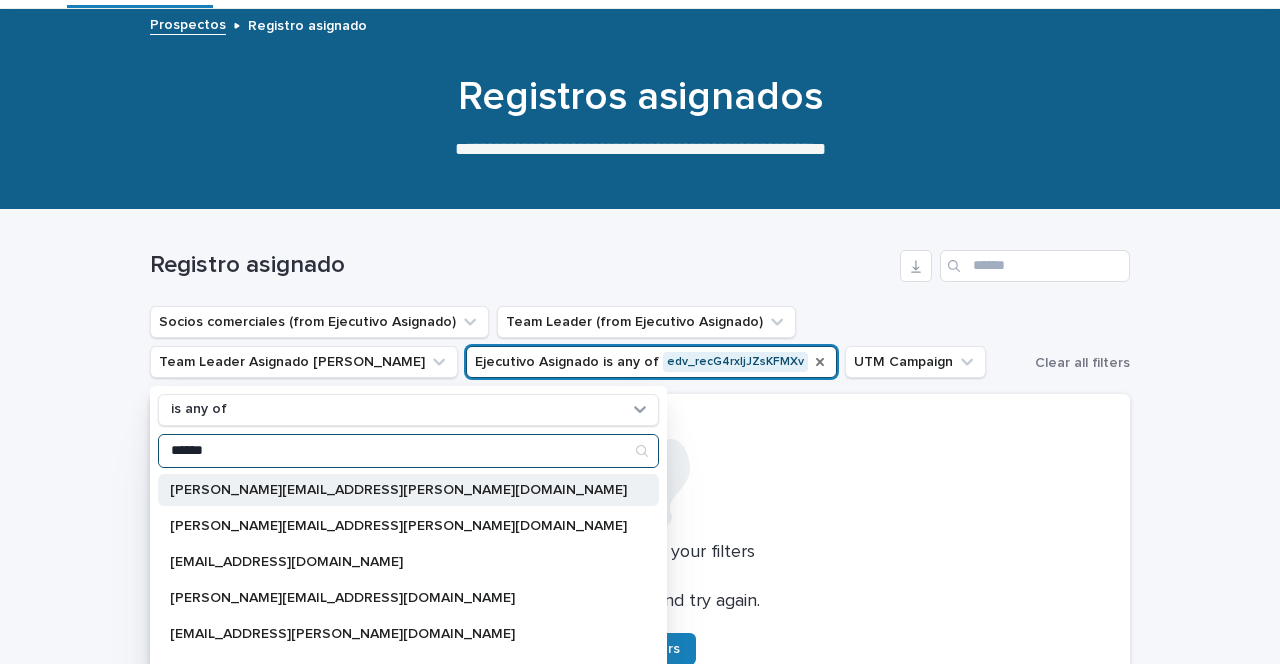 type on "******" 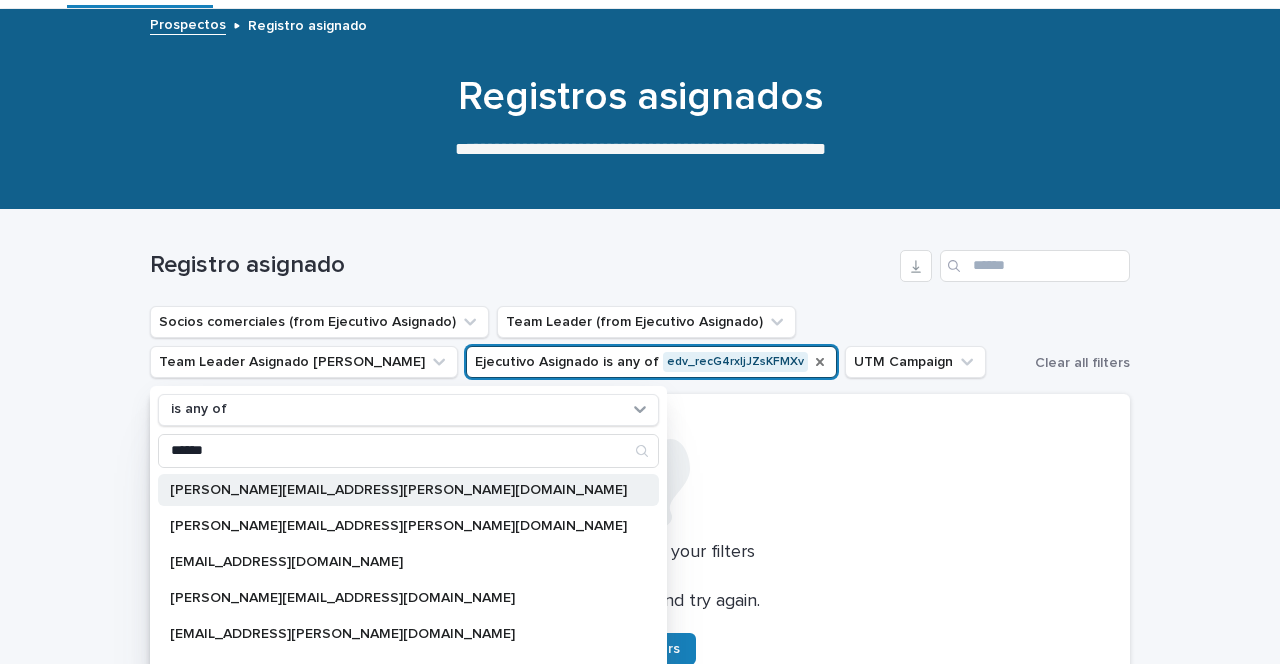 click on "marian.cicarelli@gmail.com" at bounding box center [398, 490] 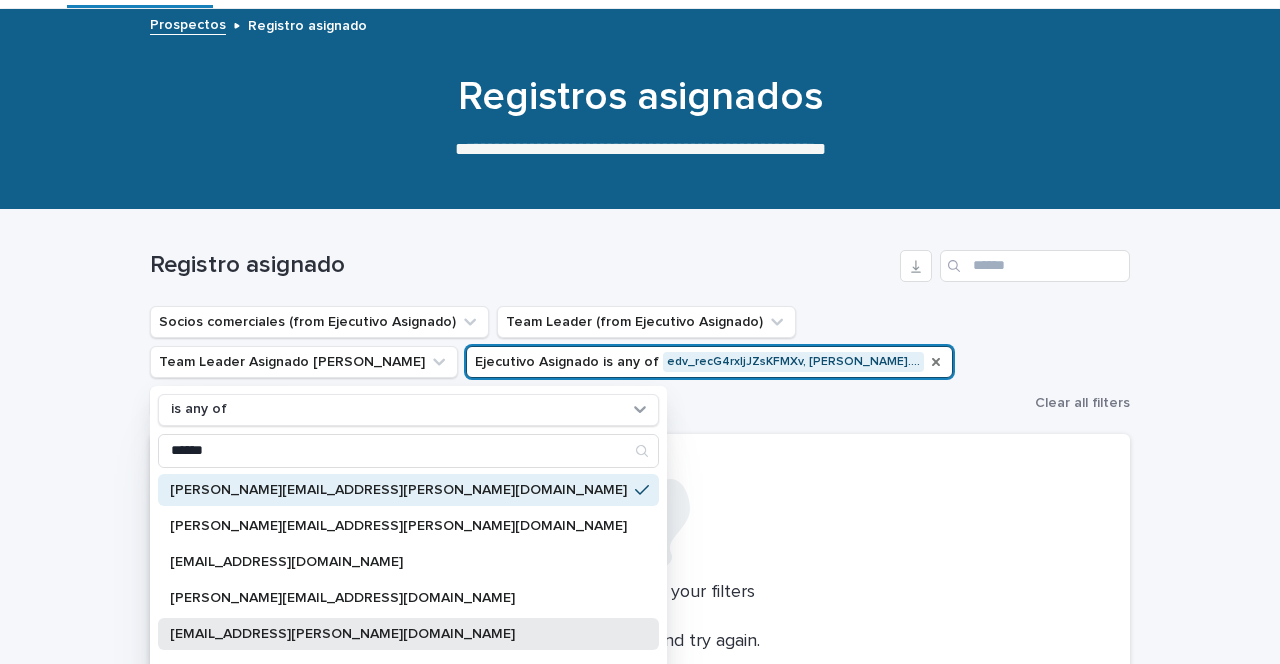 click on "[EMAIL_ADDRESS][PERSON_NAME][DOMAIN_NAME]" at bounding box center [398, 634] 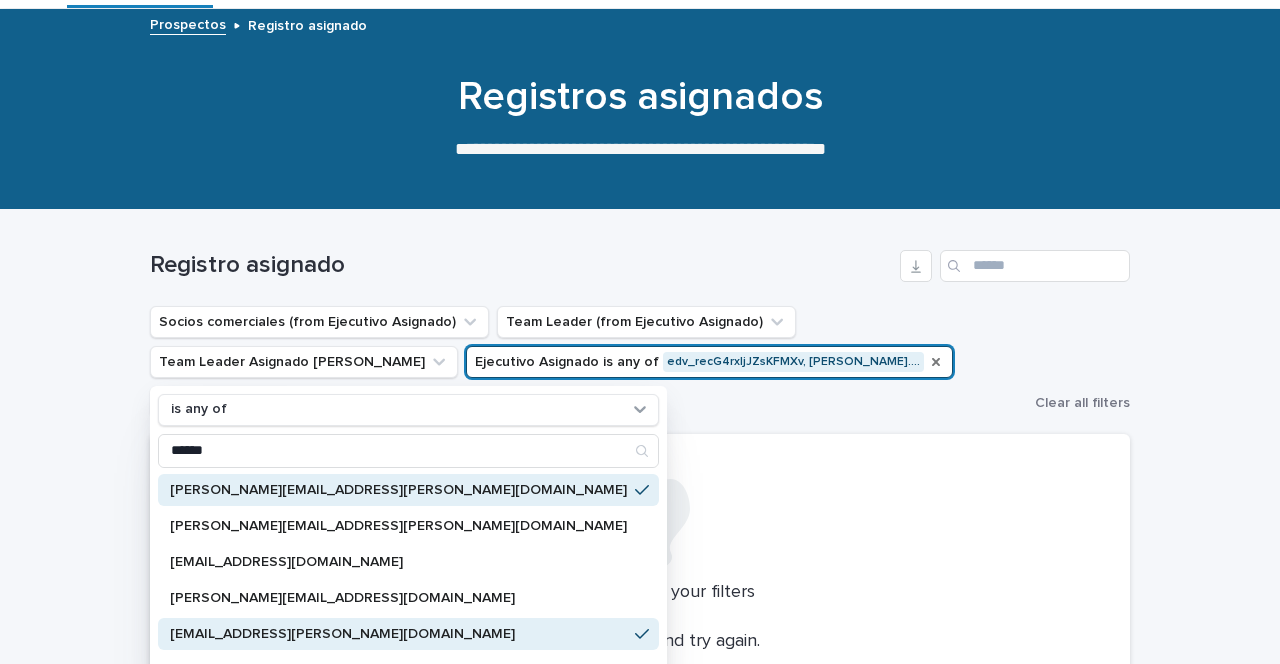 click at bounding box center [640, 514] 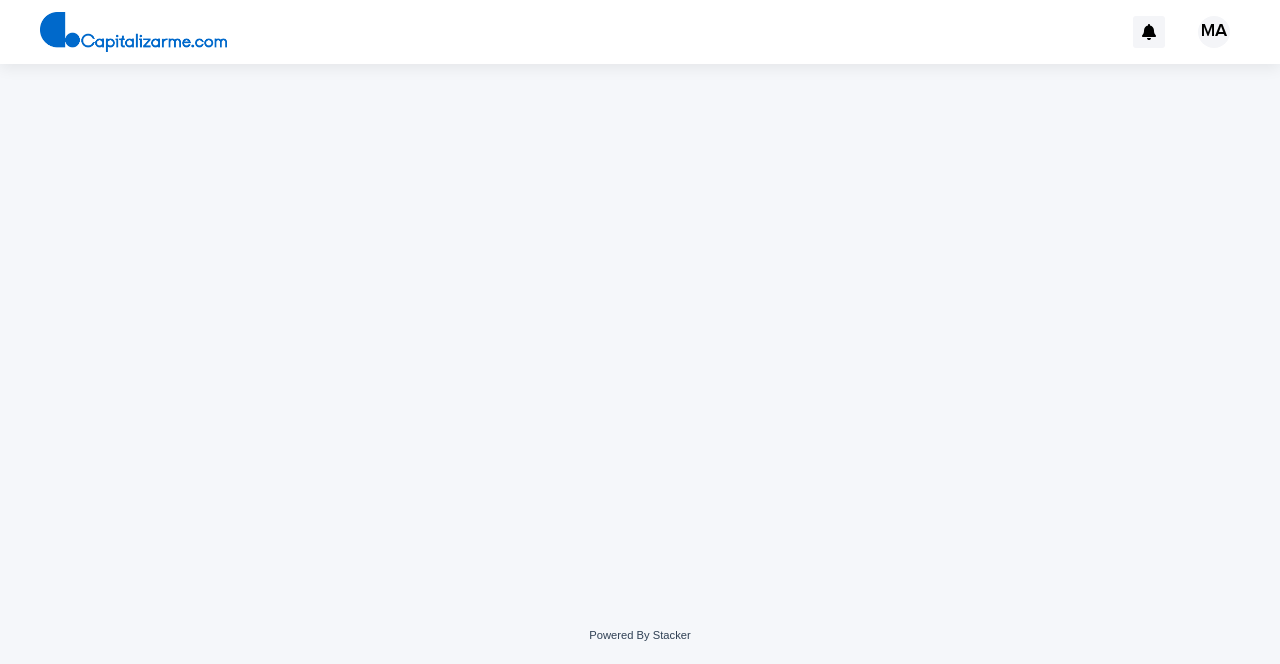 scroll, scrollTop: 0, scrollLeft: 0, axis: both 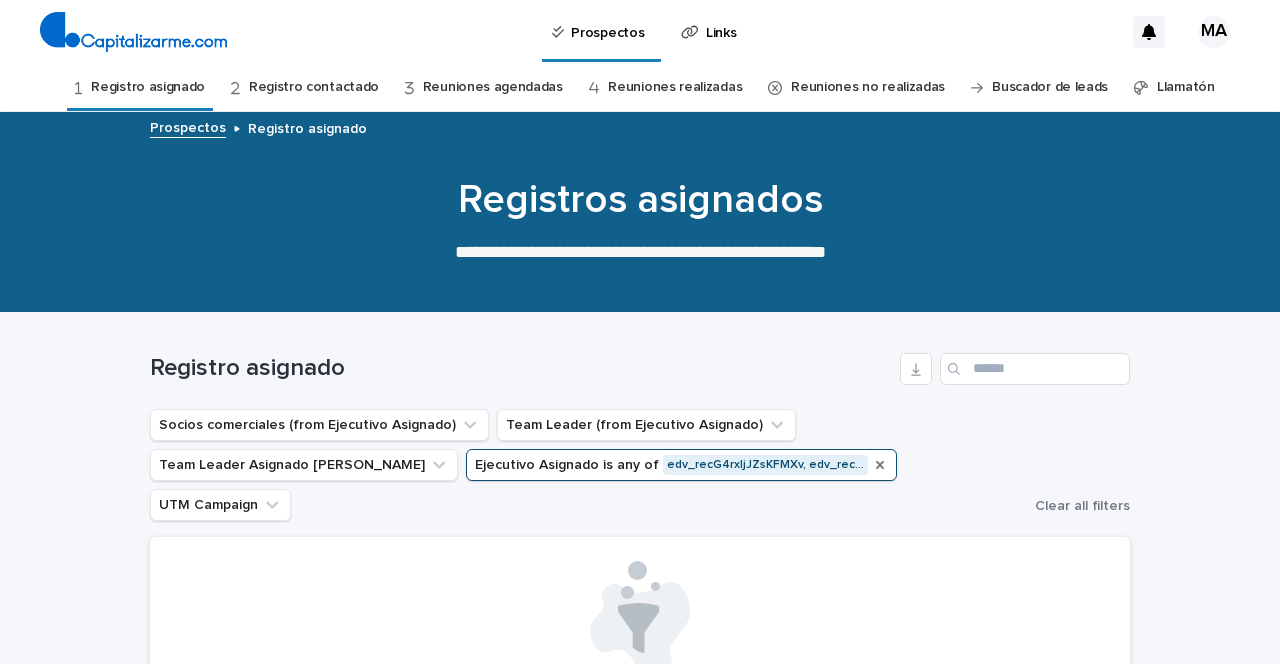 click 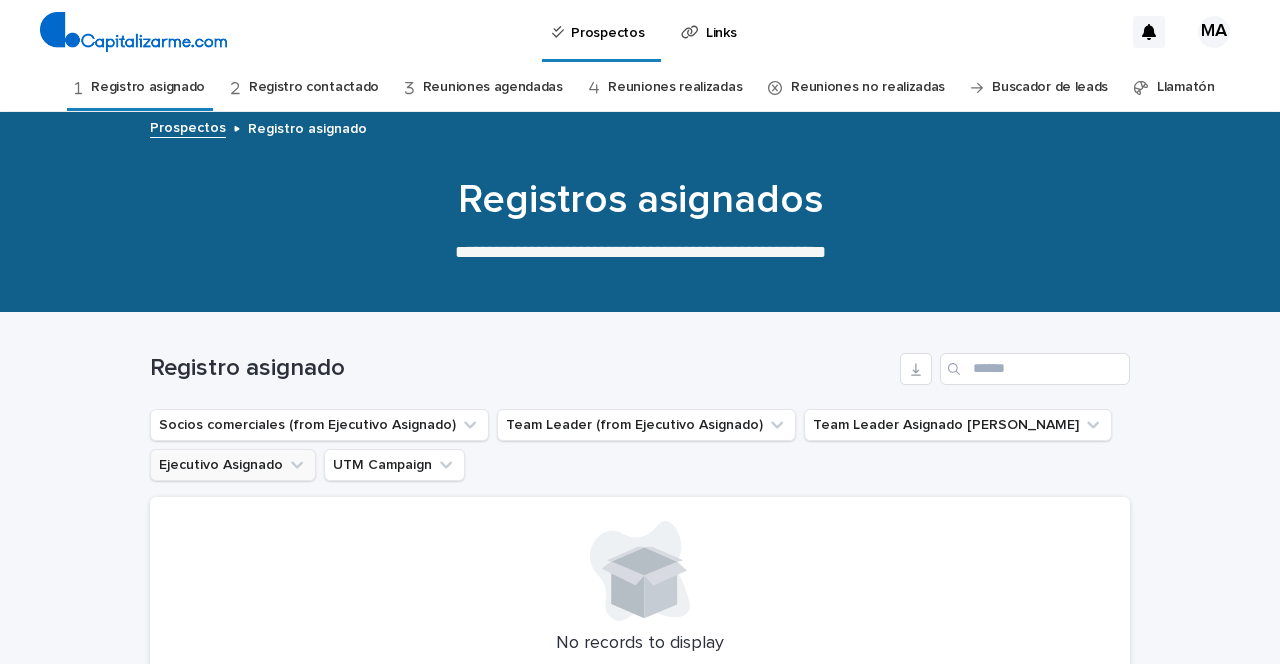 click on "Ejecutivo Asignado" at bounding box center (233, 465) 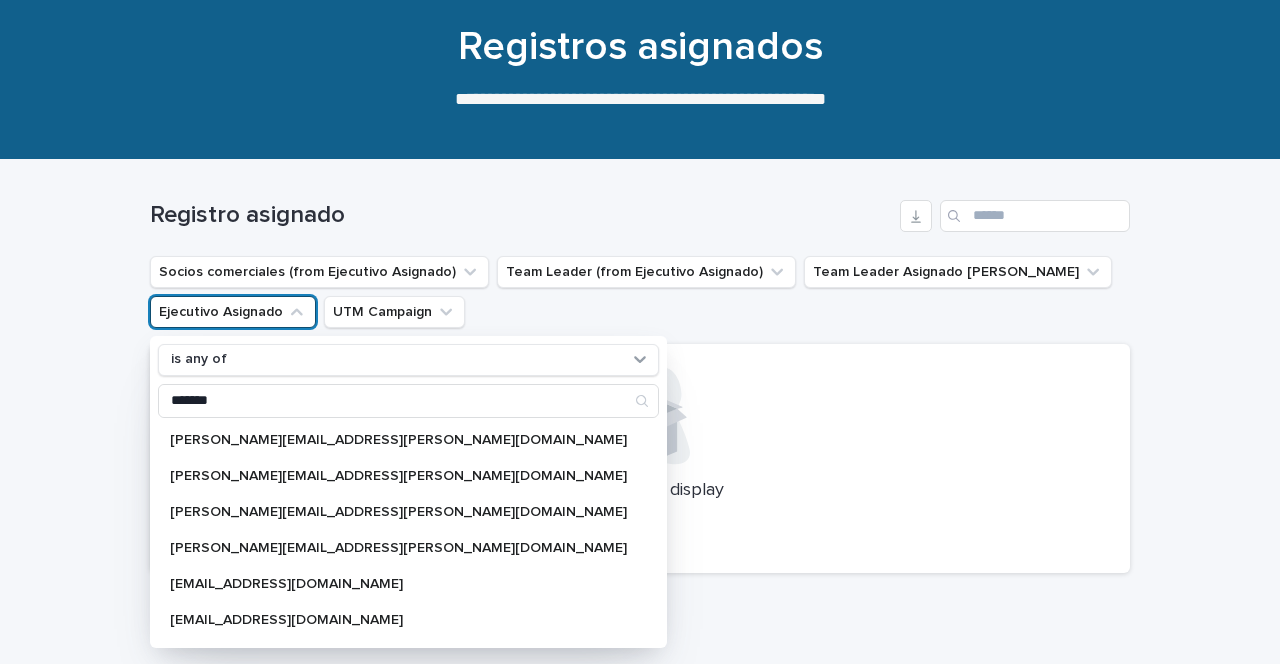 scroll, scrollTop: 152, scrollLeft: 0, axis: vertical 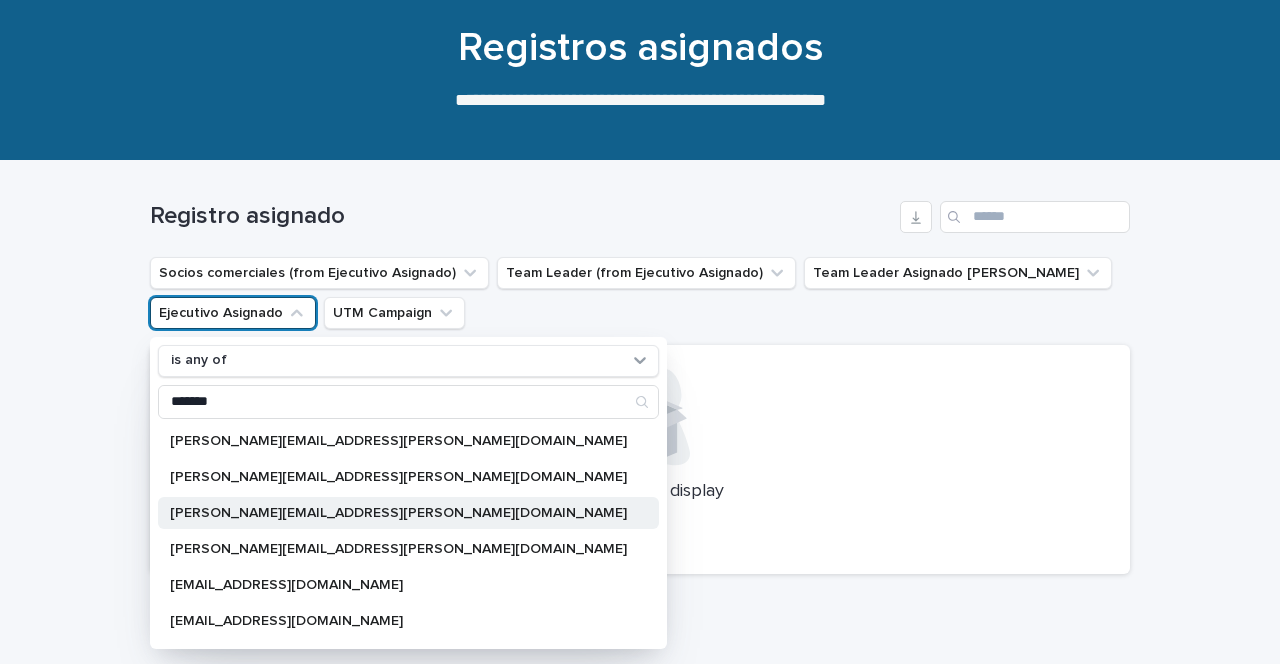 type on "*******" 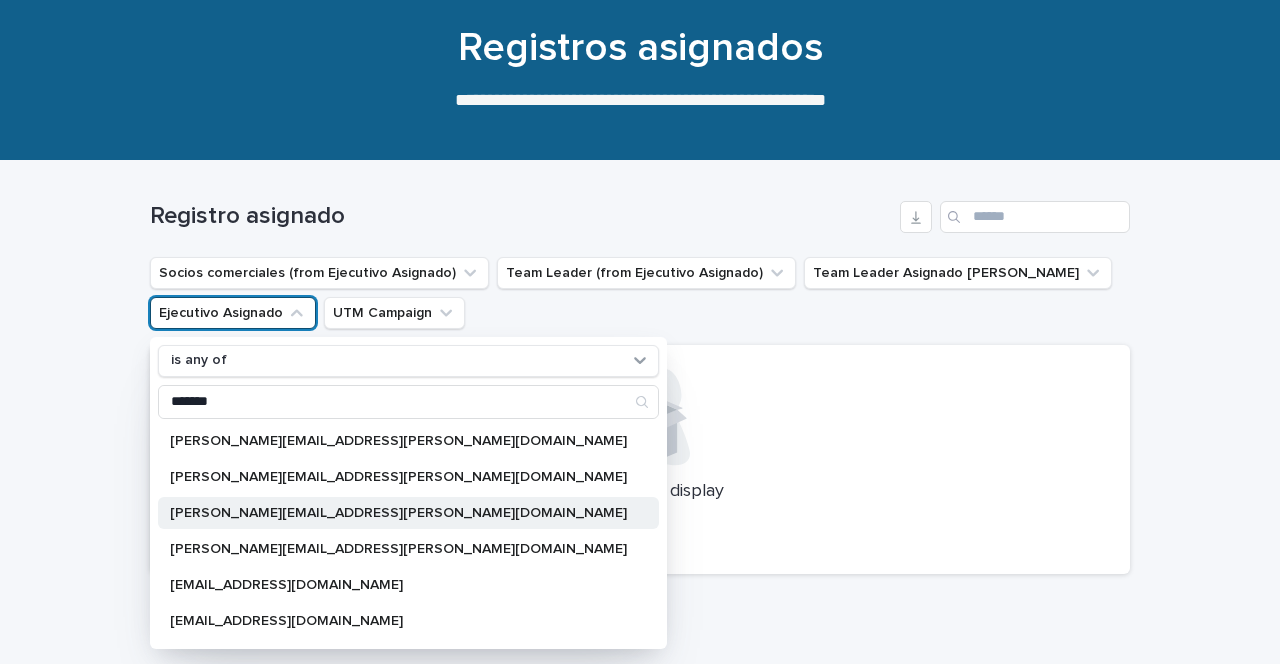 click on "[PERSON_NAME][EMAIL_ADDRESS][PERSON_NAME][DOMAIN_NAME]" at bounding box center [408, 513] 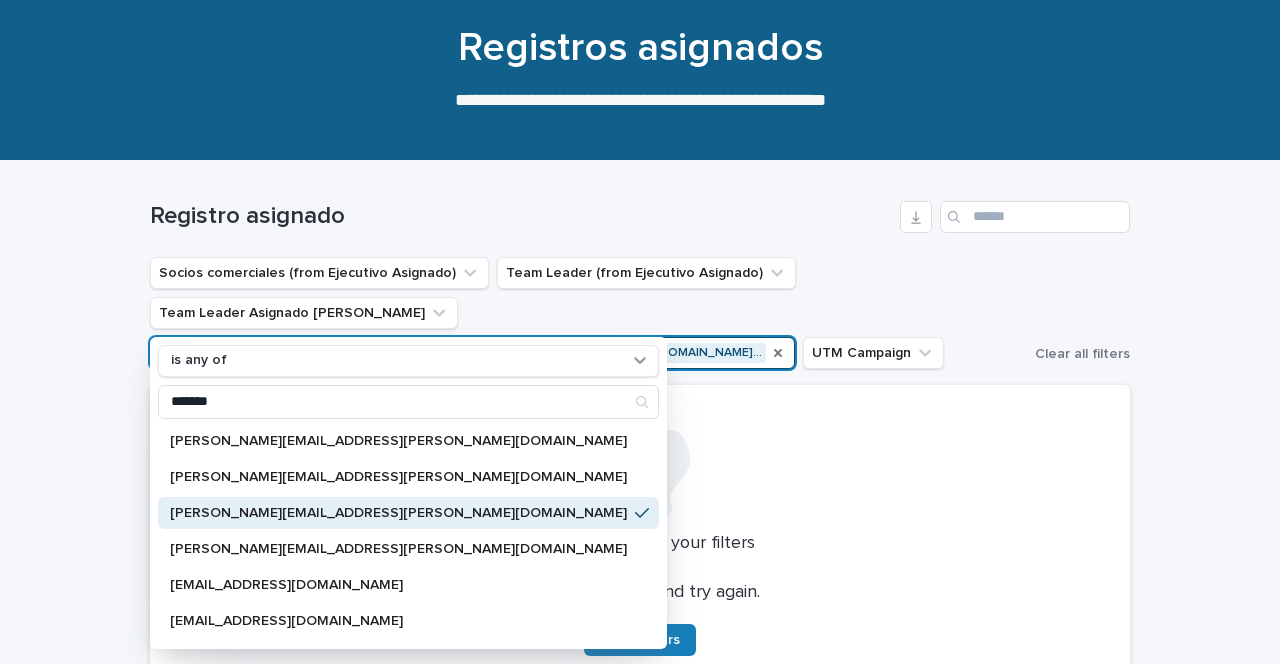 click at bounding box center (640, 465) 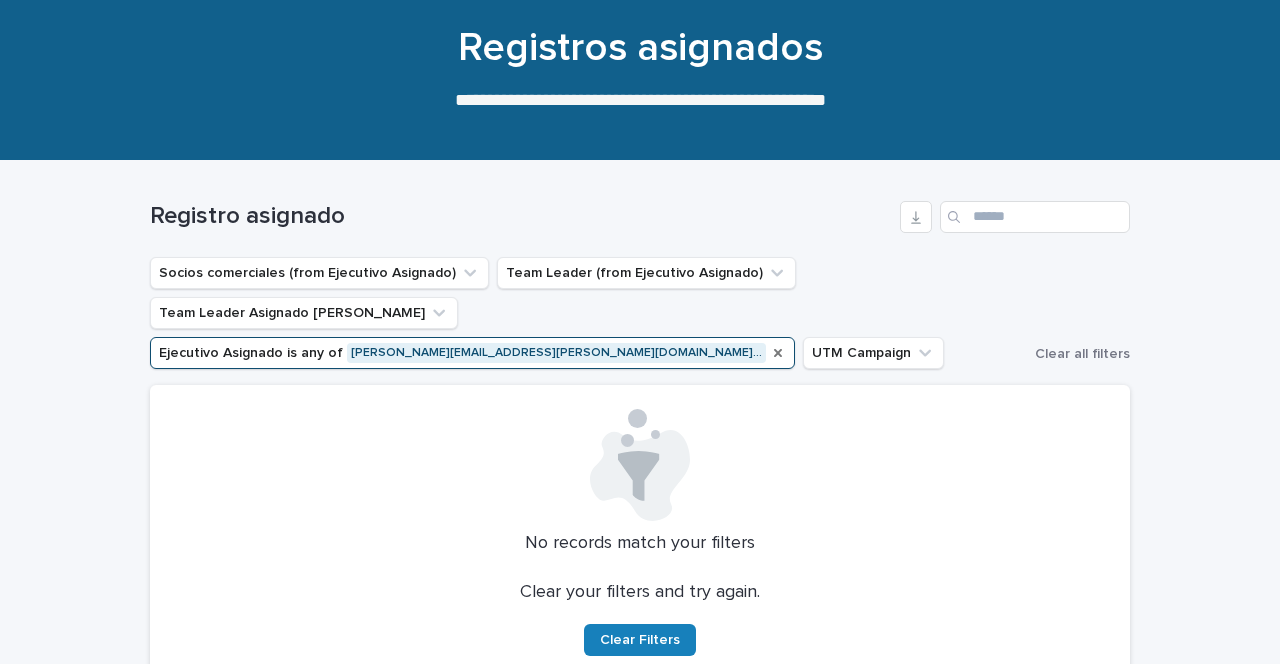 click on "Ejecutivo Asignado is any of [EMAIL_ADDRESS][PERSON_NAME][DOMAIN_NAME]…" at bounding box center [472, 353] 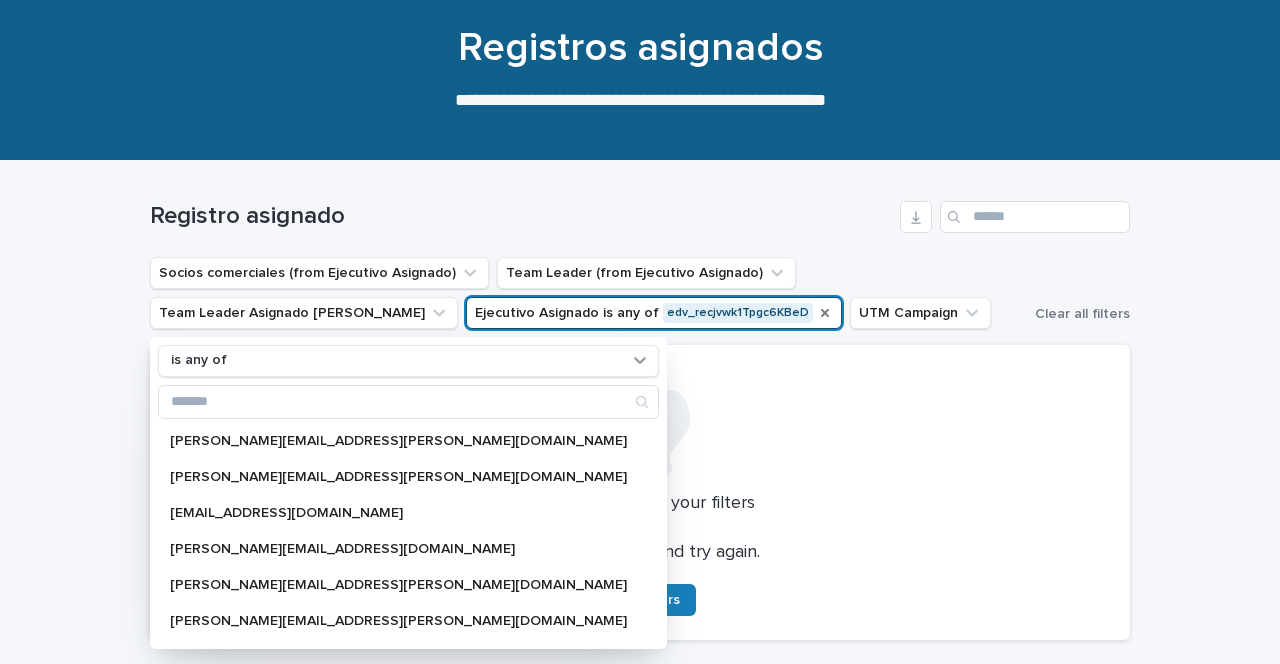 click at bounding box center (640, 425) 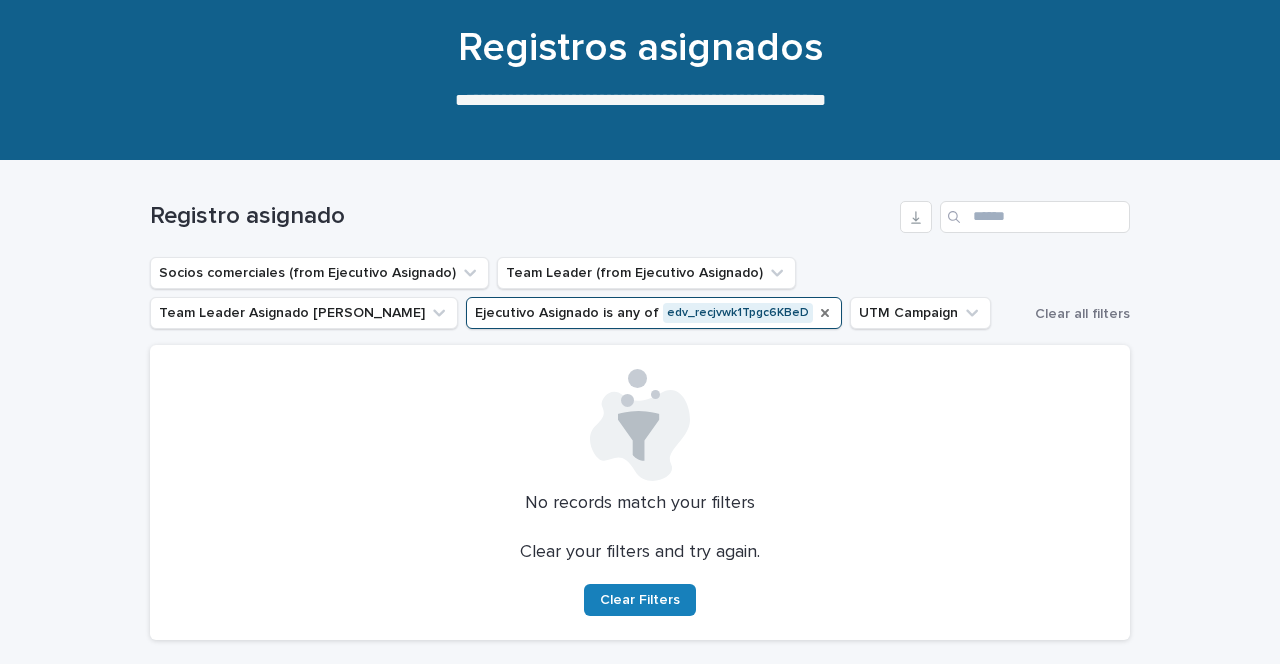 click on "Ejecutivo Asignado is any of edv_recjvwk1Tpgc6KBeD" at bounding box center (654, 313) 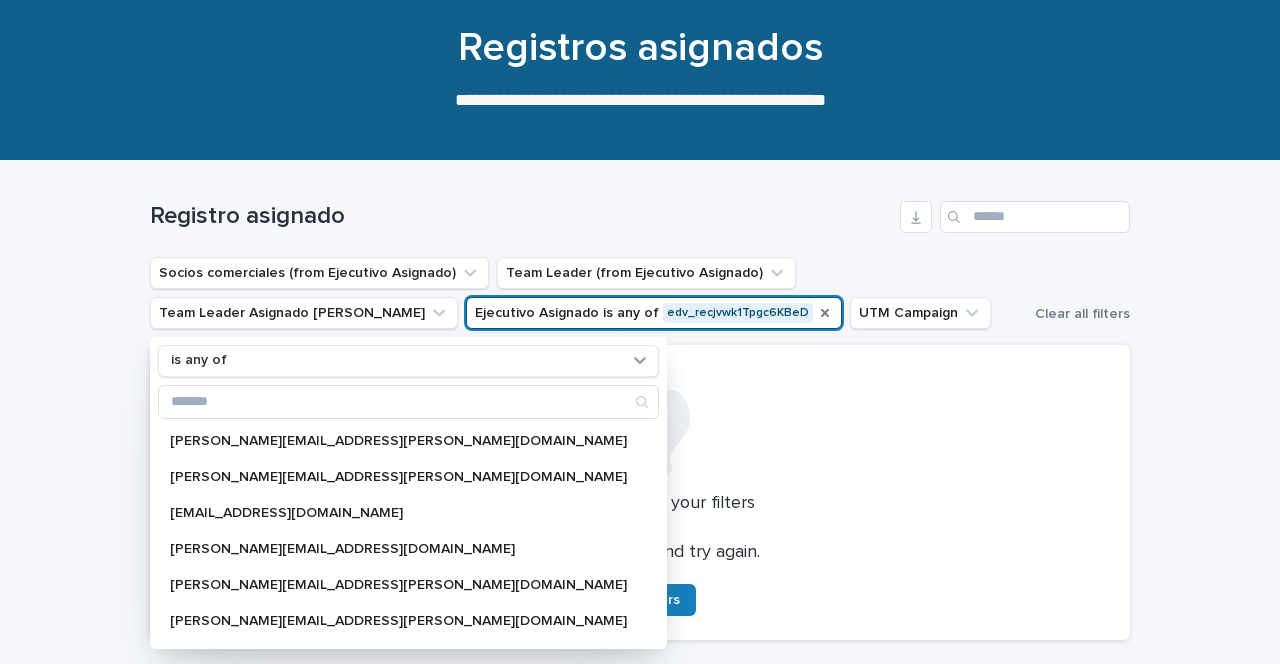 click on "Ejecutivo Asignado is any of edv_recjvwk1Tpgc6KBeD" at bounding box center [654, 313] 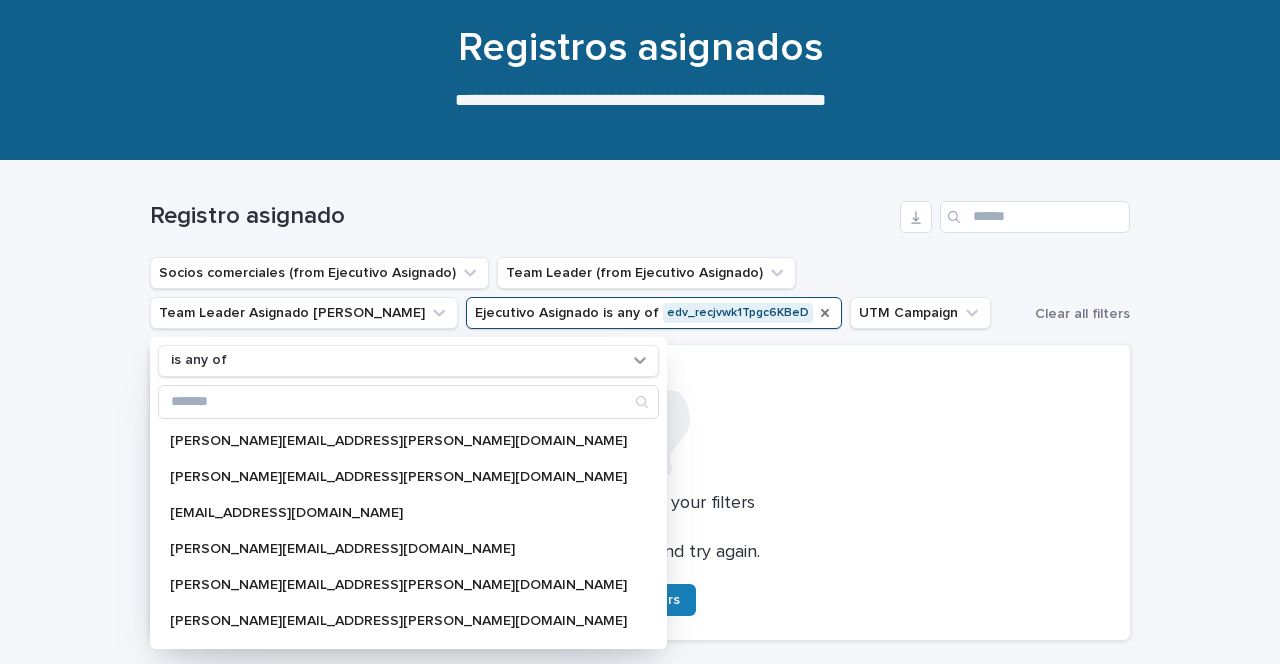 click on "Ejecutivo Asignado is any of edv_recjvwk1Tpgc6KBeD" at bounding box center (654, 313) 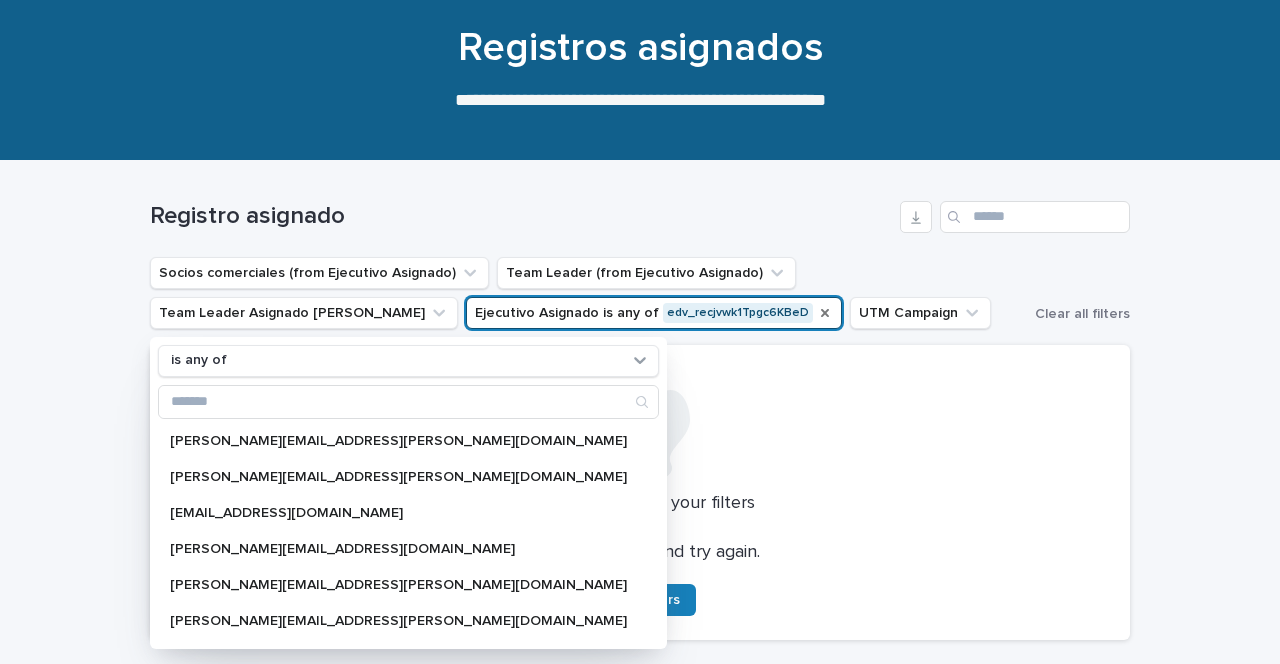 click at bounding box center [640, 425] 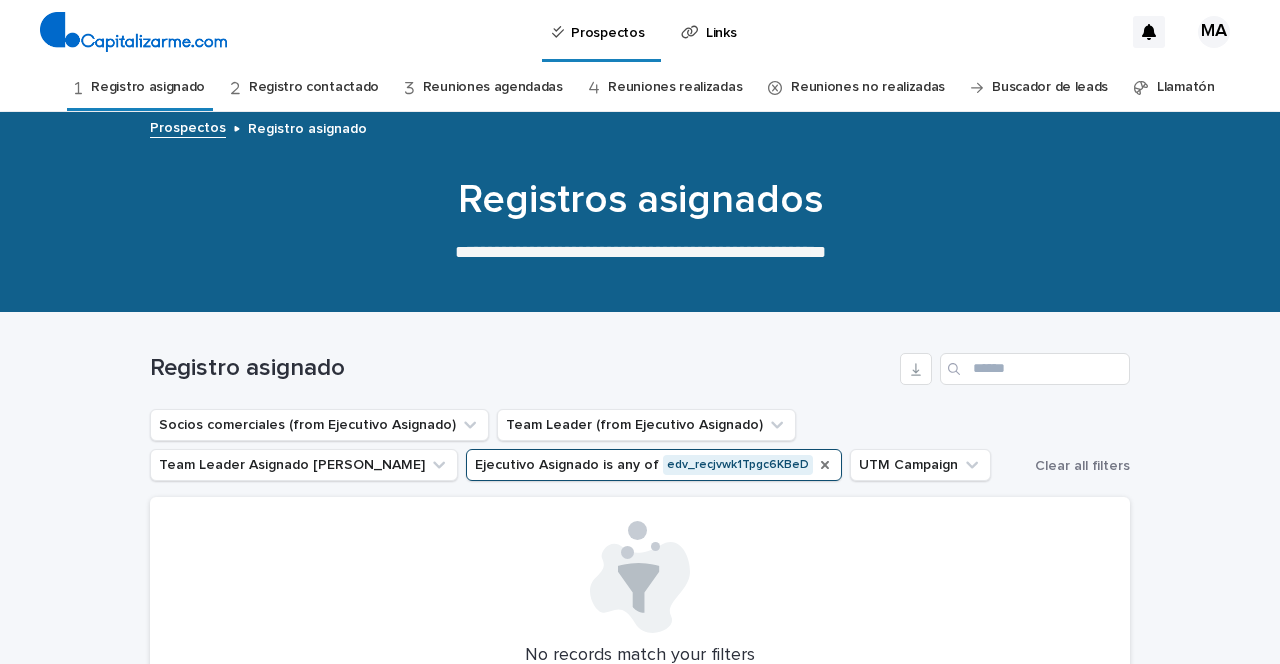 scroll, scrollTop: 95, scrollLeft: 0, axis: vertical 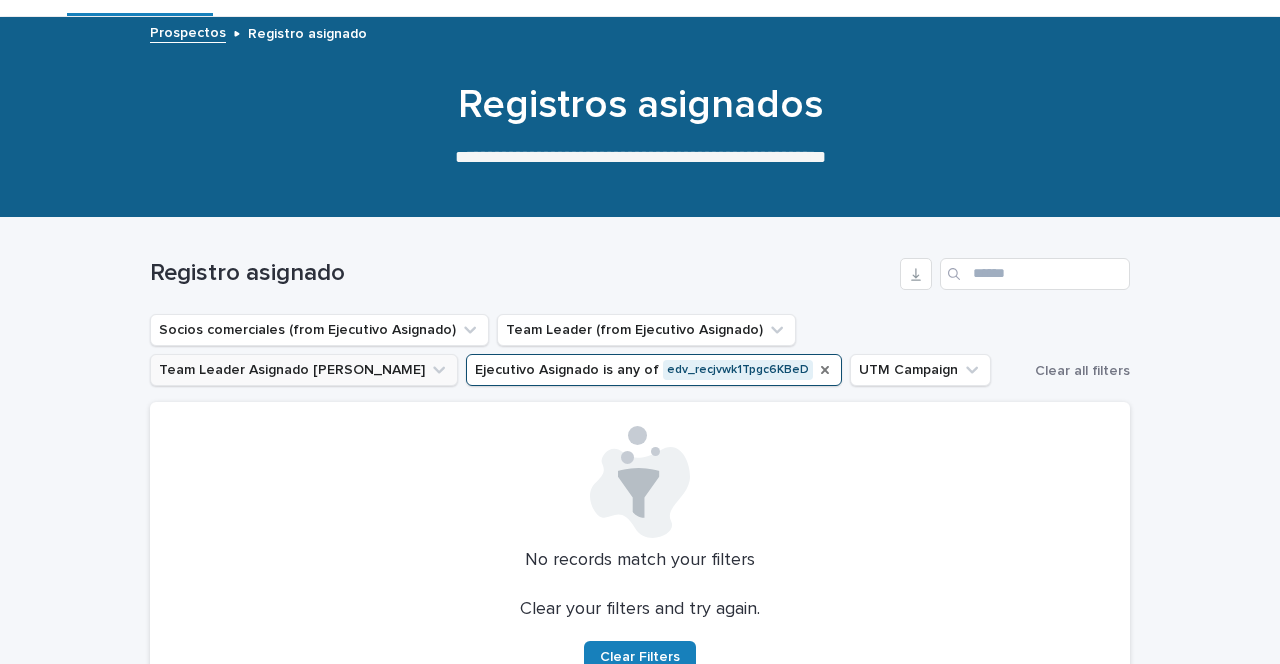 click on "Team Leader Asignado [PERSON_NAME]" at bounding box center (304, 370) 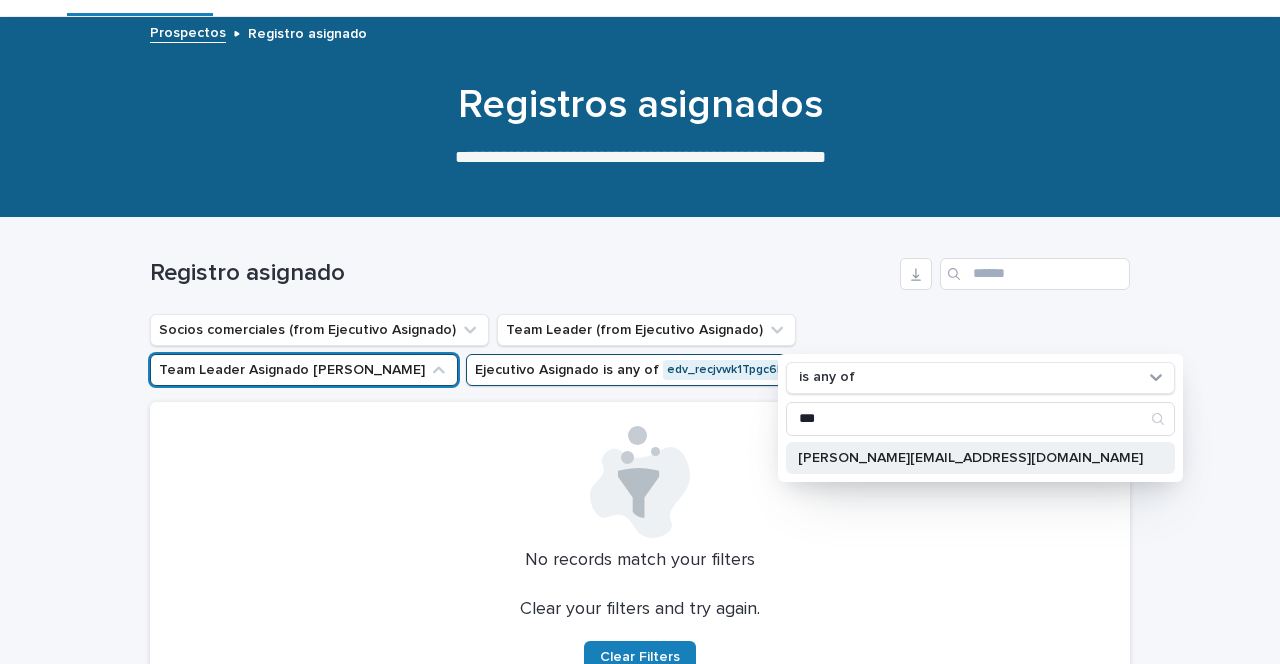 click on "nairoby.barrios@capitalizarme.com" at bounding box center (980, 458) 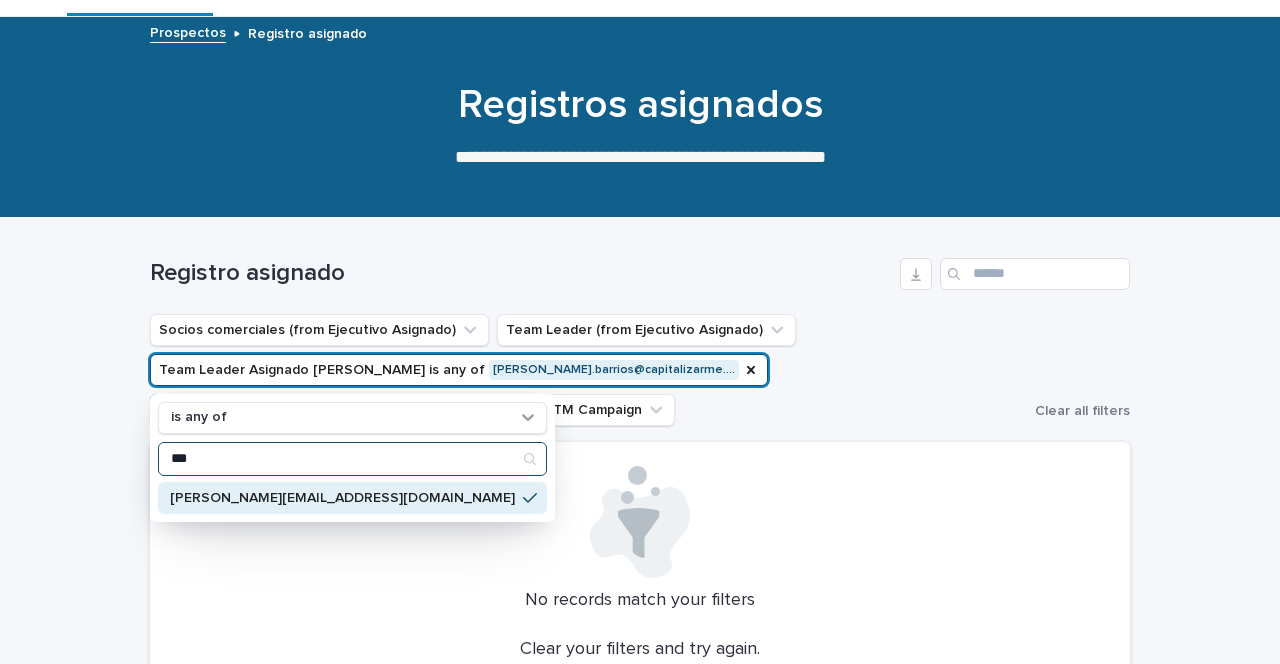 click on "***" at bounding box center (352, 459) 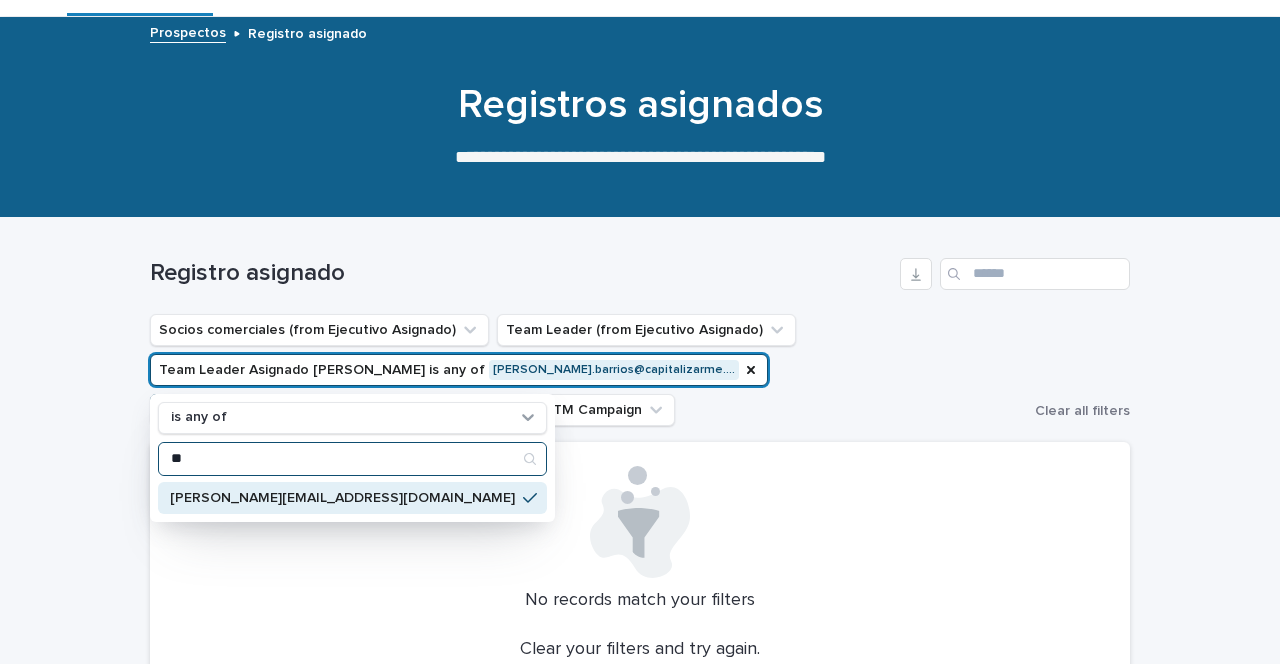 type on "*" 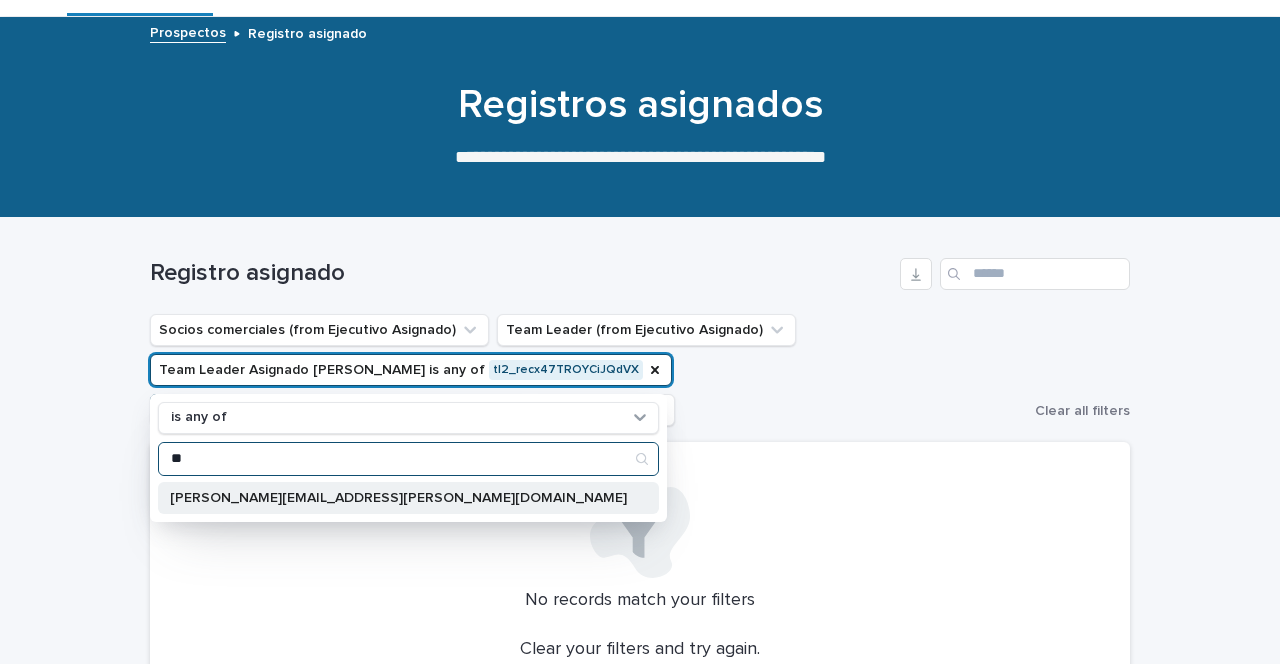 type on "*" 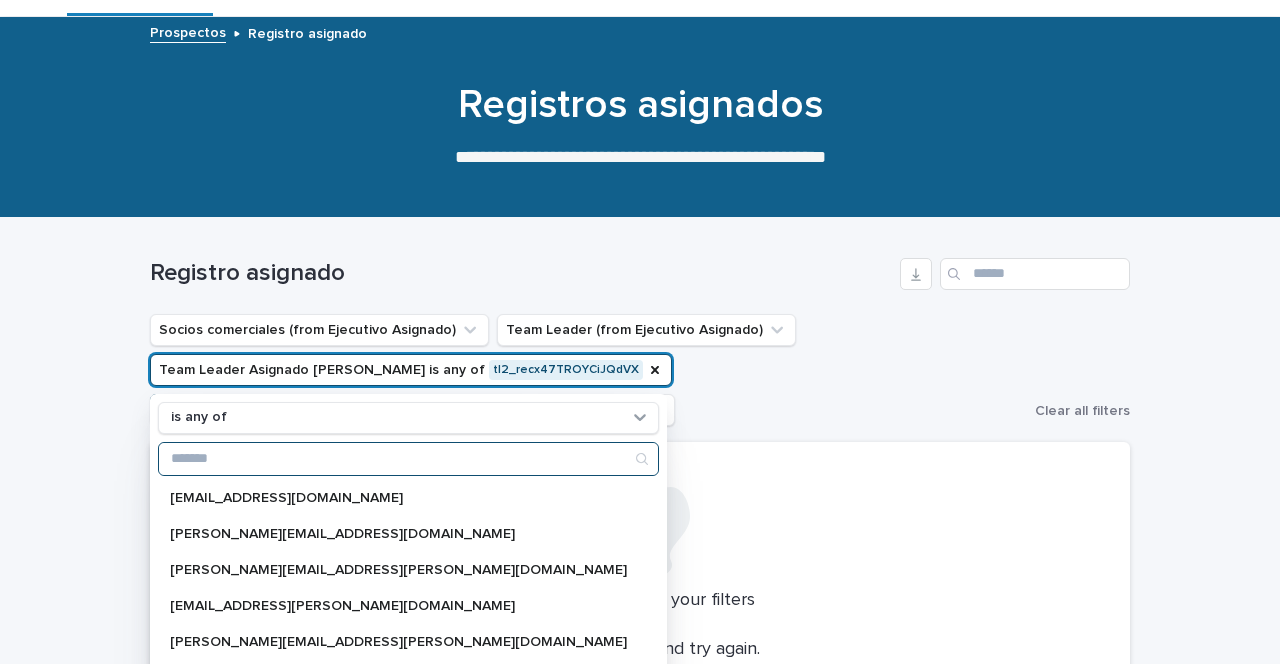 type 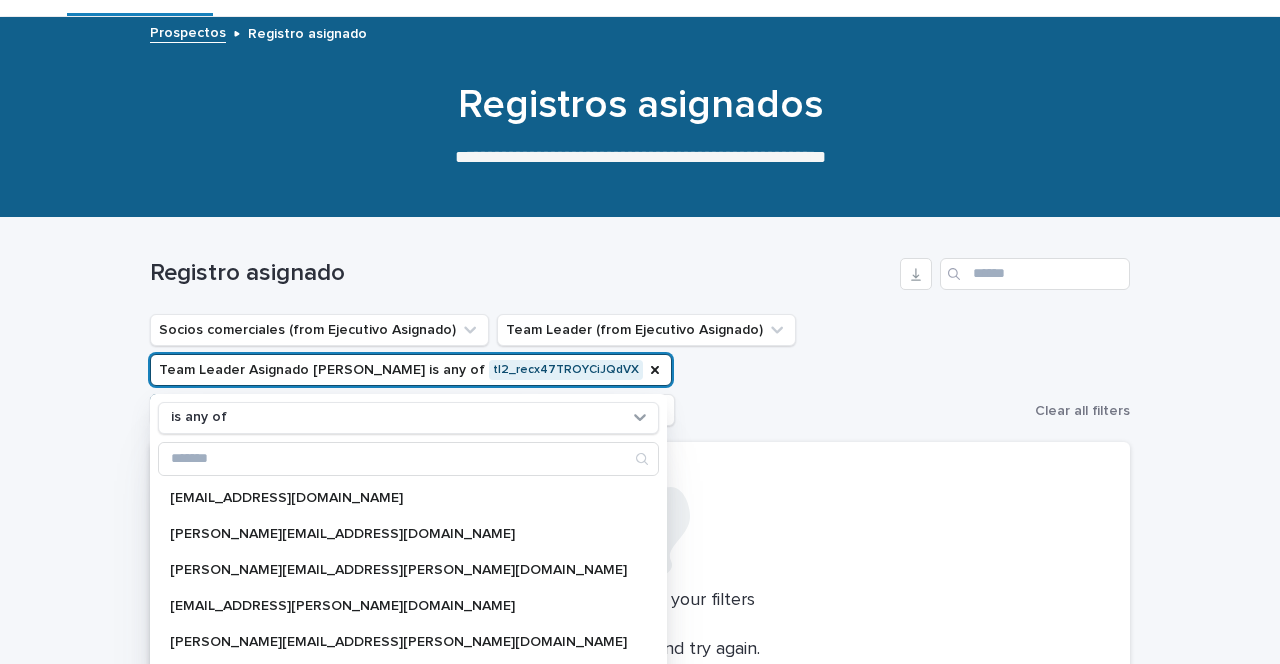 click 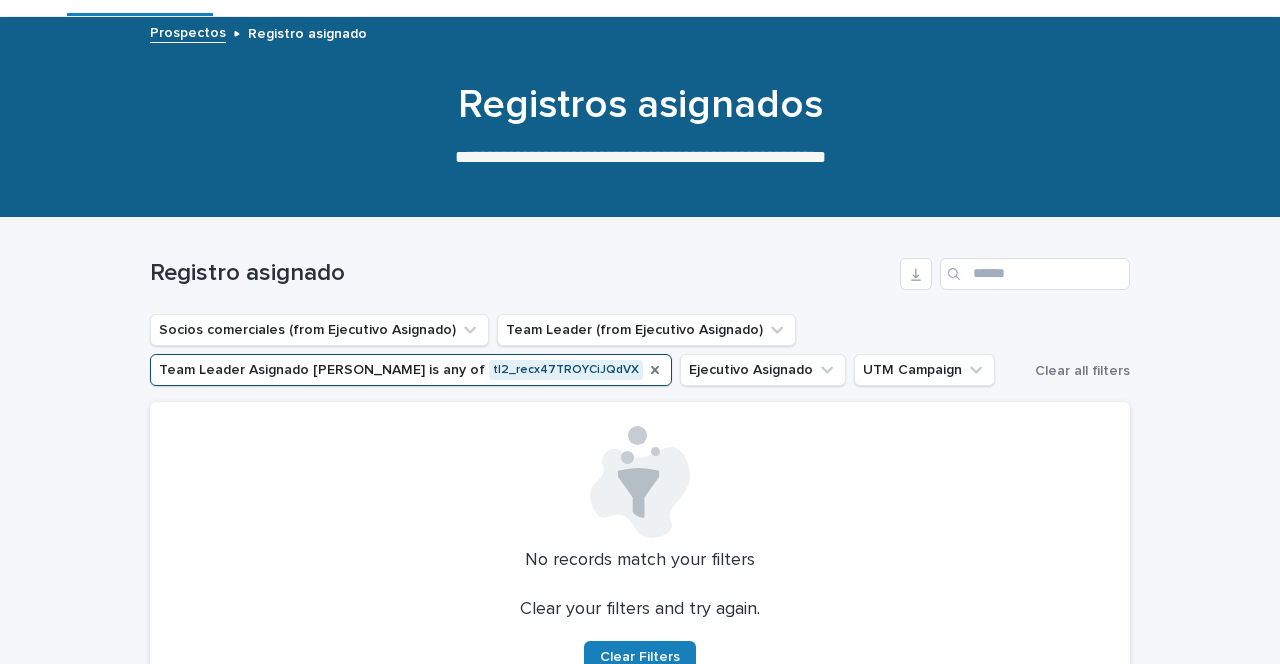 click 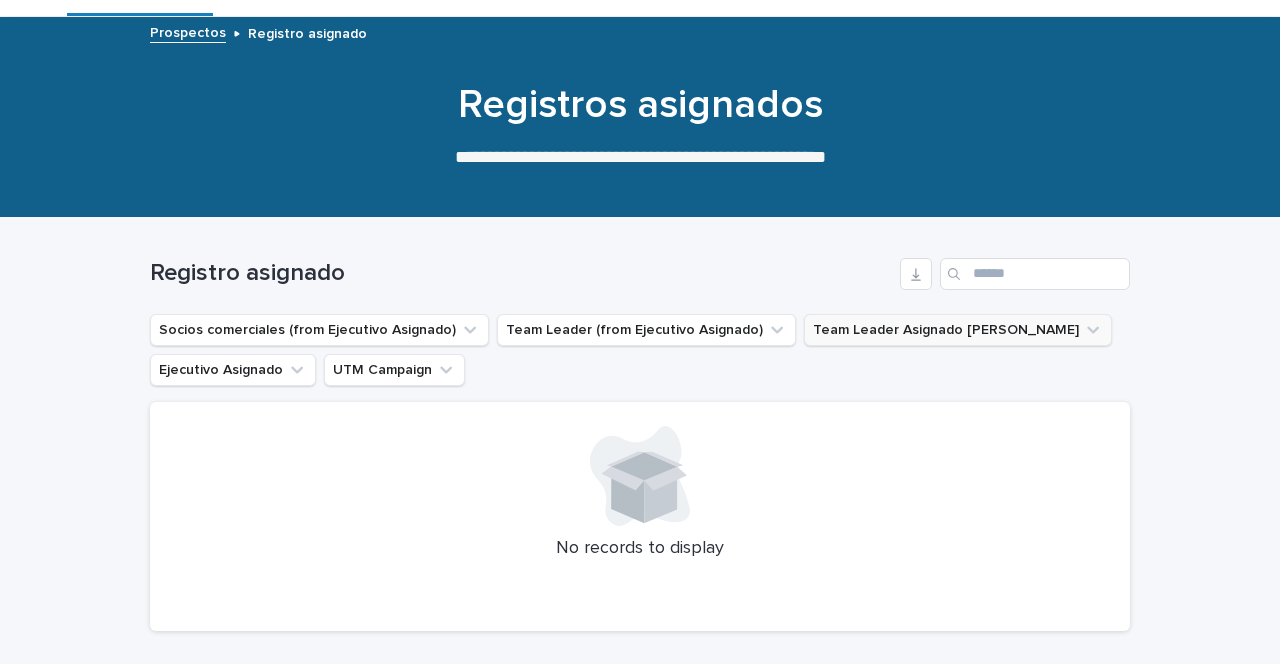 scroll, scrollTop: 0, scrollLeft: 0, axis: both 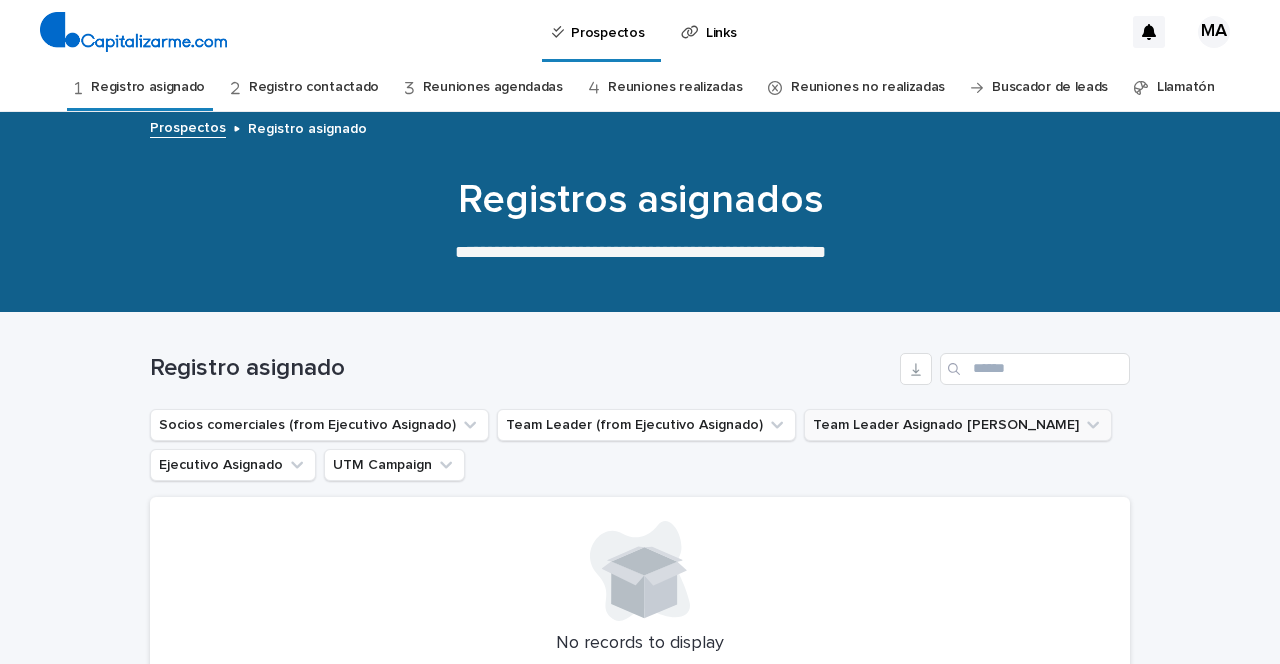click on "Llamatón" at bounding box center (1186, 87) 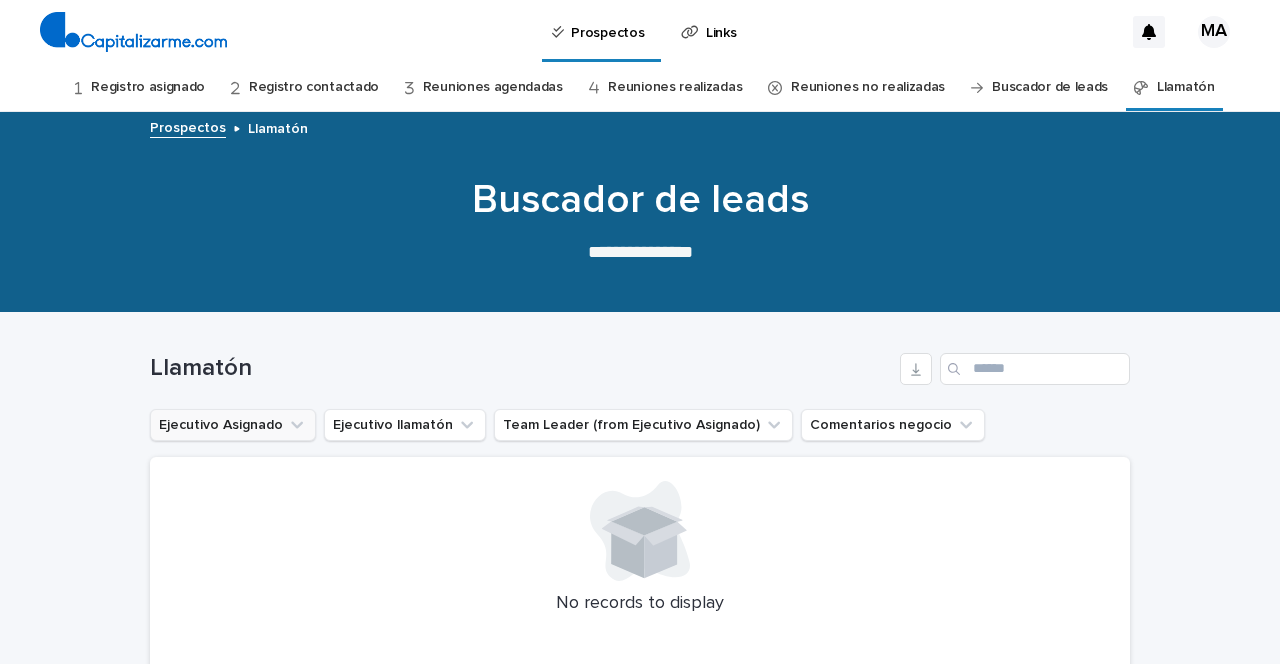 click on "Ejecutivo Asignado" at bounding box center (233, 425) 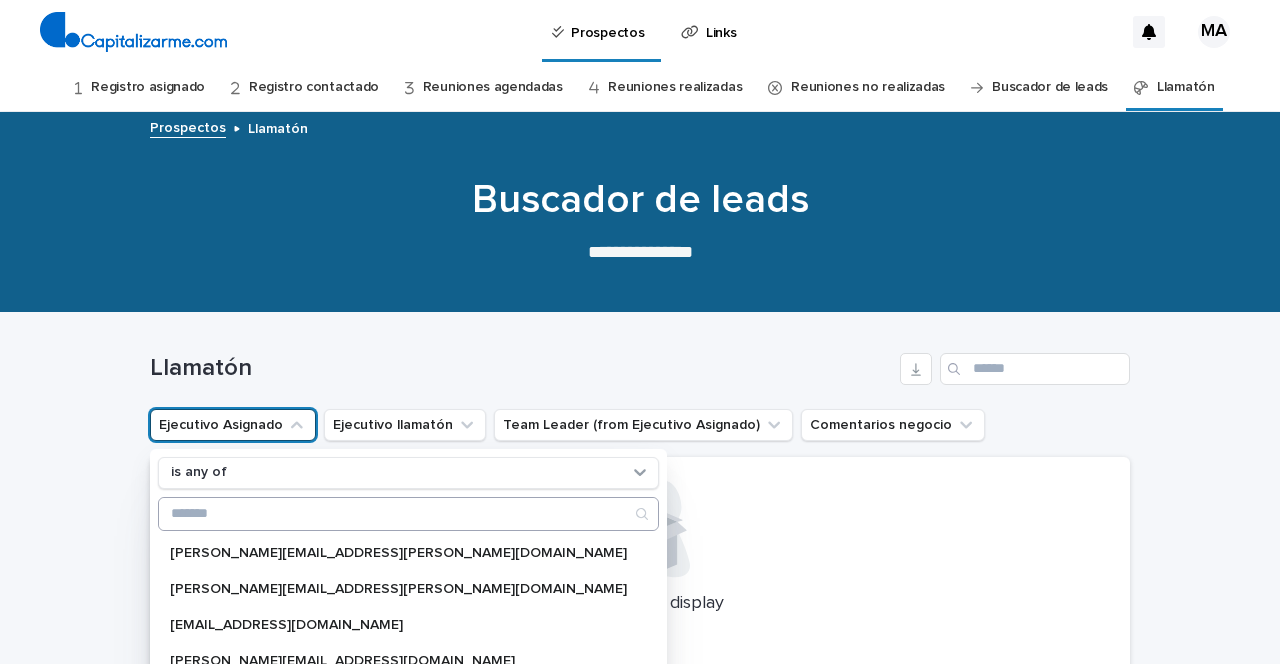 type on "*" 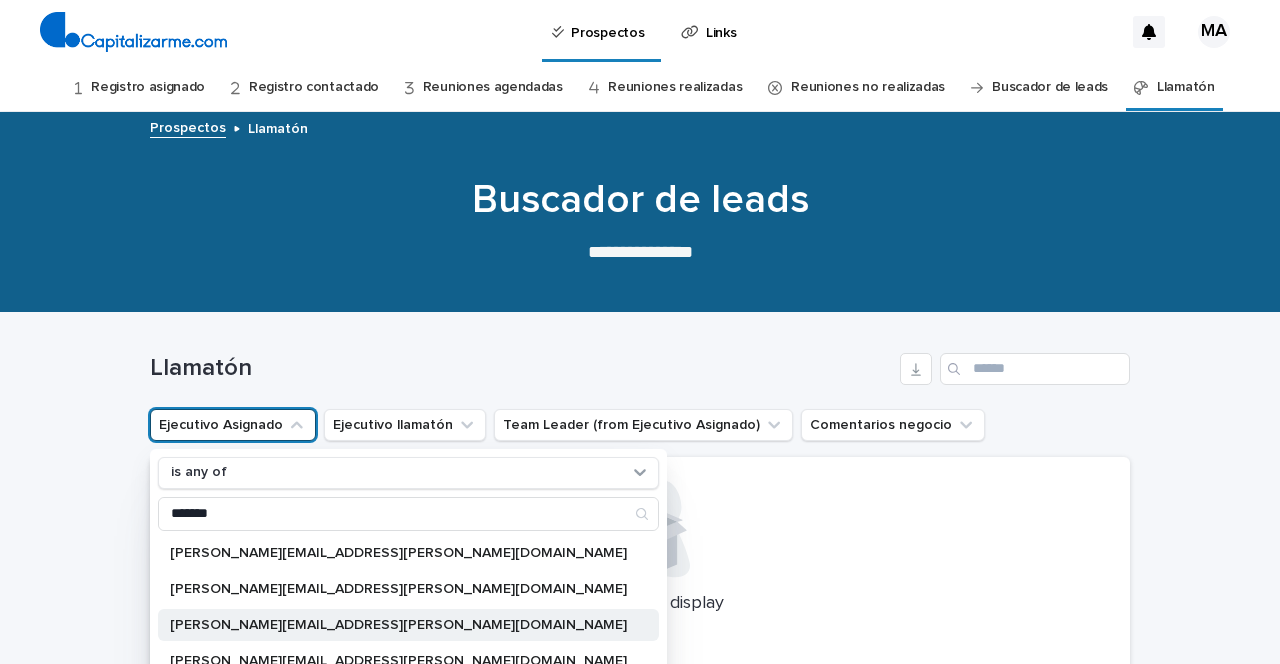 type on "*******" 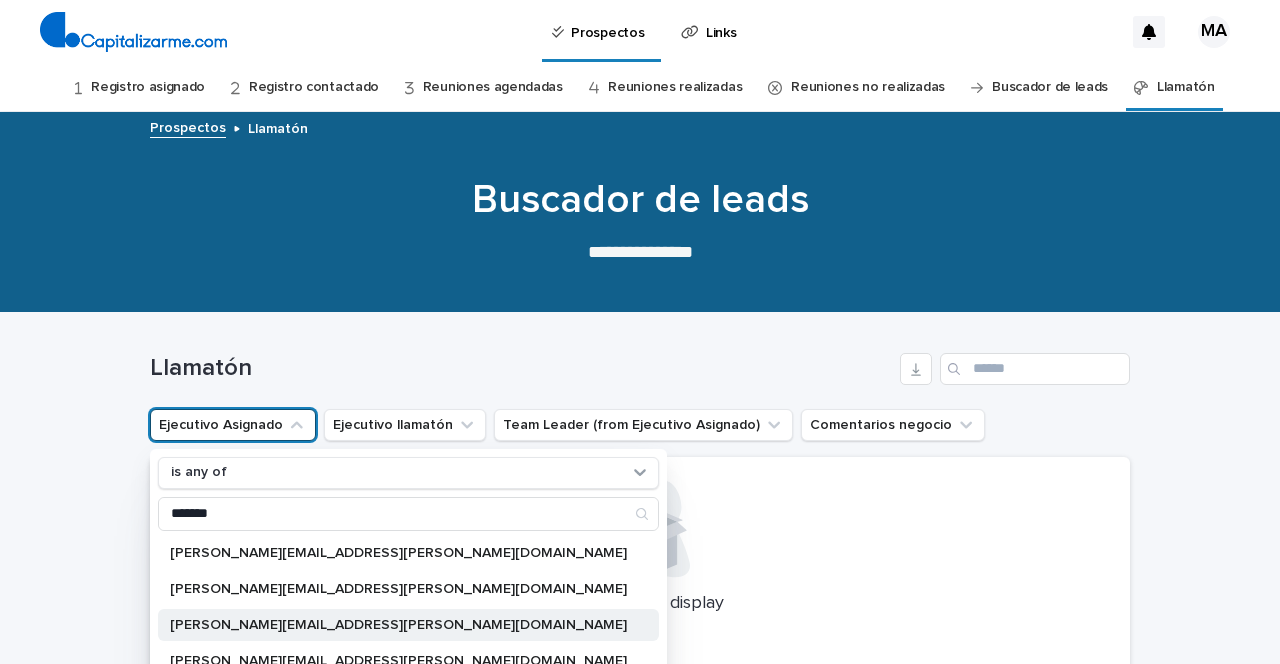 click on "[EMAIL_ADDRESS][PERSON_NAME][DOMAIN_NAME]" at bounding box center (398, 625) 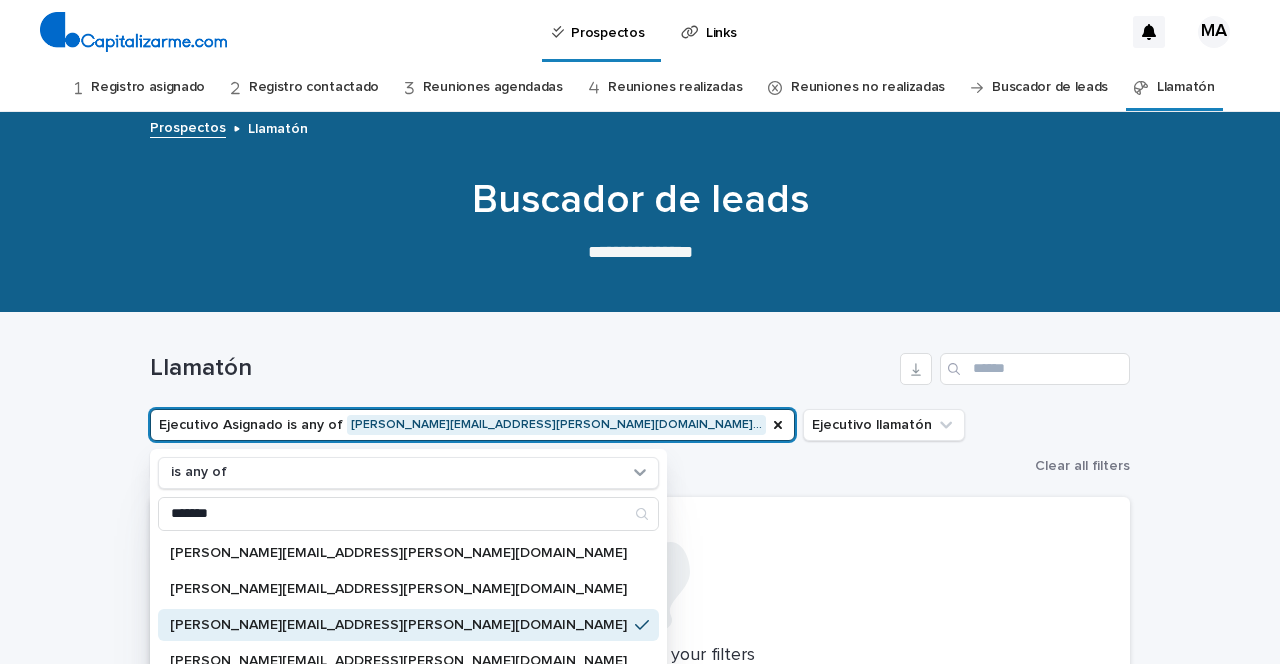 click on "Registro asignado" at bounding box center (148, 87) 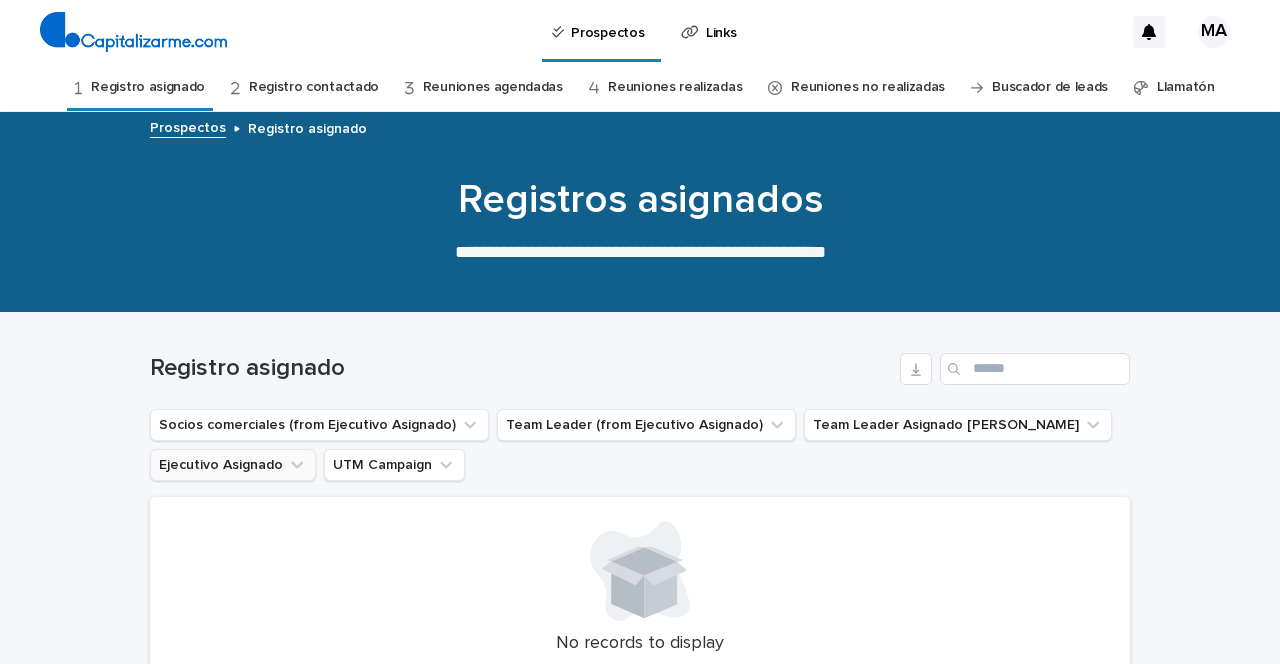 click on "Ejecutivo Asignado" at bounding box center [233, 465] 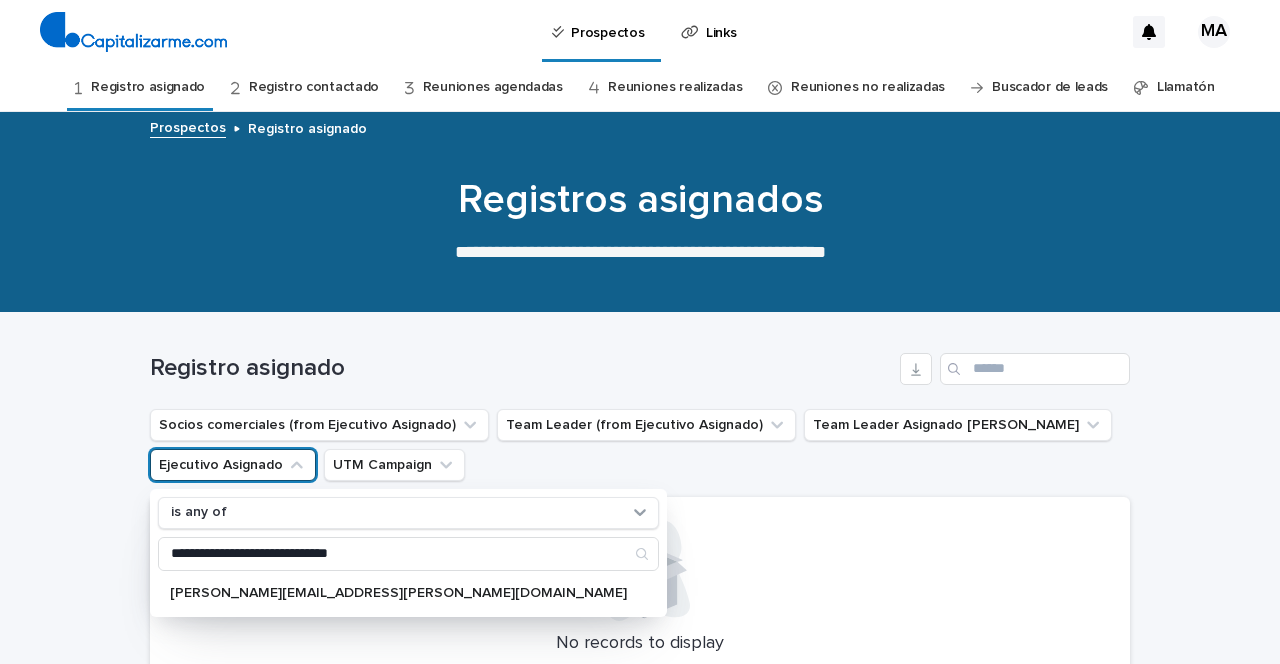 type on "**********" 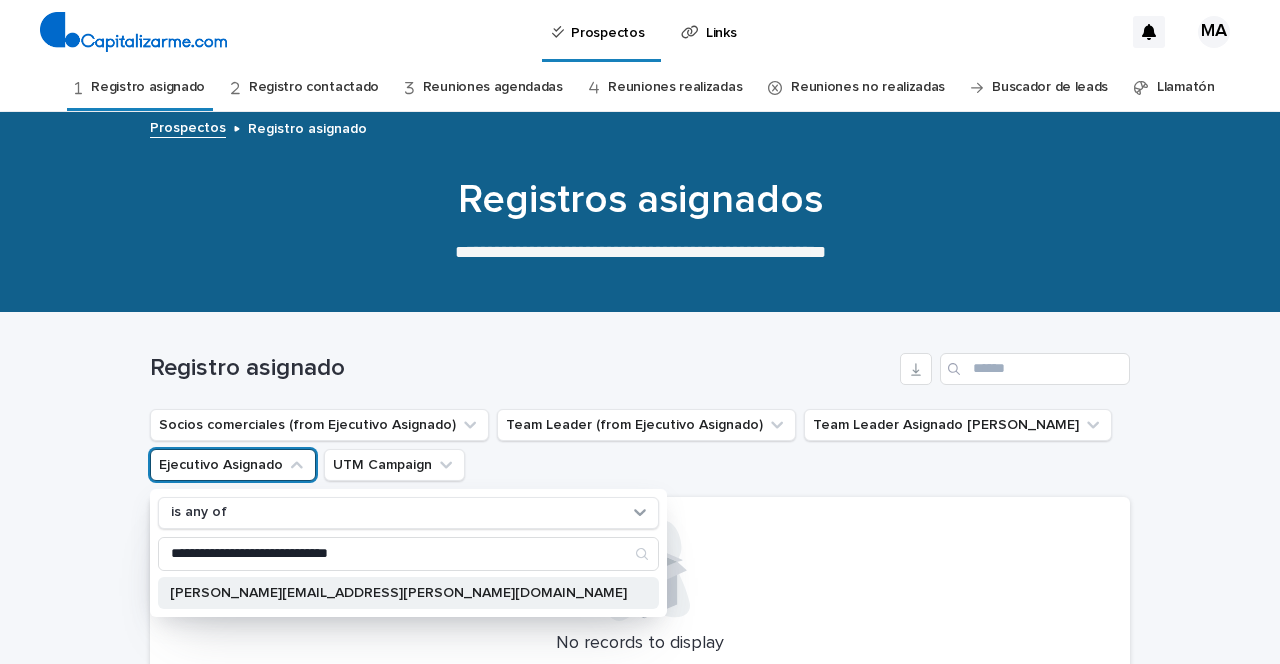 click on "[EMAIL_ADDRESS][PERSON_NAME][DOMAIN_NAME]" at bounding box center [398, 593] 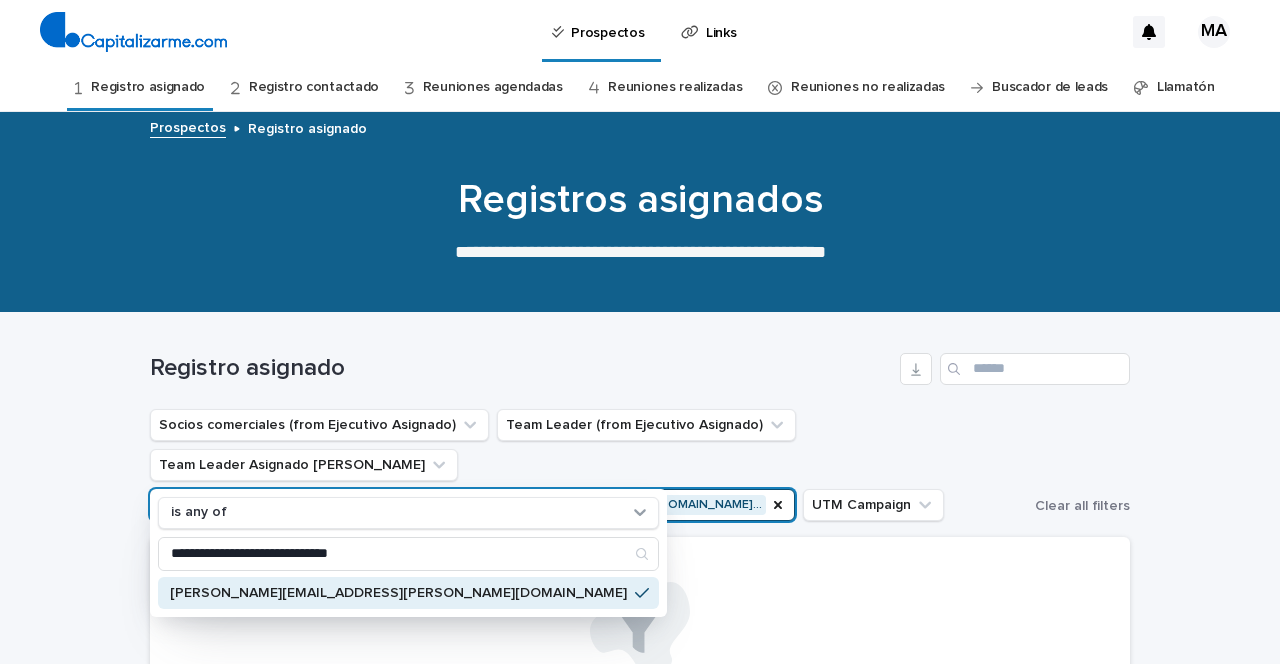 click at bounding box center (640, 617) 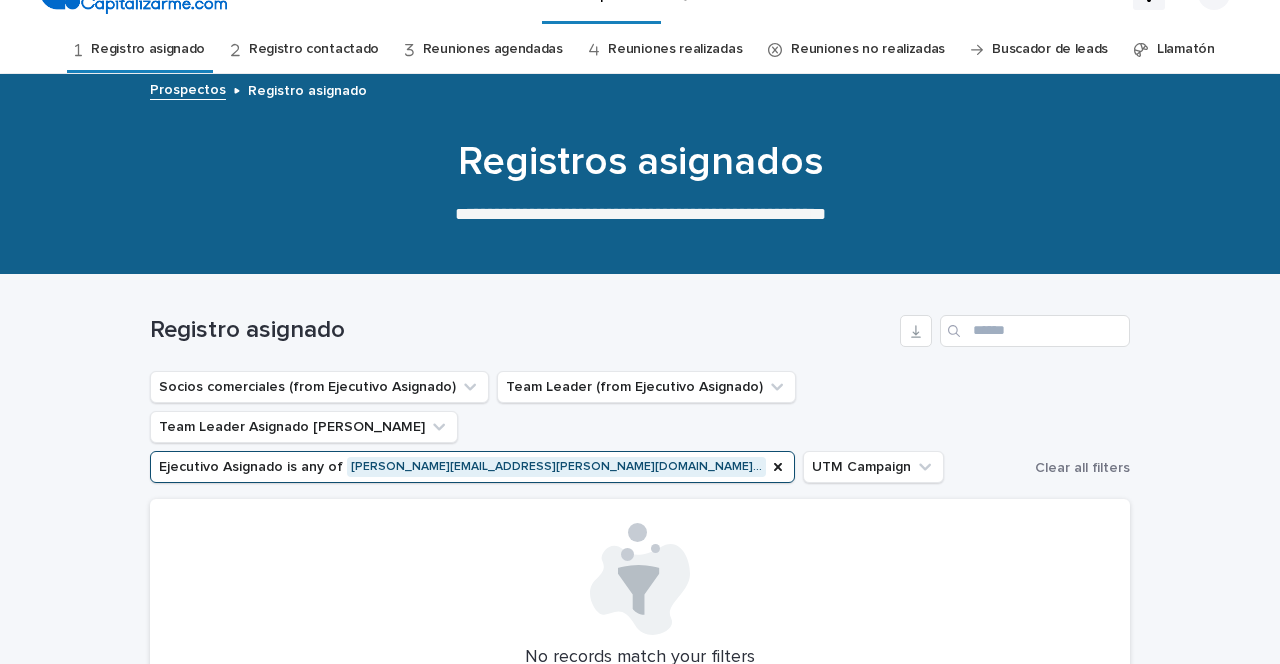 scroll, scrollTop: 0, scrollLeft: 0, axis: both 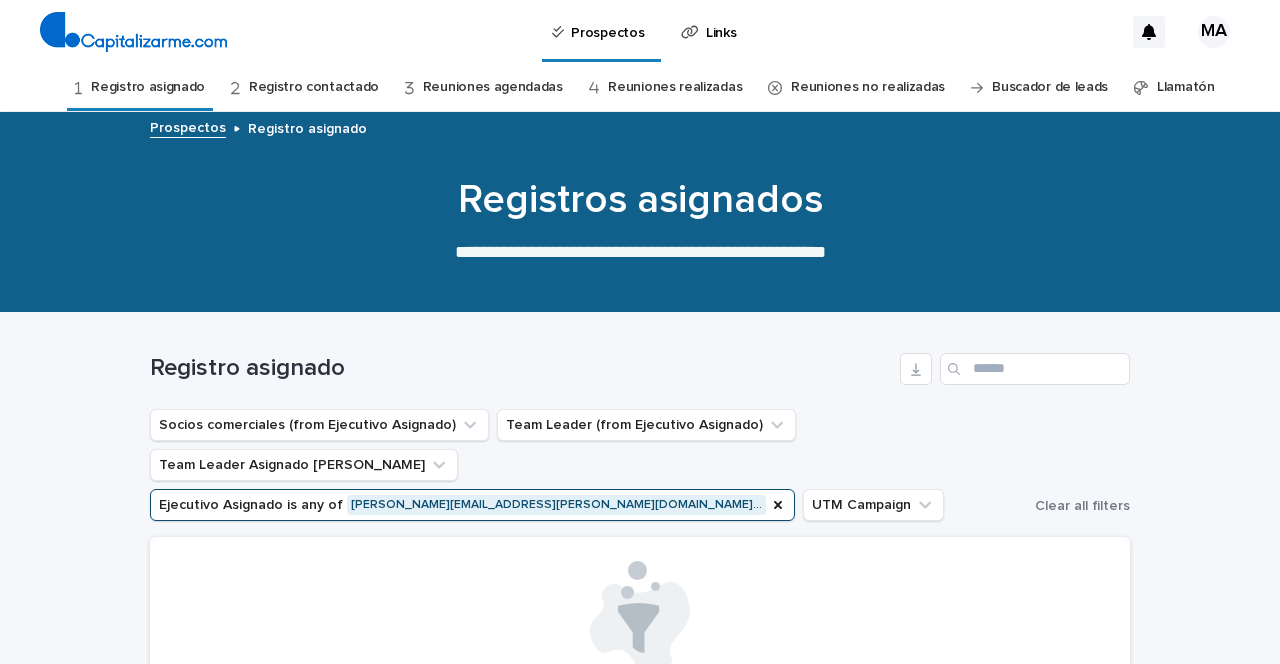 click at bounding box center [1149, 32] 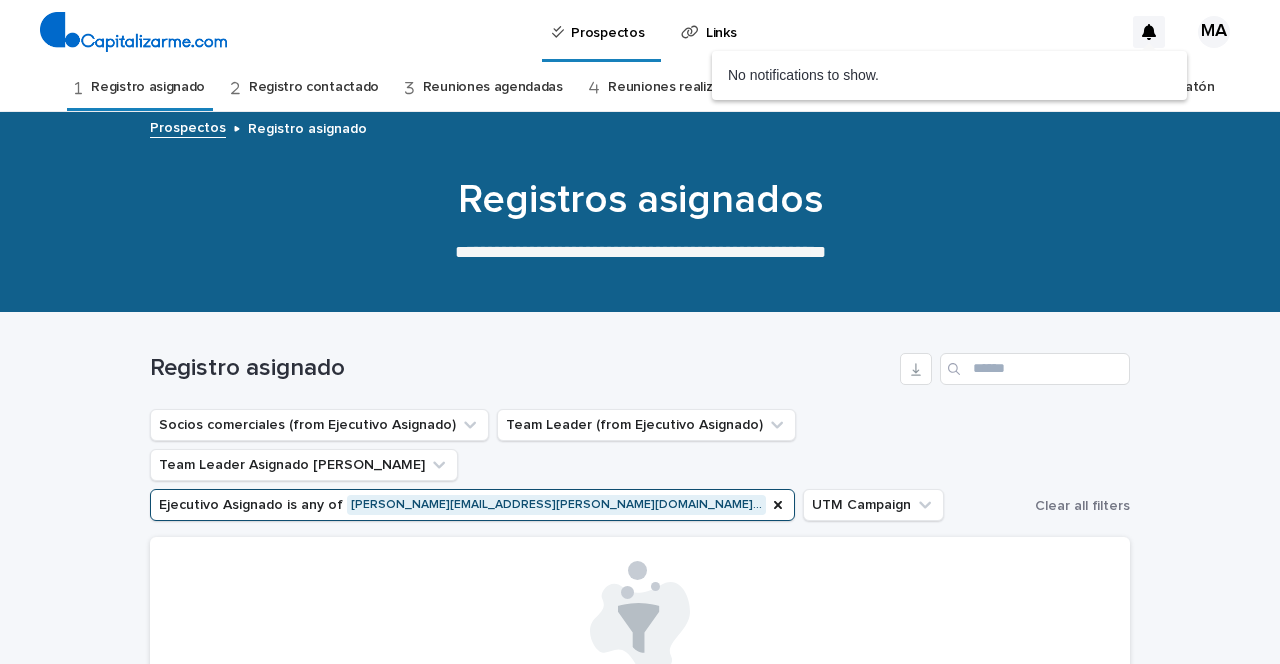 click at bounding box center [1149, 32] 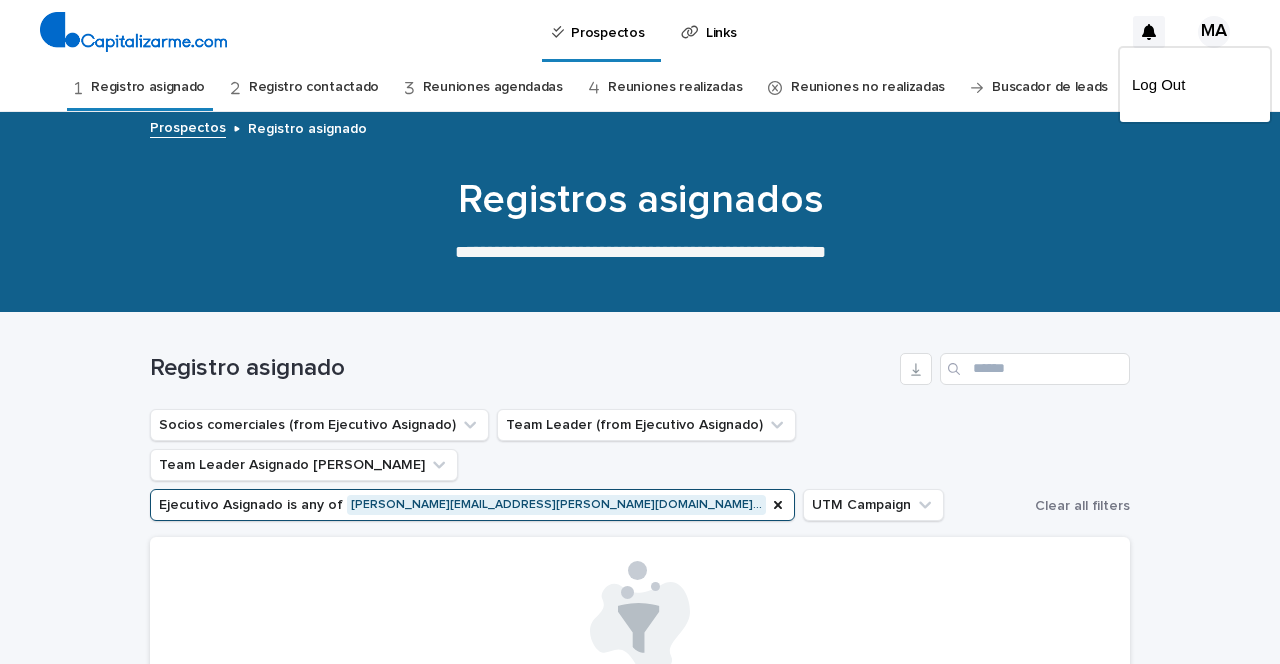 click on "Registros asignados" at bounding box center (640, 200) 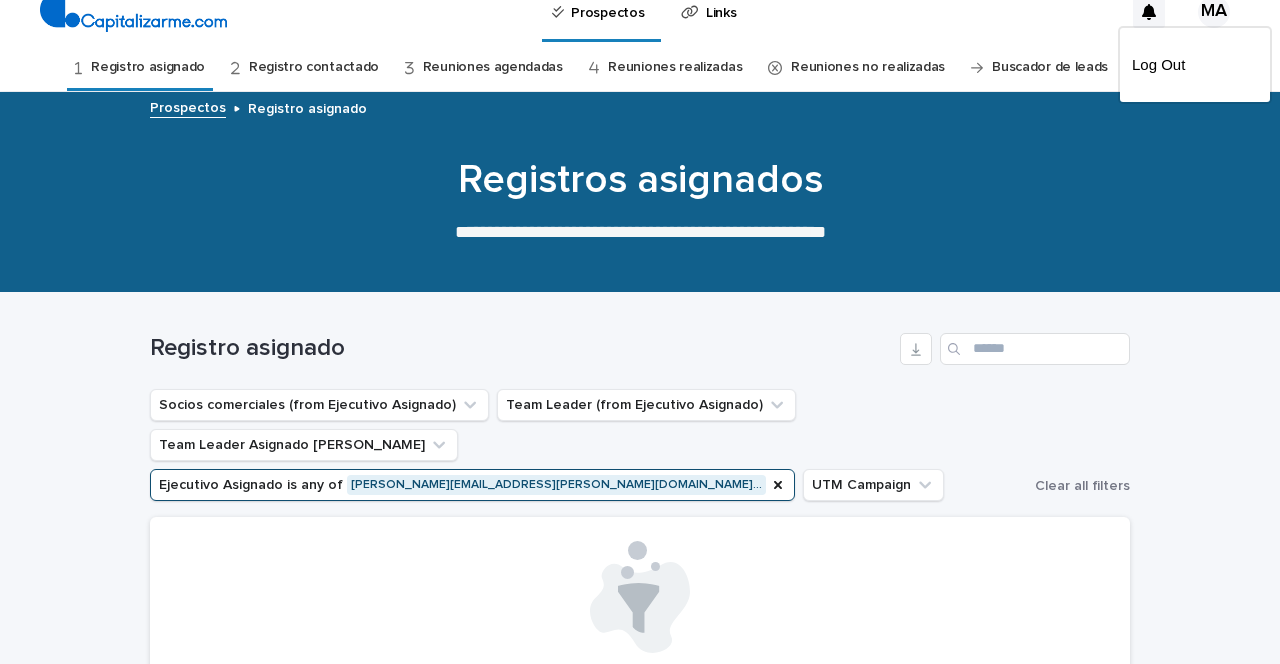 scroll, scrollTop: 0, scrollLeft: 0, axis: both 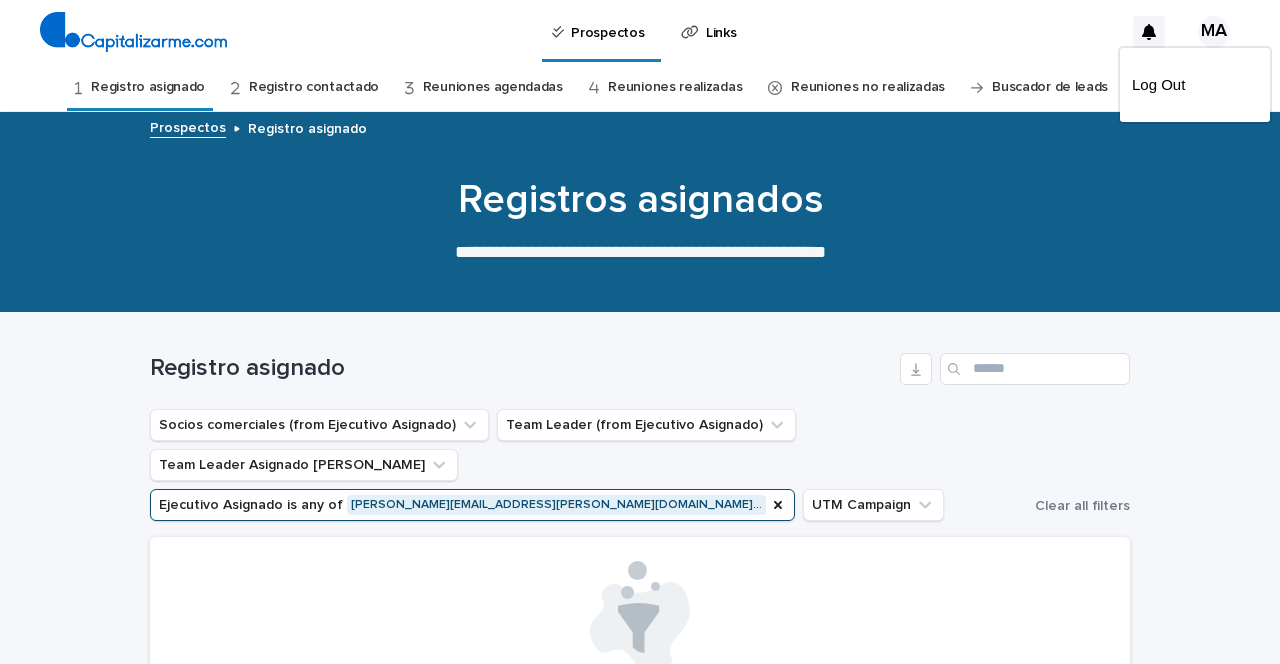 click on "Registro asignado" at bounding box center [640, 361] 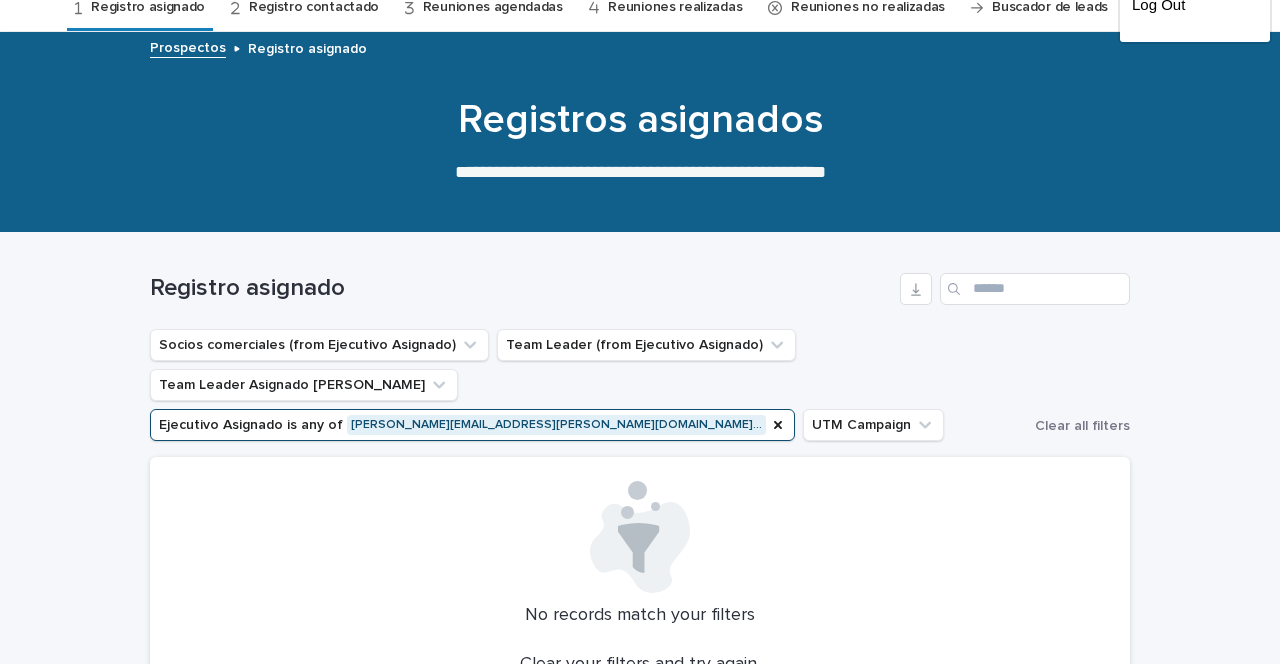 scroll, scrollTop: 81, scrollLeft: 0, axis: vertical 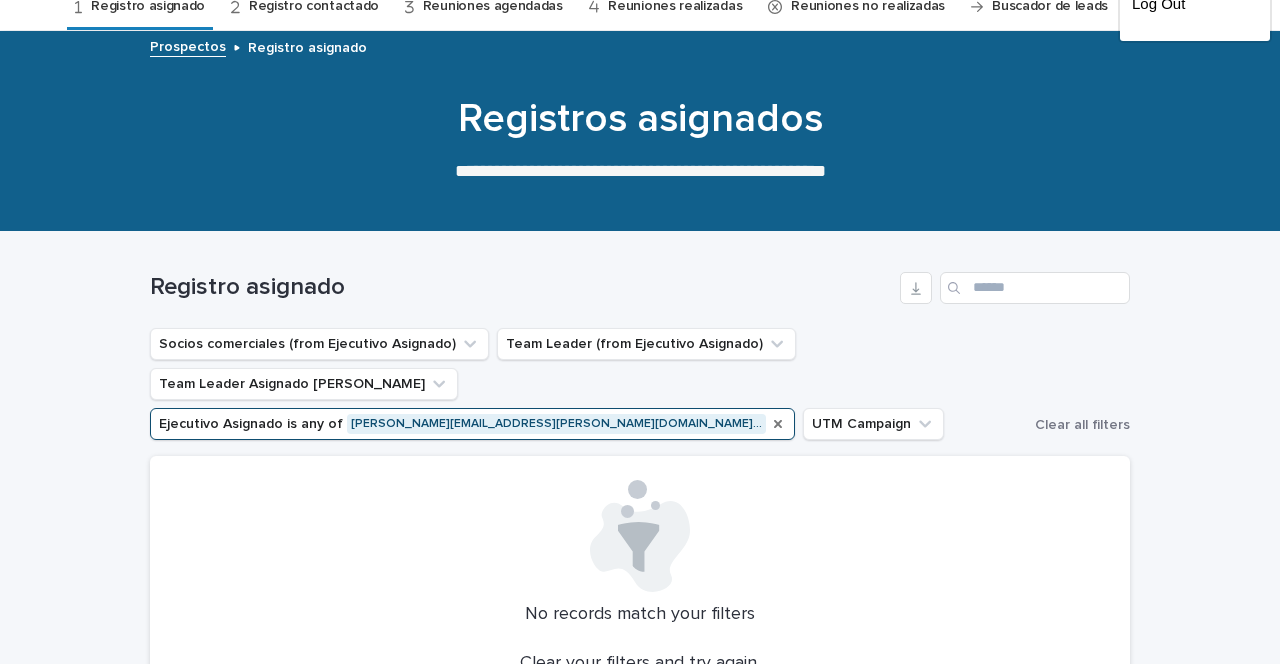 click 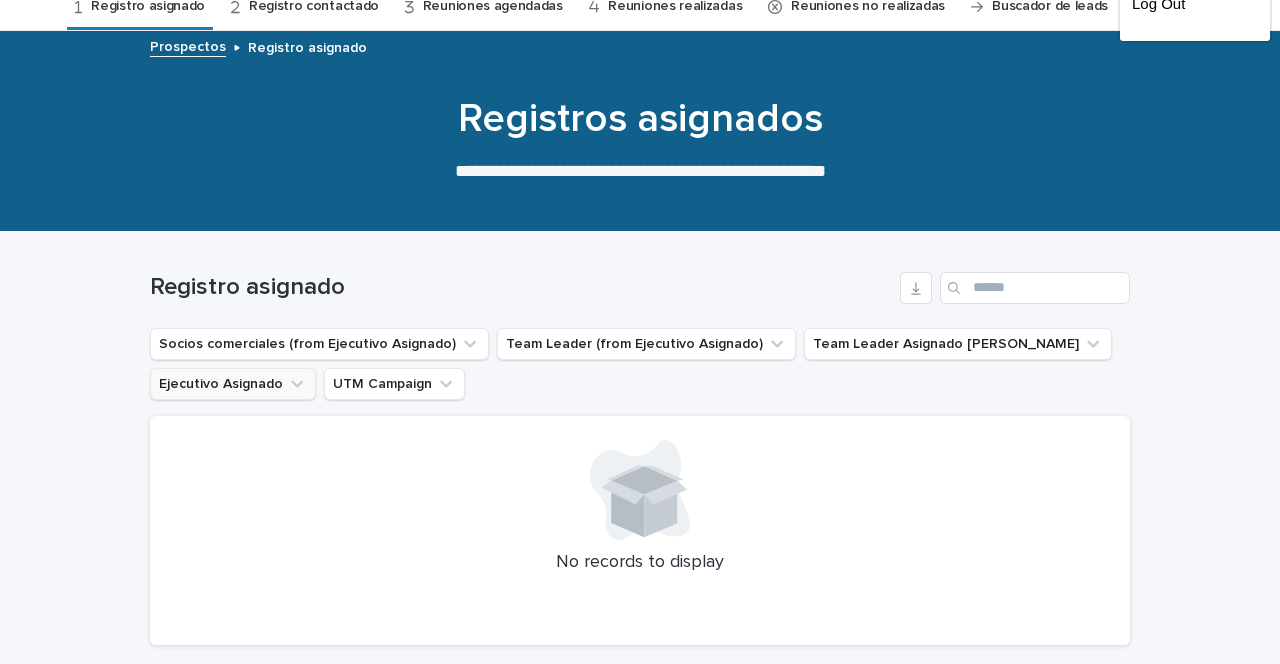 click on "Ejecutivo Asignado" at bounding box center (233, 384) 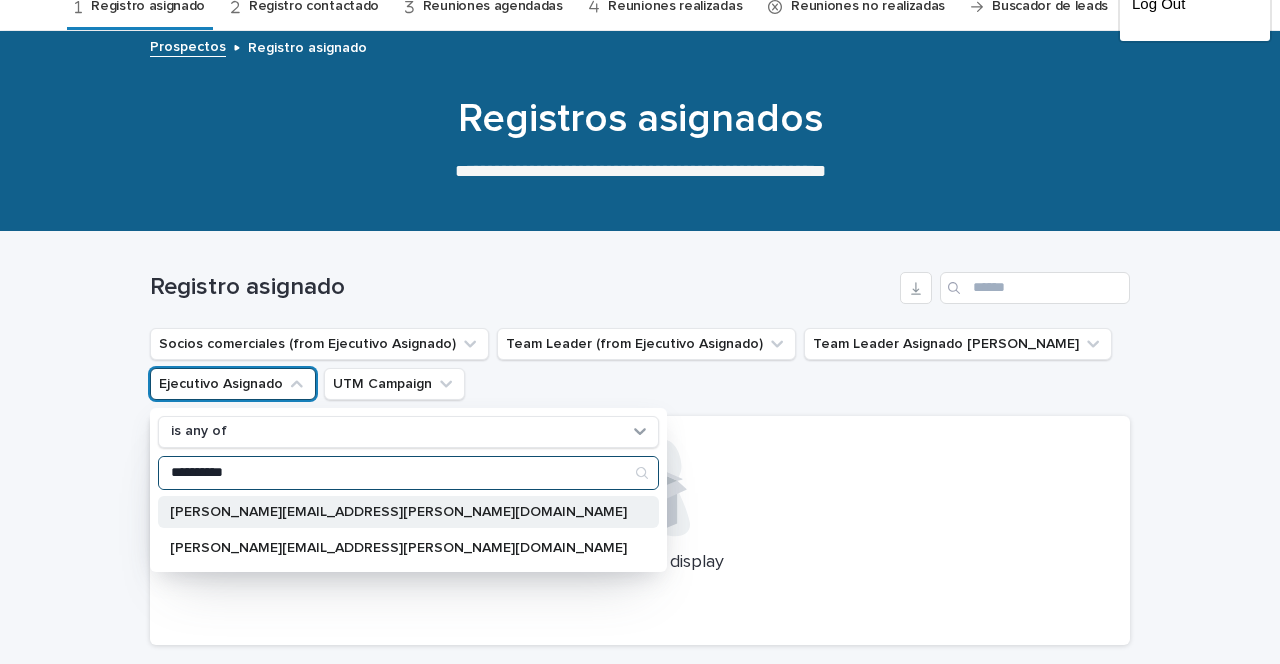 type on "**********" 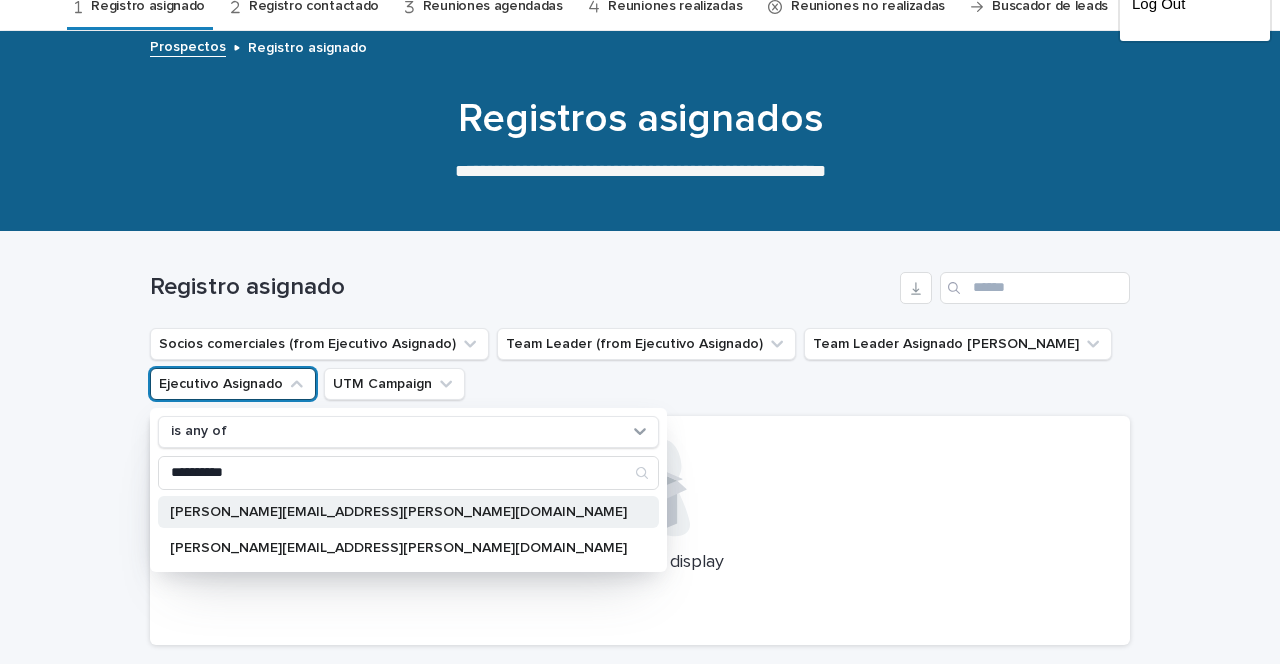 click on "marian.cicarelli@gmail.com" at bounding box center [398, 512] 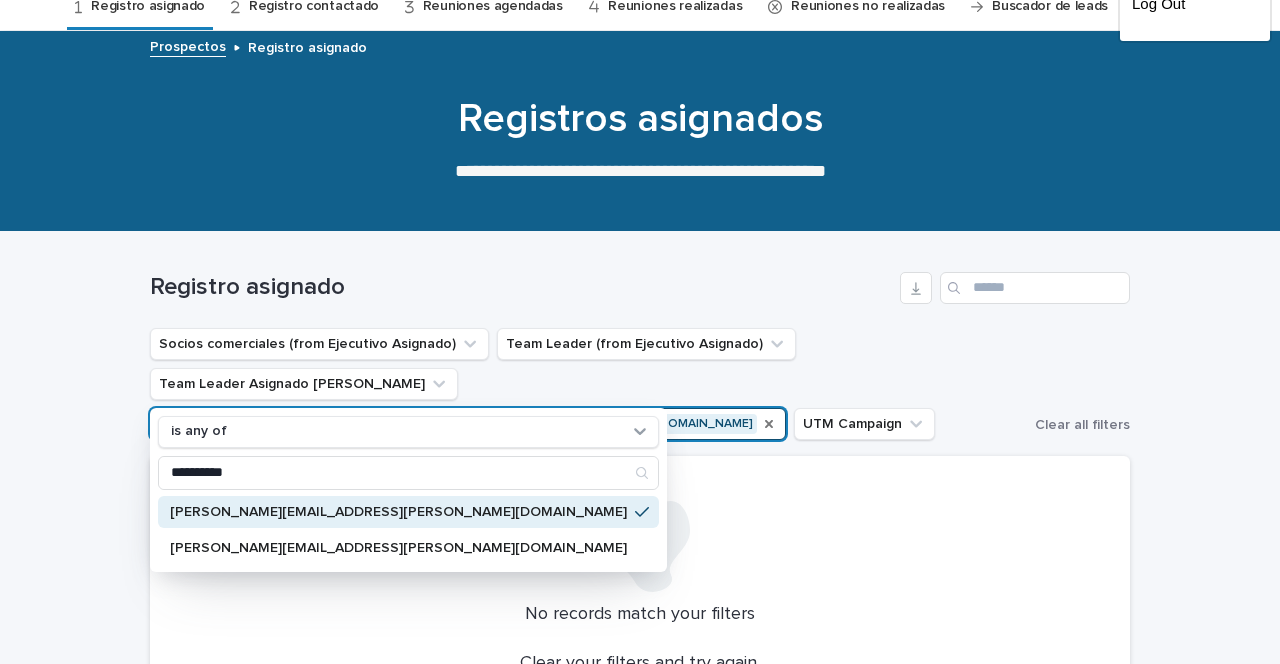 click on "Clear your filters and try again. Clear Filters" at bounding box center [640, 690] 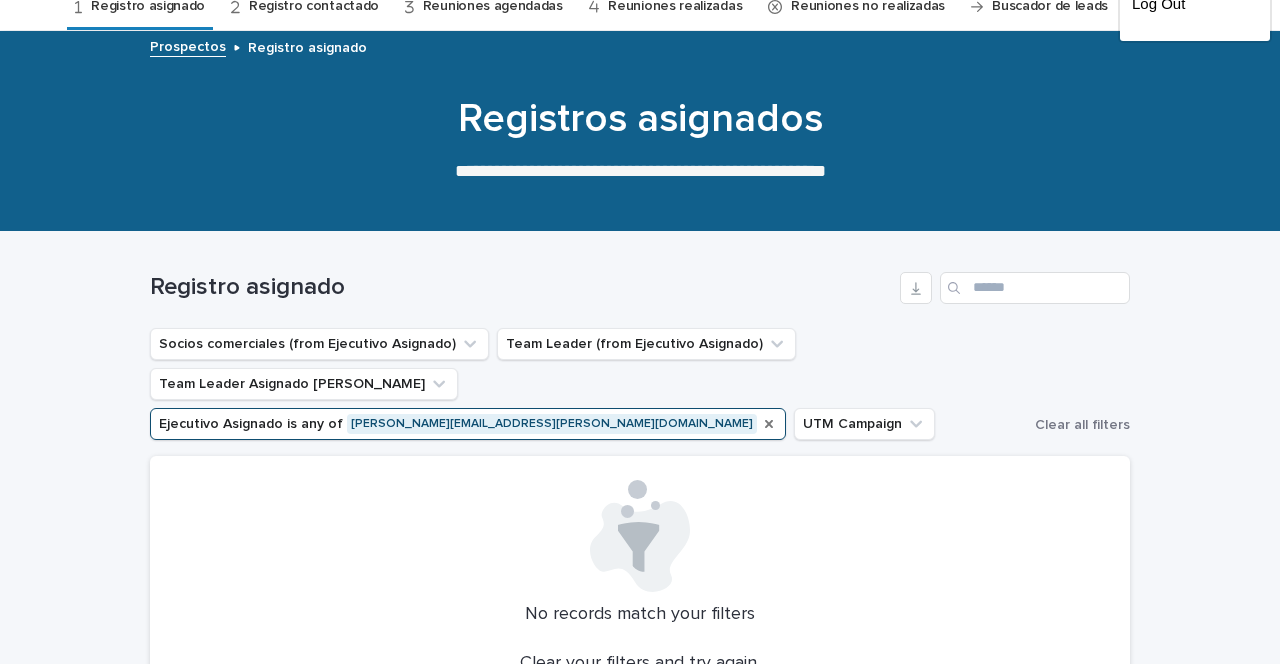 click 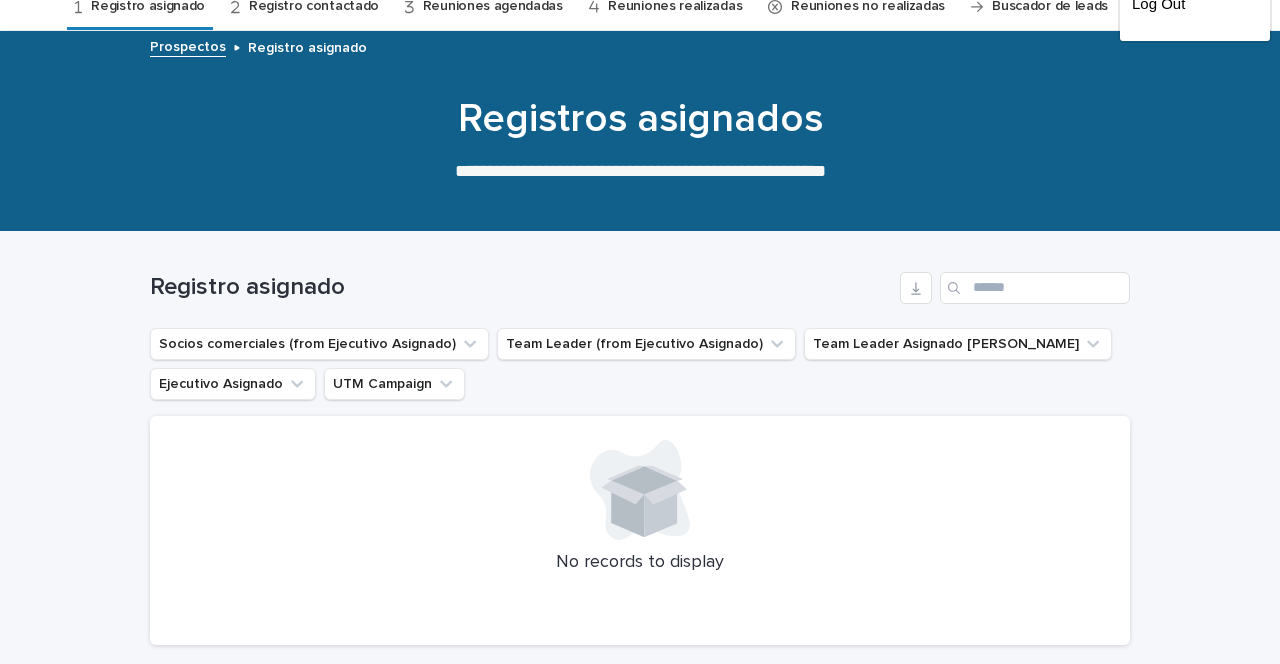 click 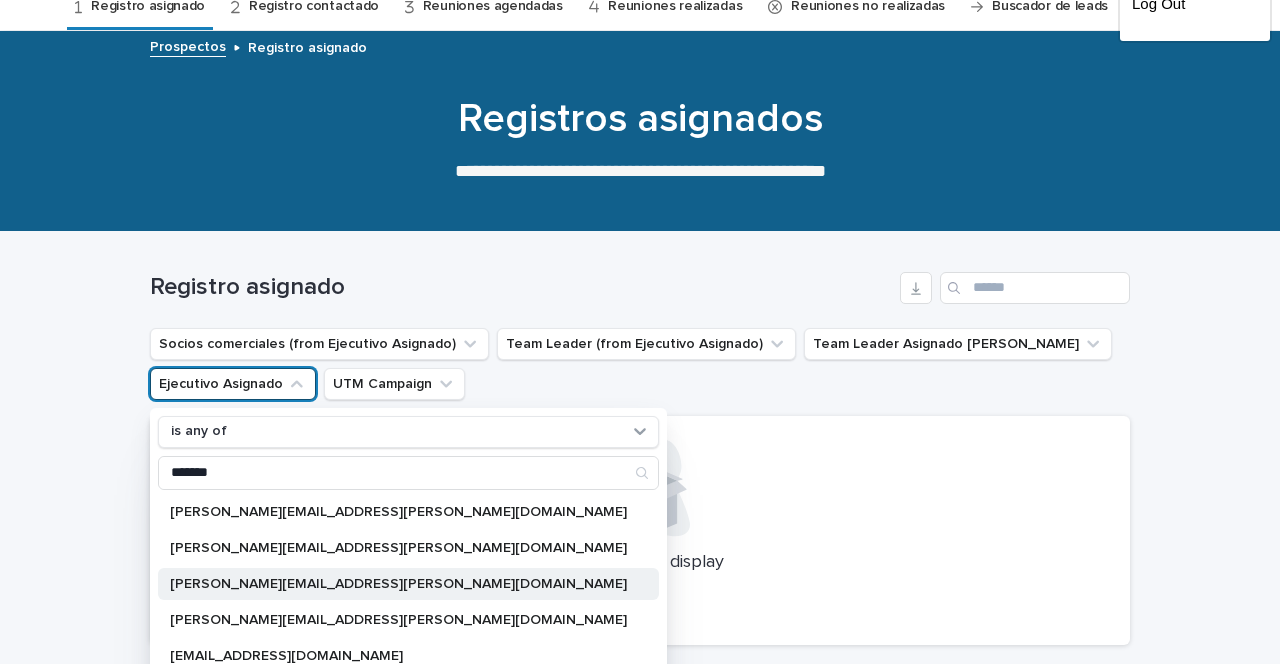 type on "*******" 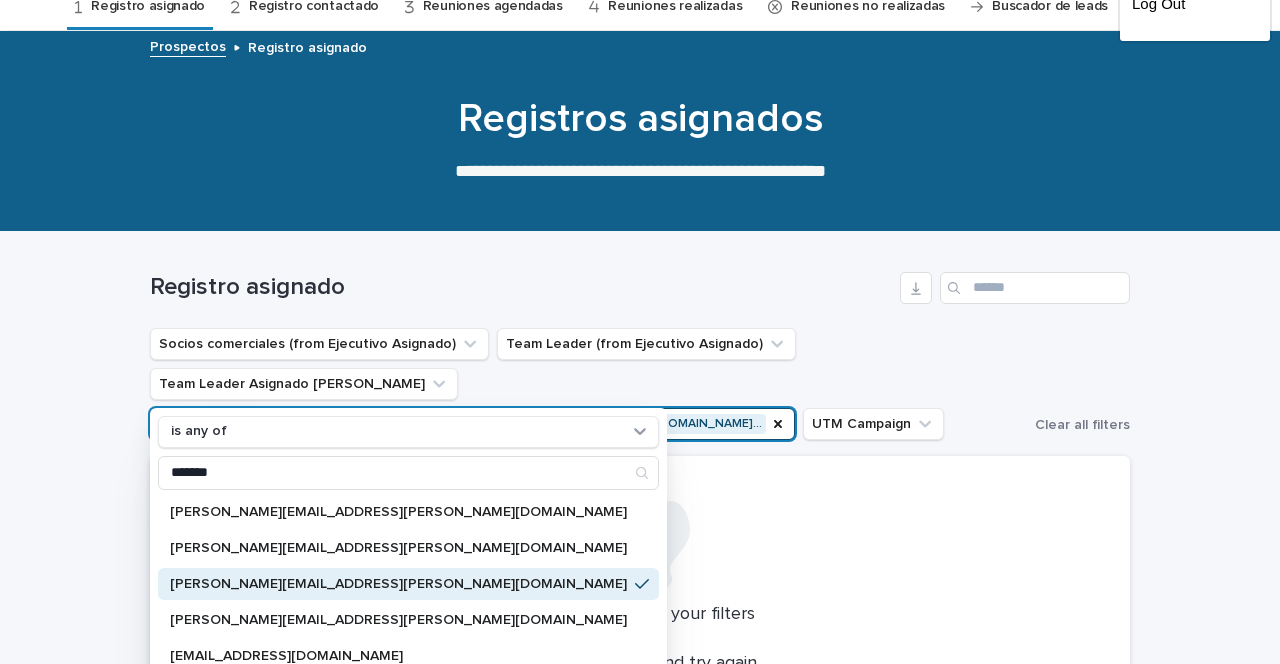 click on "No records match your filters Clear your filters and try again. Clear Filters" at bounding box center [640, 603] 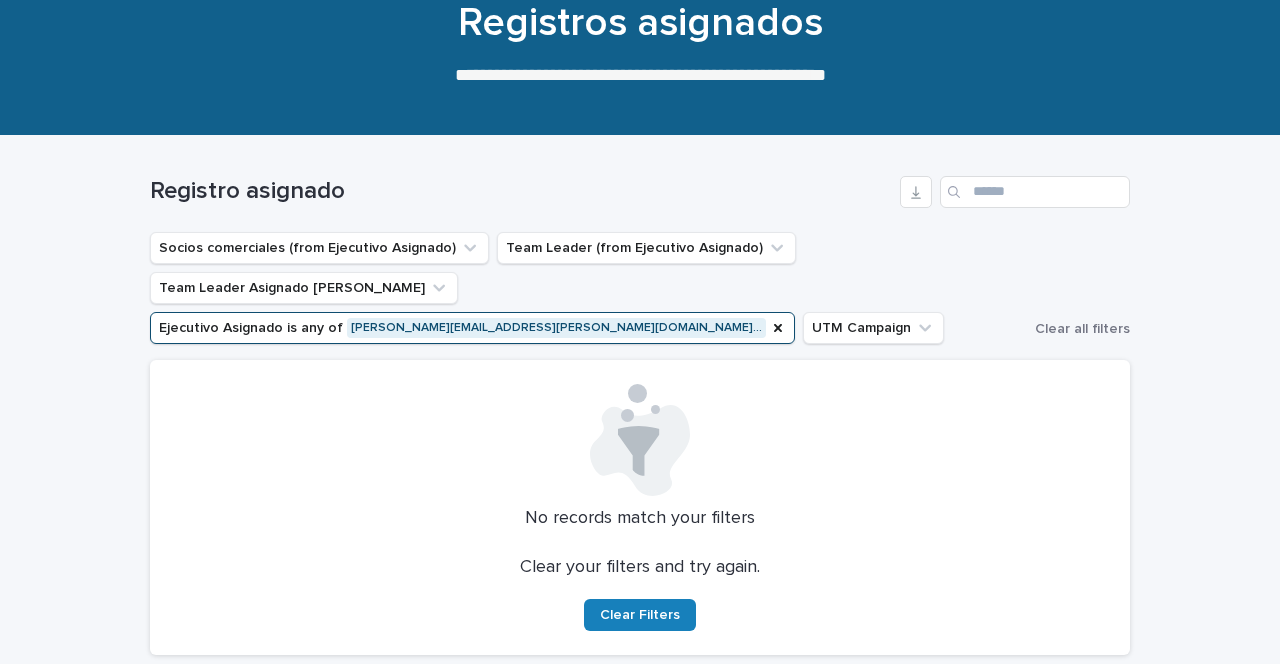 scroll, scrollTop: 172, scrollLeft: 0, axis: vertical 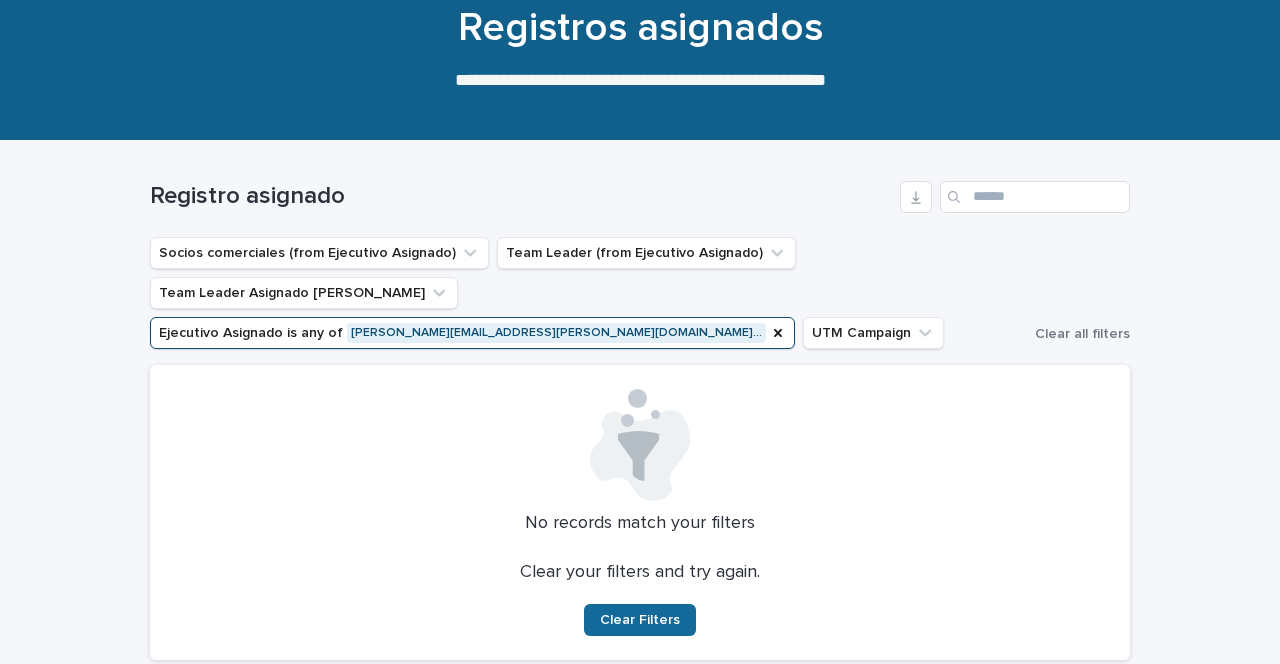click on "Clear Filters" at bounding box center (640, 620) 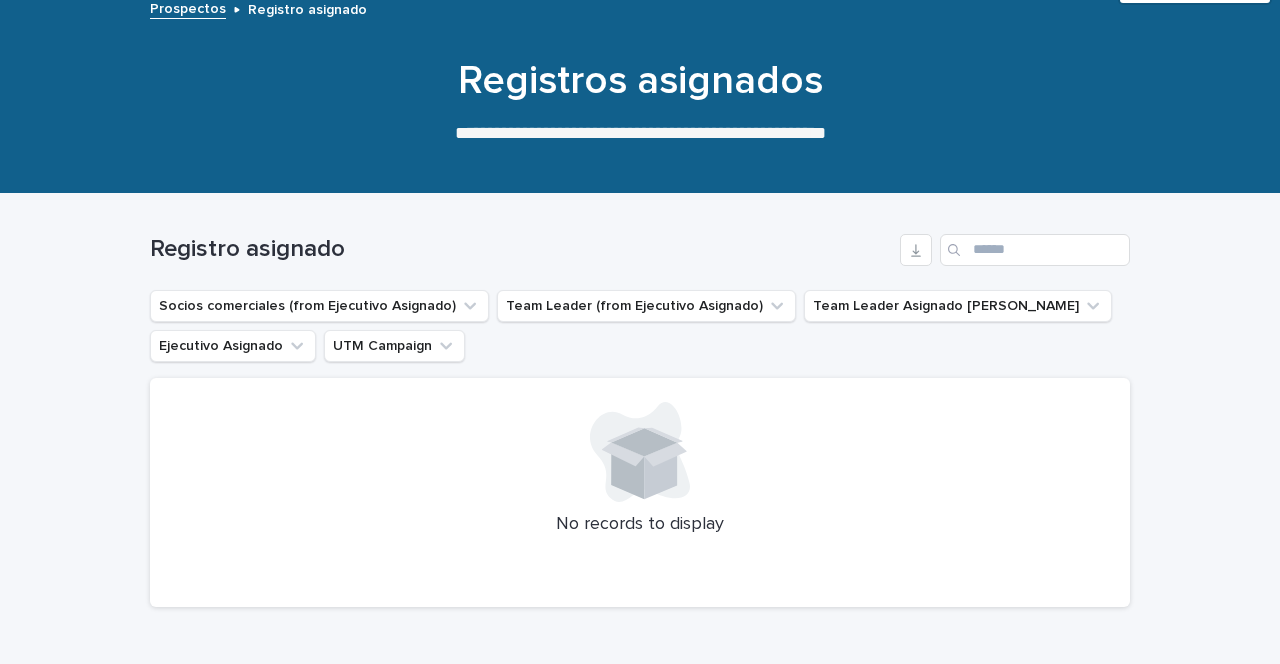 scroll, scrollTop: 56, scrollLeft: 0, axis: vertical 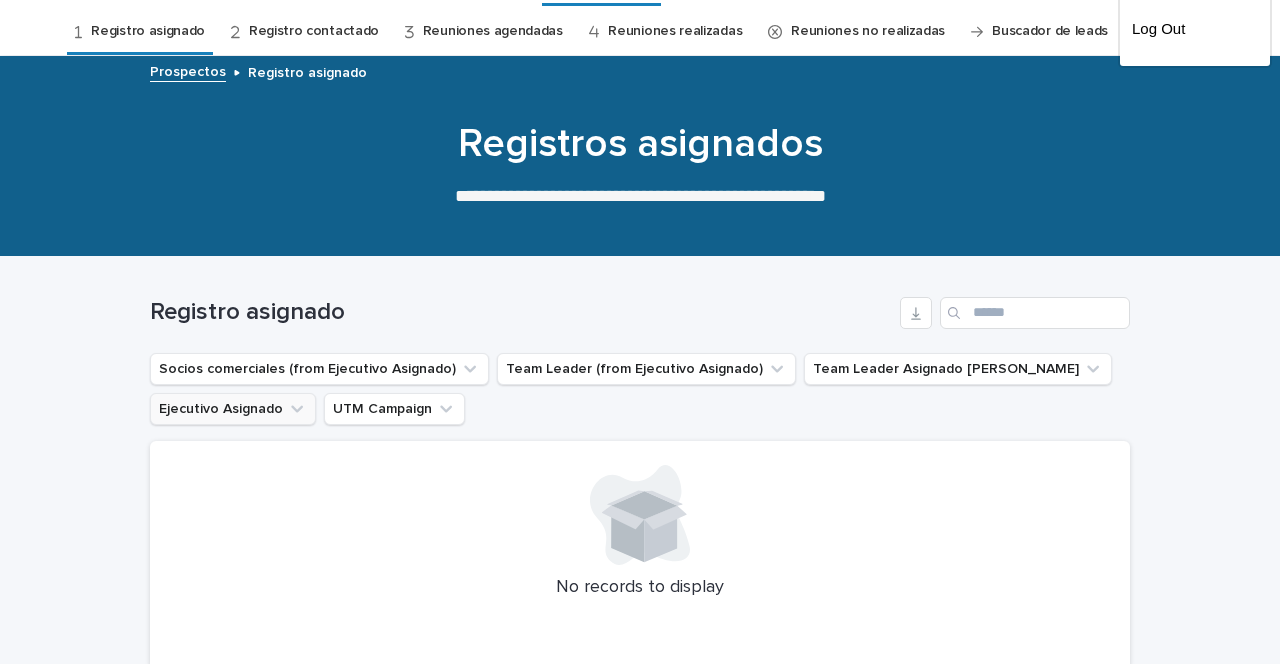 click on "Ejecutivo Asignado" at bounding box center [233, 409] 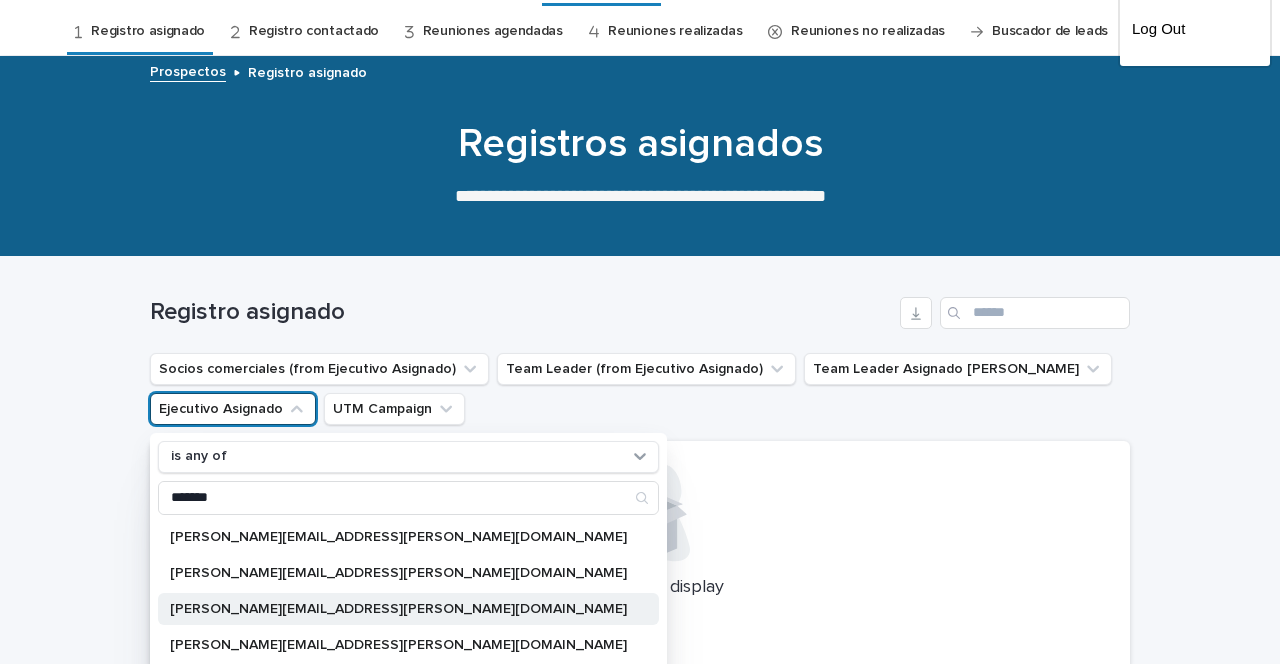 type on "*******" 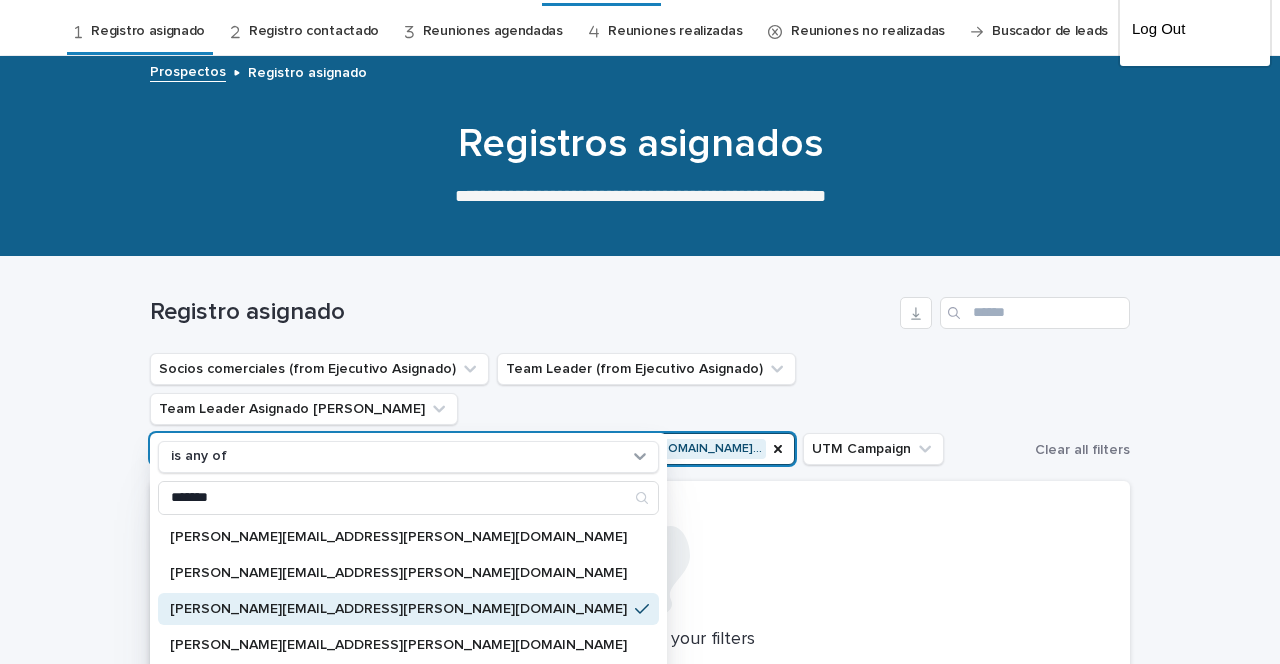 click at bounding box center (640, 561) 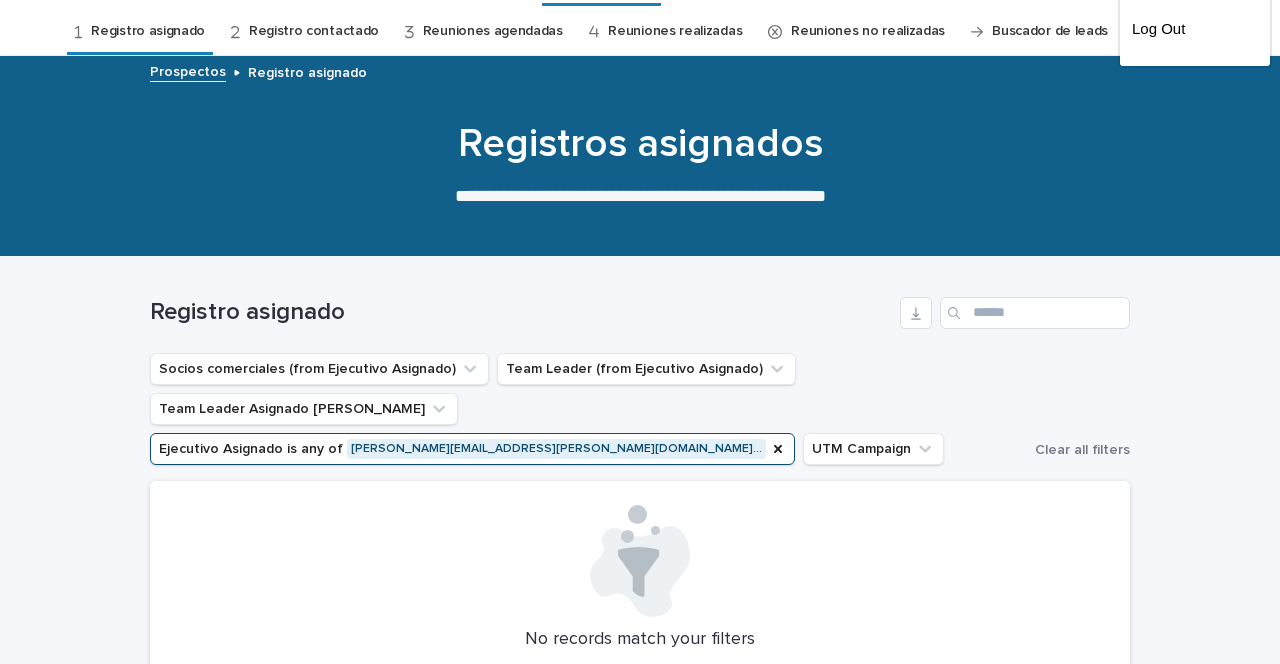 click at bounding box center (640, 156) 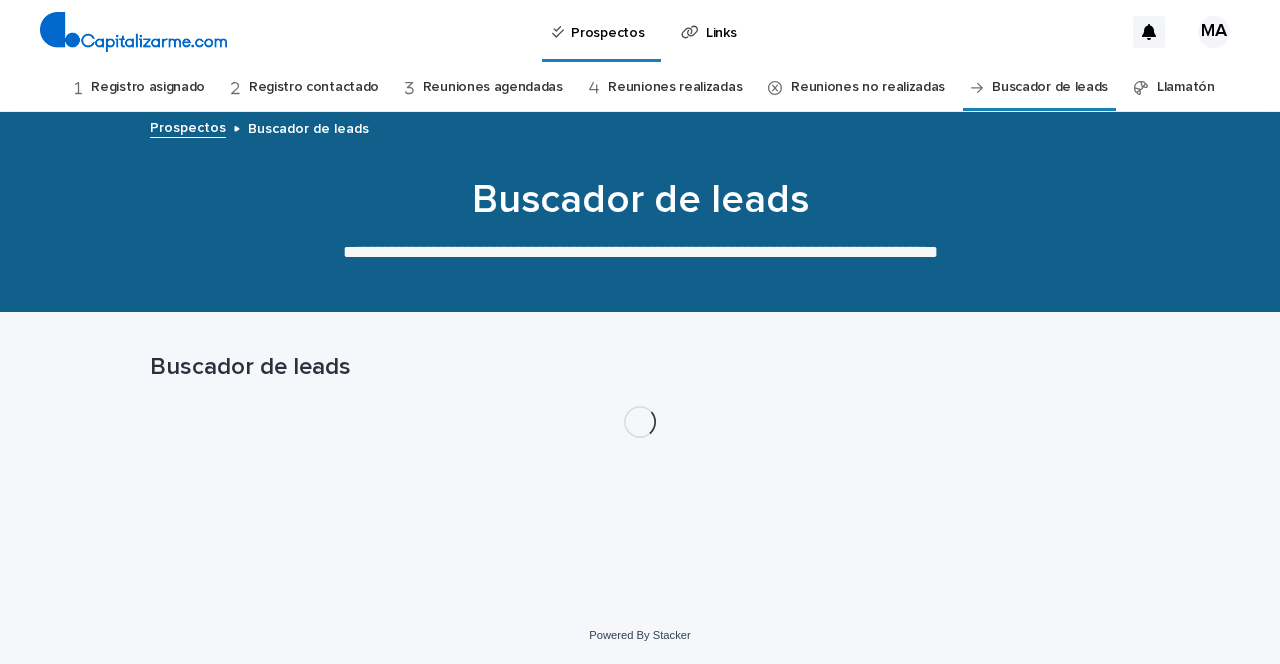 scroll, scrollTop: 0, scrollLeft: 0, axis: both 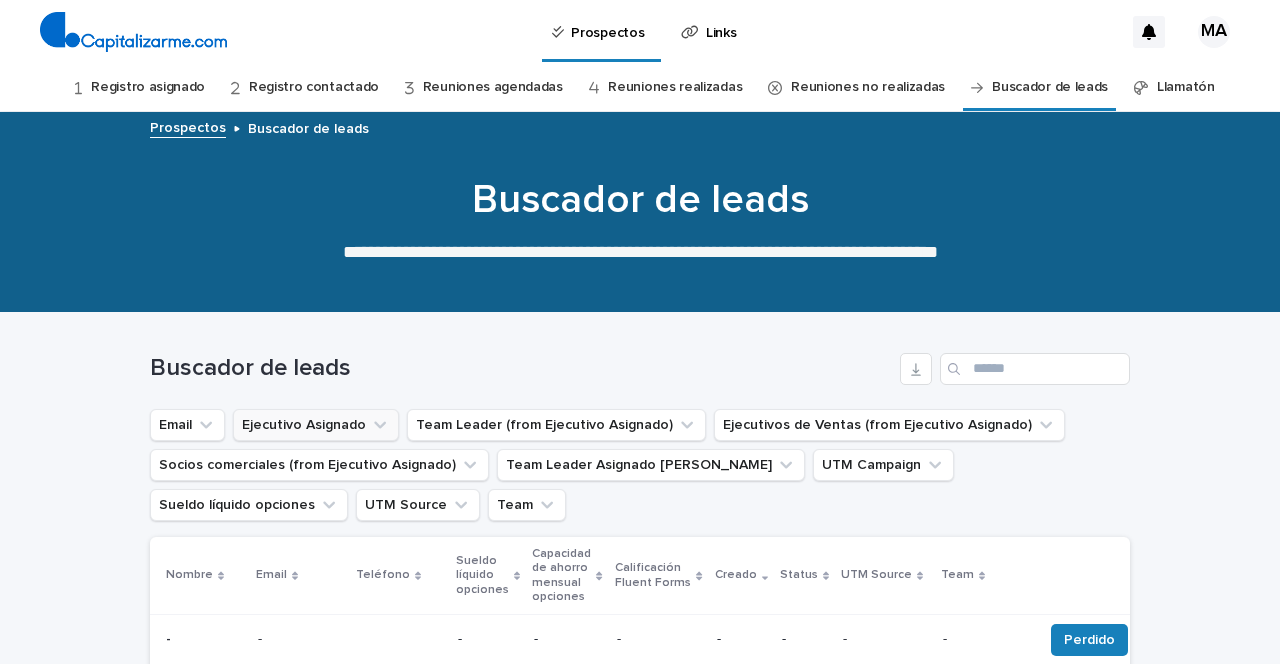 click on "Ejecutivo Asignado" at bounding box center [316, 425] 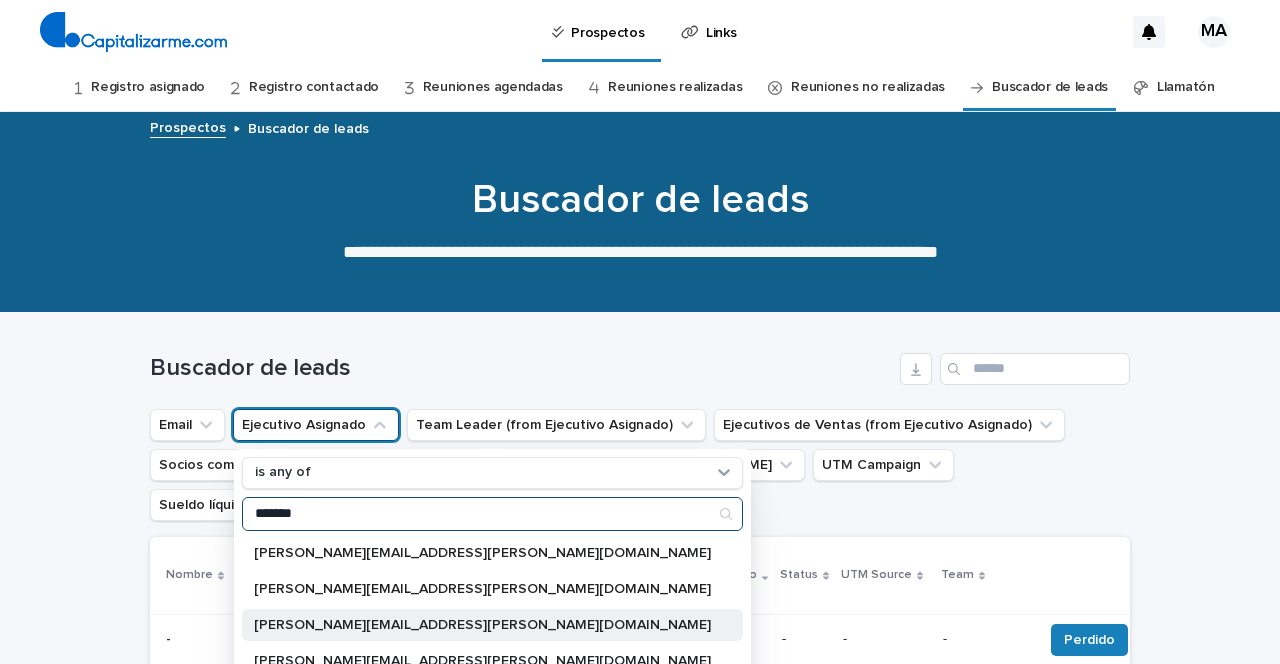 type on "*******" 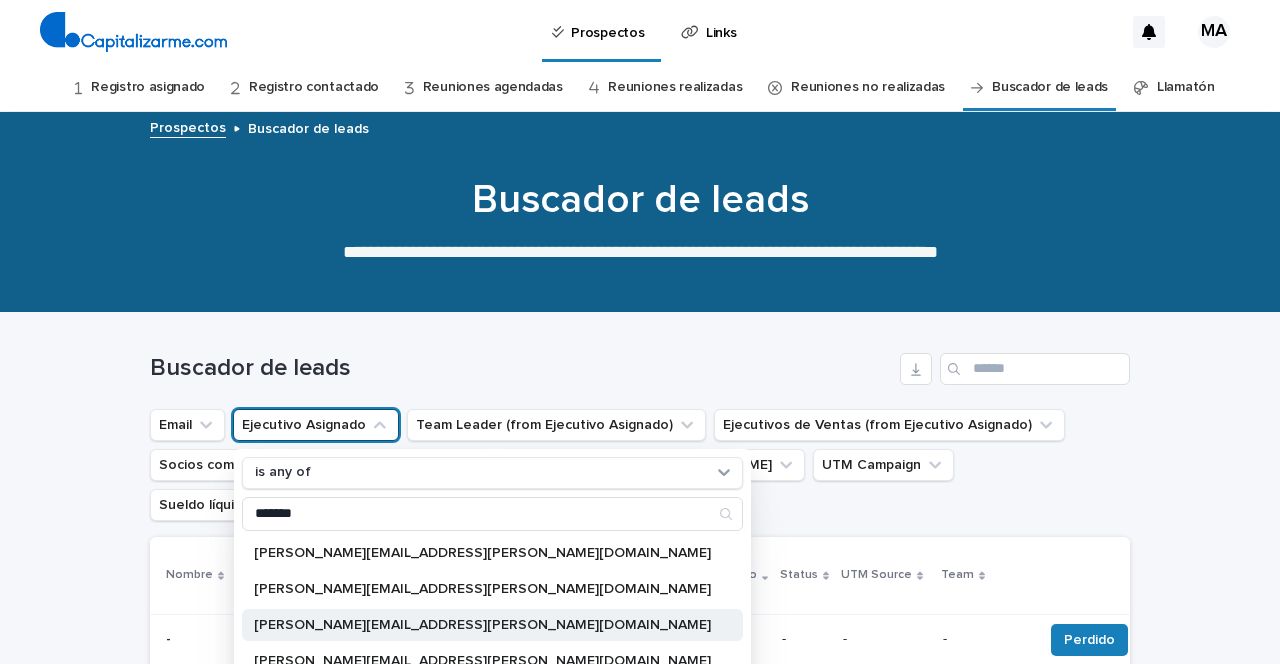 click on "[EMAIL_ADDRESS][PERSON_NAME][DOMAIN_NAME]" at bounding box center [482, 625] 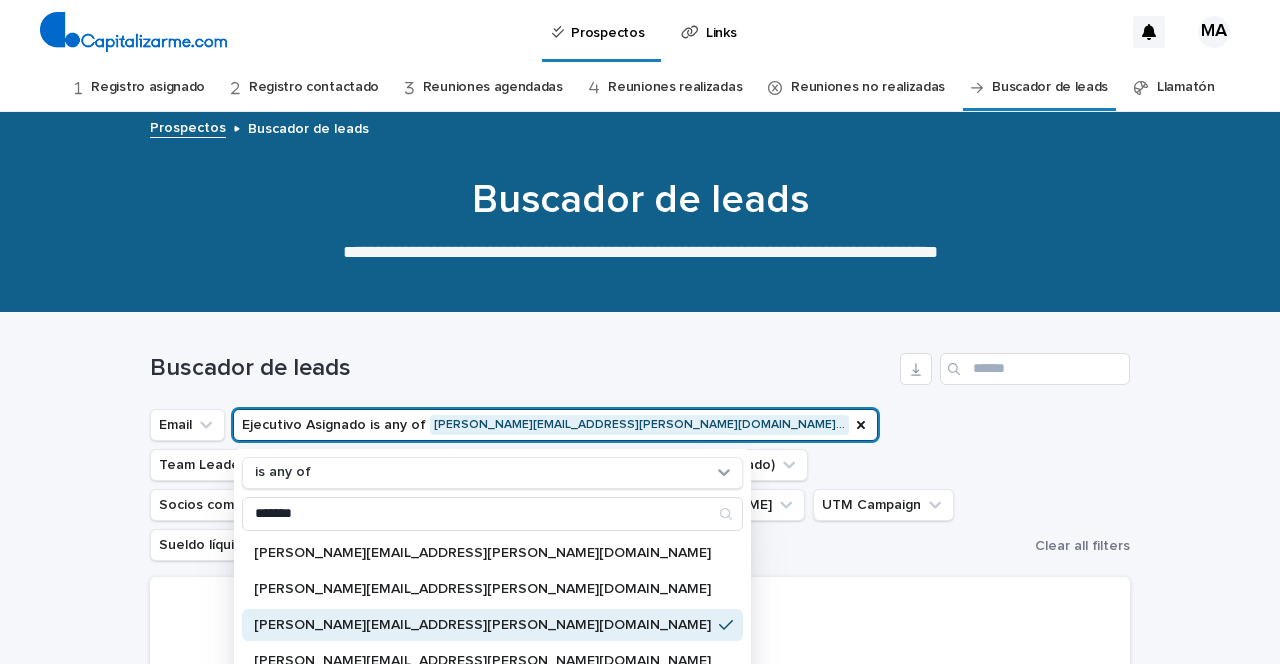 click on "Email Ejecutivo Asignado is any of mariana.munoz@capitalizarme.co… is any of ******* mariana.bruna@capitalizarme.com mariana.feller@capitalizarme.com mariana.munoz@capitalizarme.com mariana.ramirez@capitalizarme.com marianapaulaigorl@gmail.com marianapaulaigorl@hotmail.com marianarmzc89@gmail.com marianaveraespinoza86@gmail.com Team Leader (from Ejecutivo Asignado) Ejecutivos de Ventas (from Ejecutivo Asignado) Socios comerciales (from Ejecutivo Asignado) Team Leader Asignado LLamados UTM Campaign Sueldo líquido opciones UTM Source Team Clear all filters" at bounding box center [640, 485] 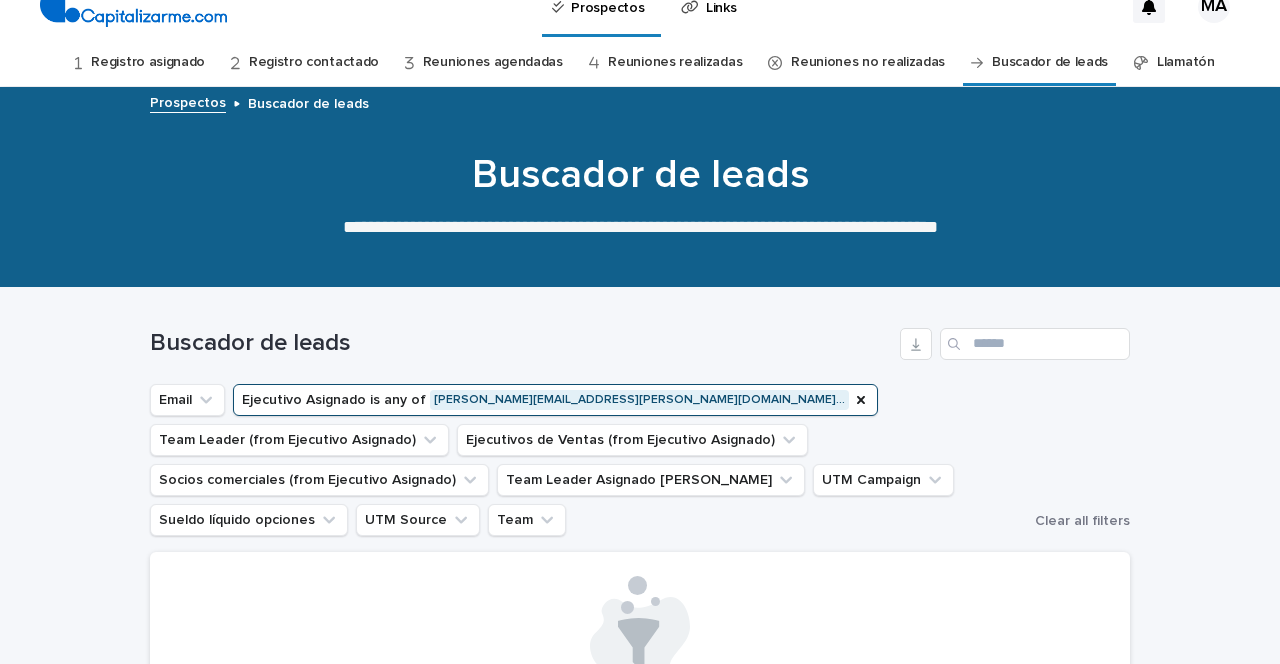 scroll, scrollTop: 5, scrollLeft: 0, axis: vertical 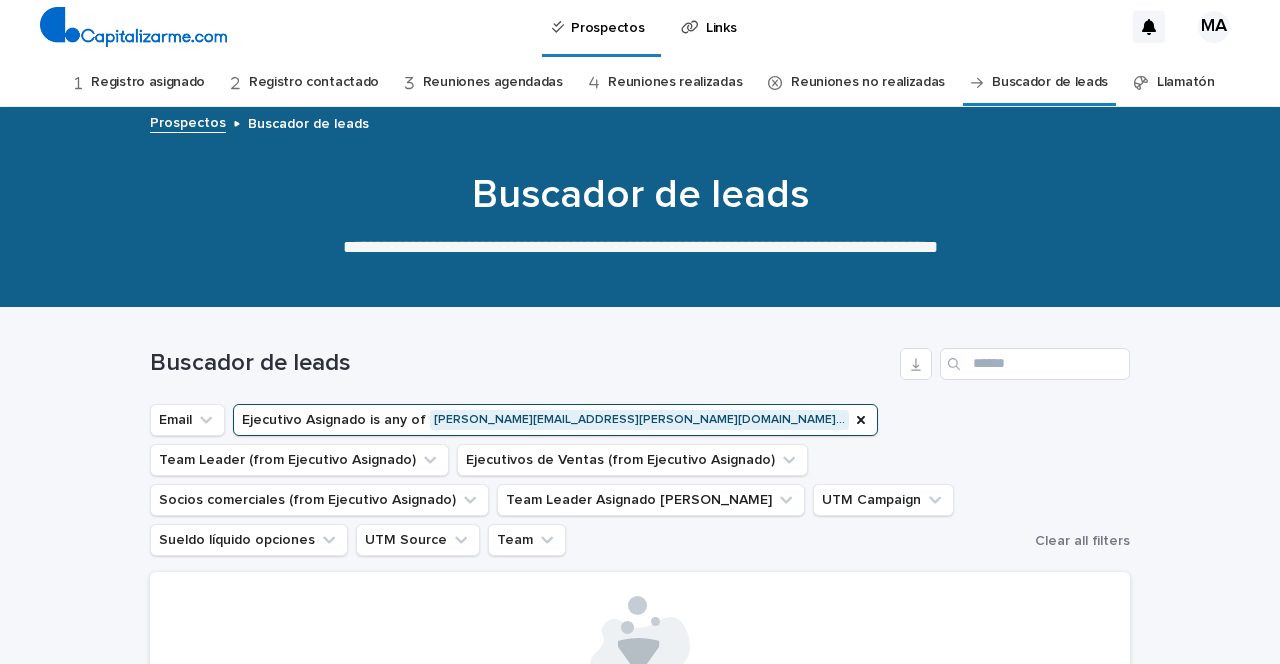 click on "Llamatón" at bounding box center [1186, 82] 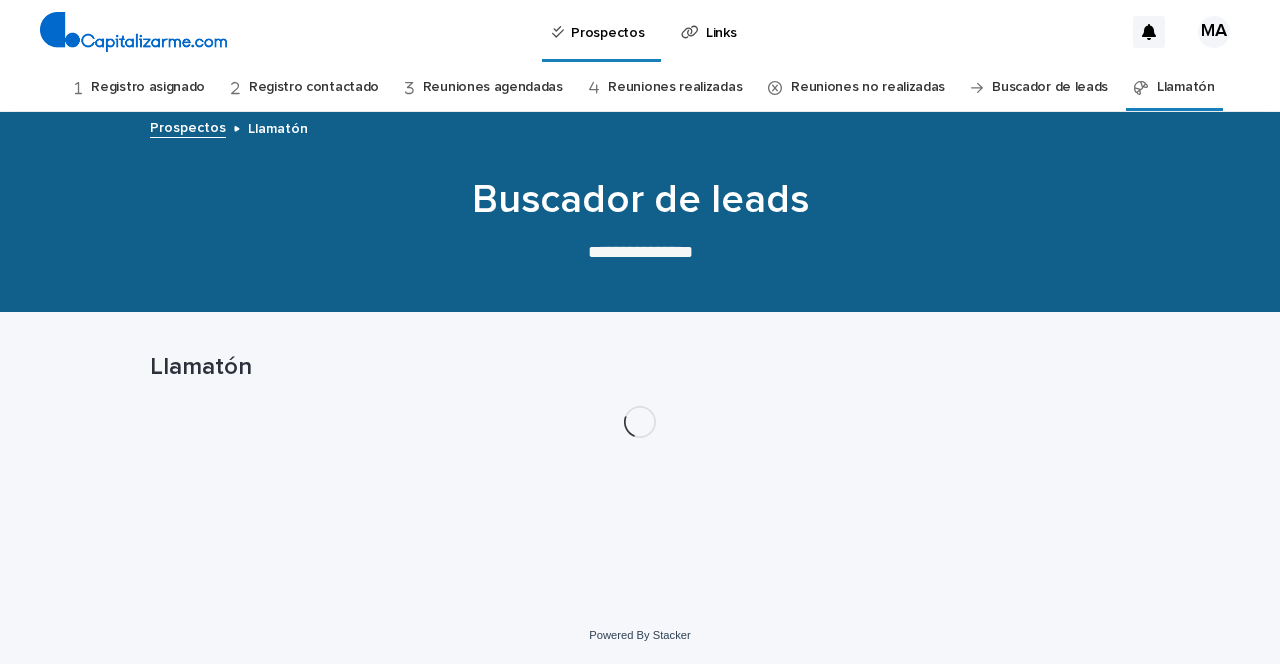 scroll, scrollTop: 0, scrollLeft: 0, axis: both 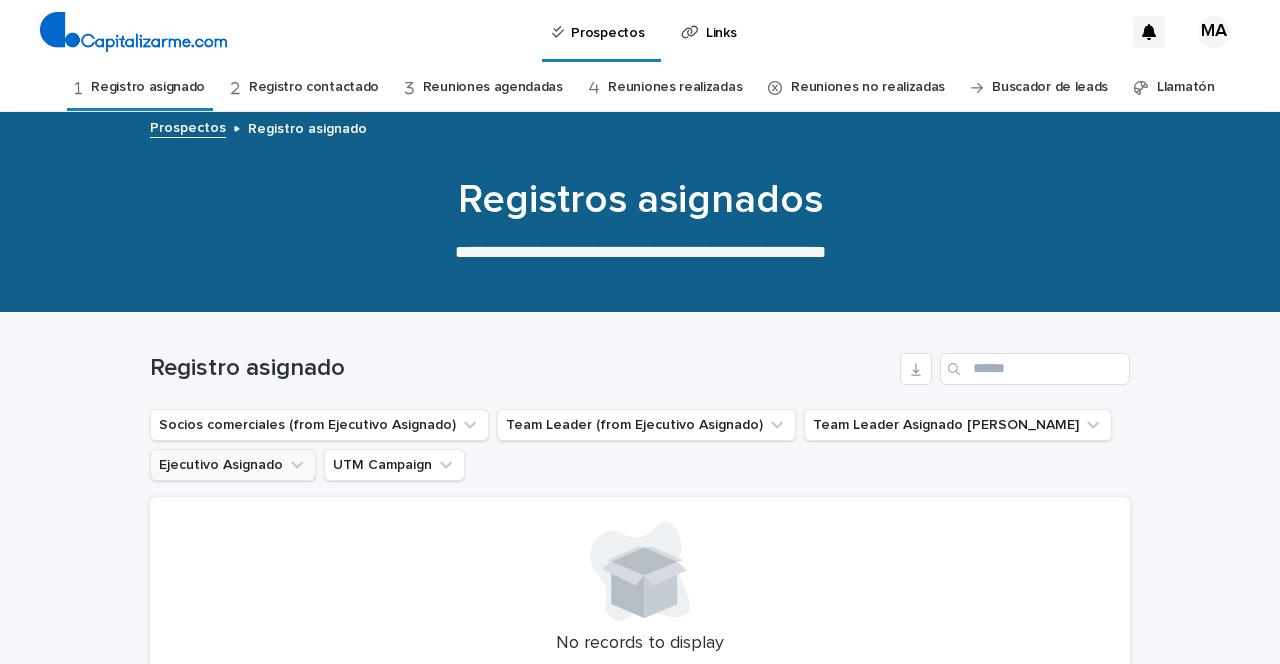 click on "Ejecutivo Asignado" at bounding box center [233, 465] 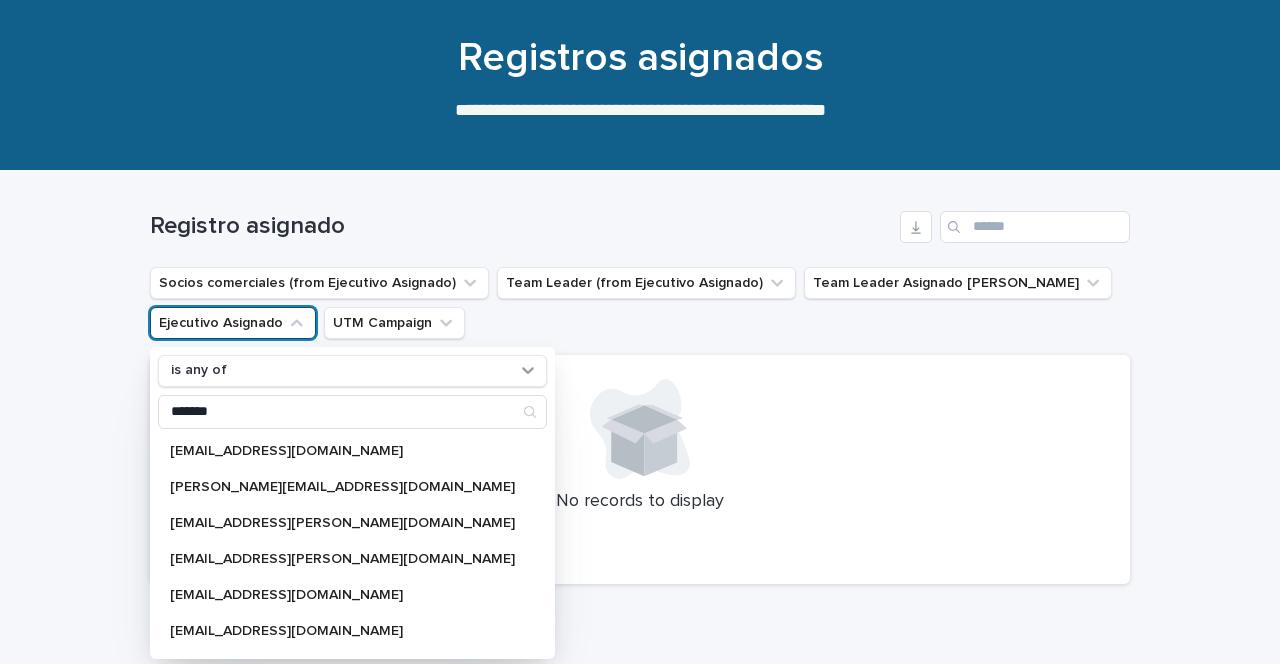 scroll, scrollTop: 143, scrollLeft: 0, axis: vertical 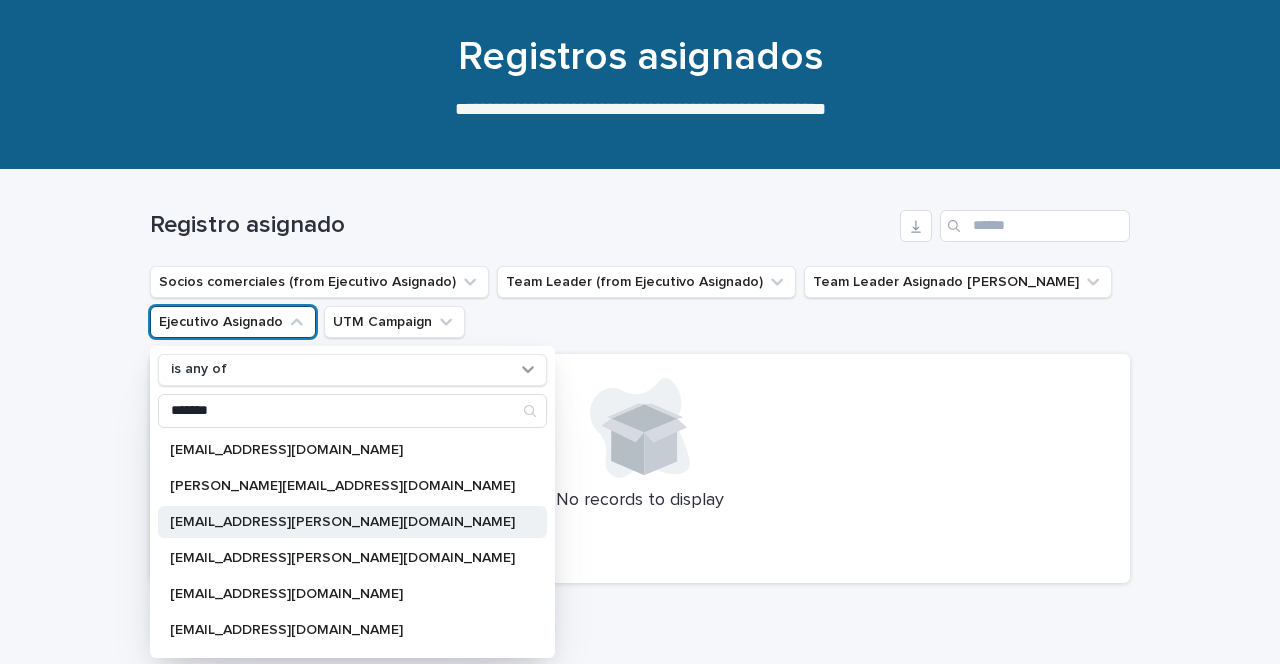 type on "*******" 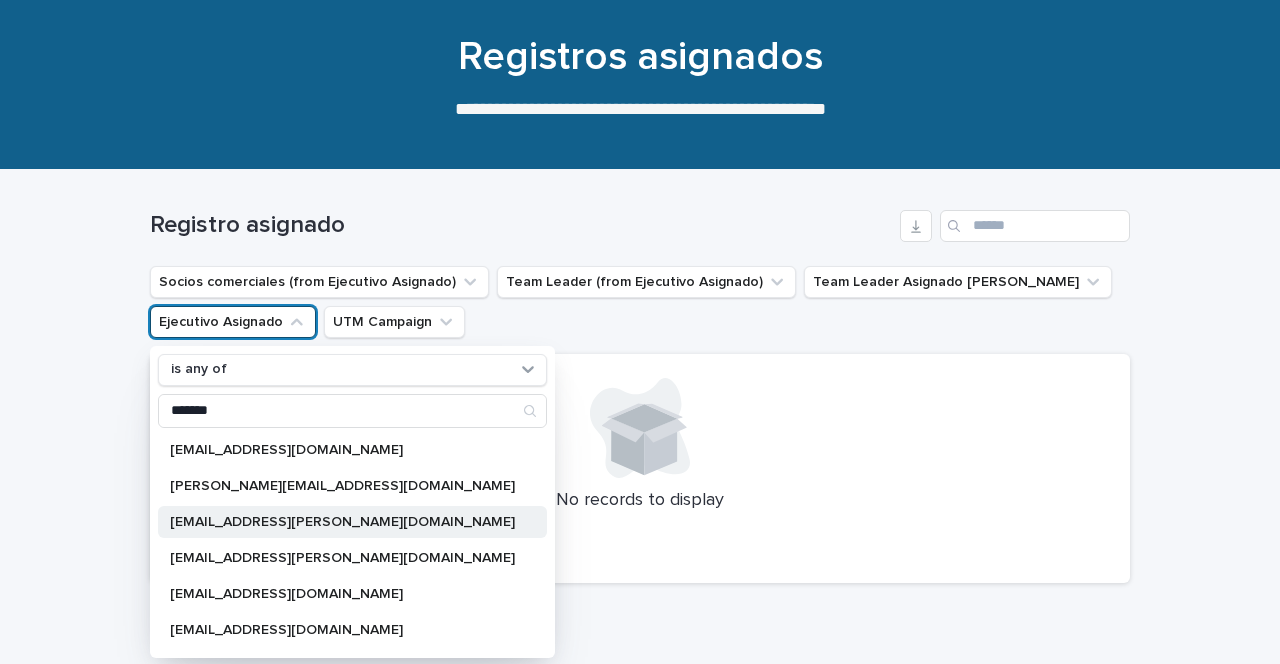 click on "[EMAIL_ADDRESS][PERSON_NAME][DOMAIN_NAME]" at bounding box center (342, 522) 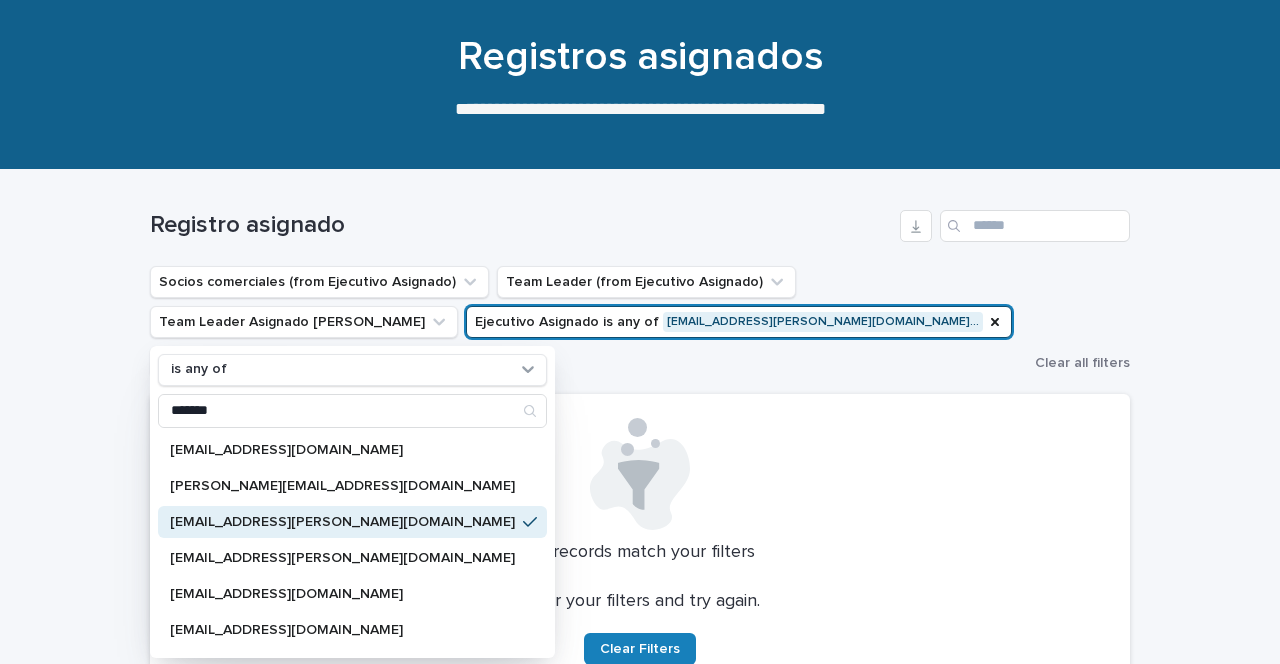 click on "Clear your filters and try again. Clear Filters" at bounding box center [640, 628] 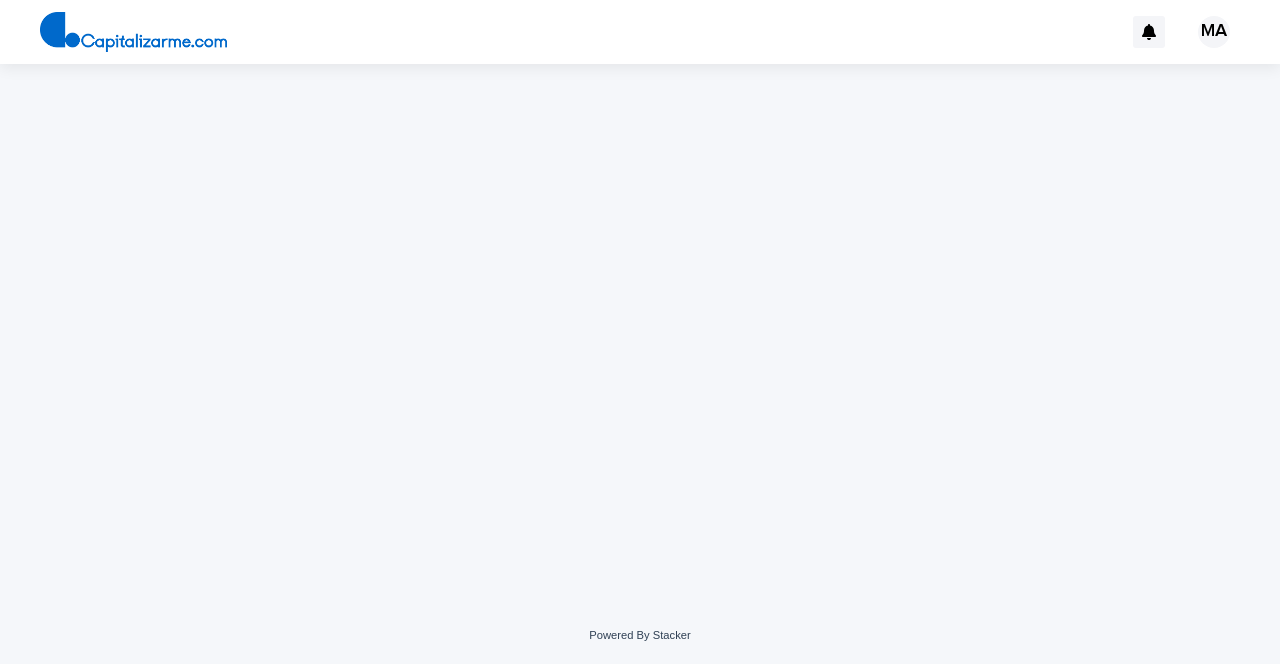 scroll, scrollTop: 0, scrollLeft: 0, axis: both 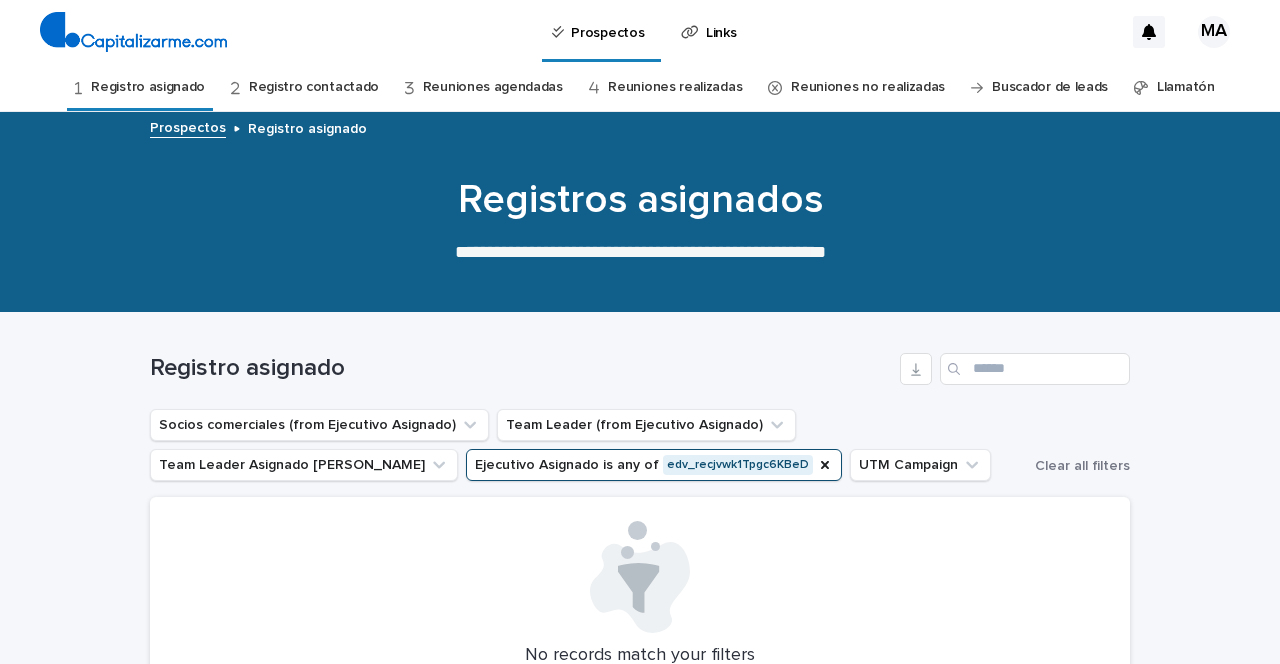 click on "Ejecutivo Asignado is any of edv_recjvwk1Tpgc6KBeD" at bounding box center [654, 465] 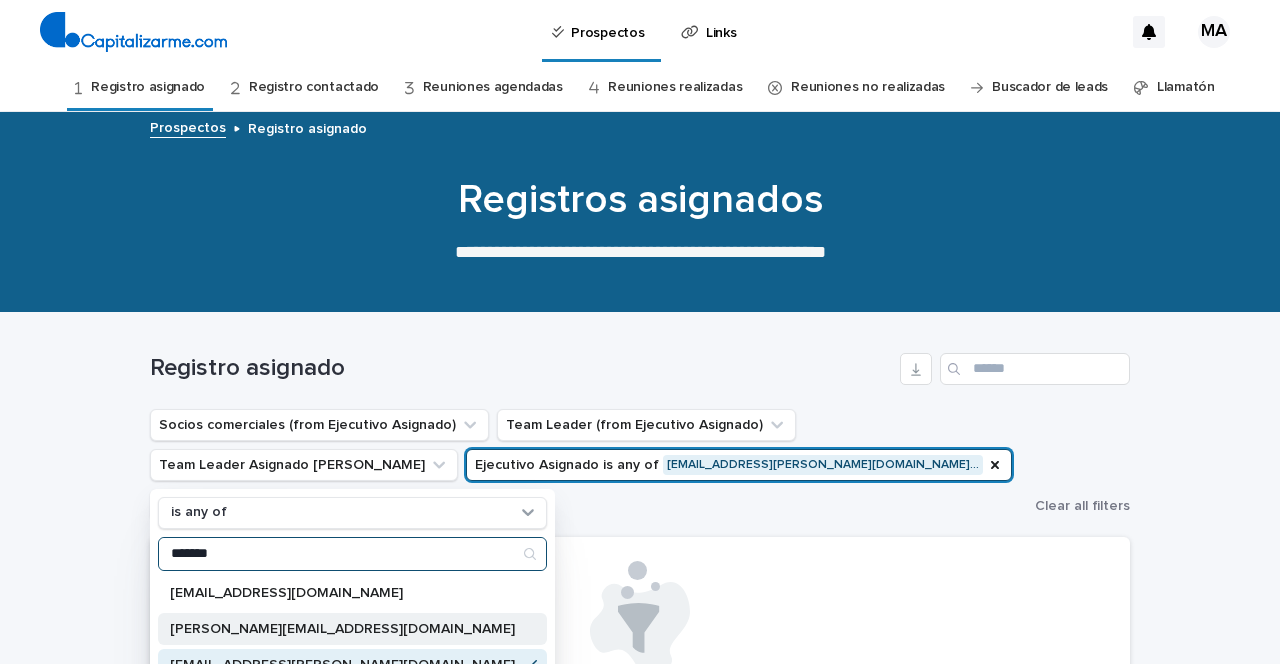 scroll, scrollTop: 68, scrollLeft: 0, axis: vertical 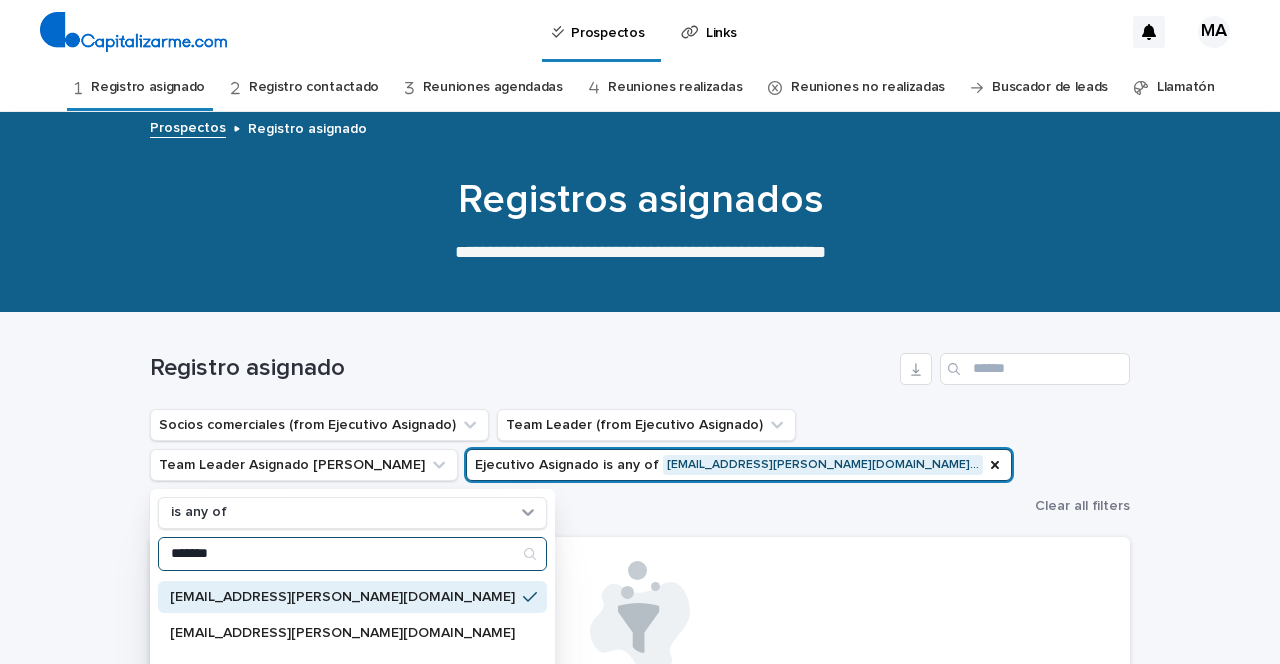 type on "*******" 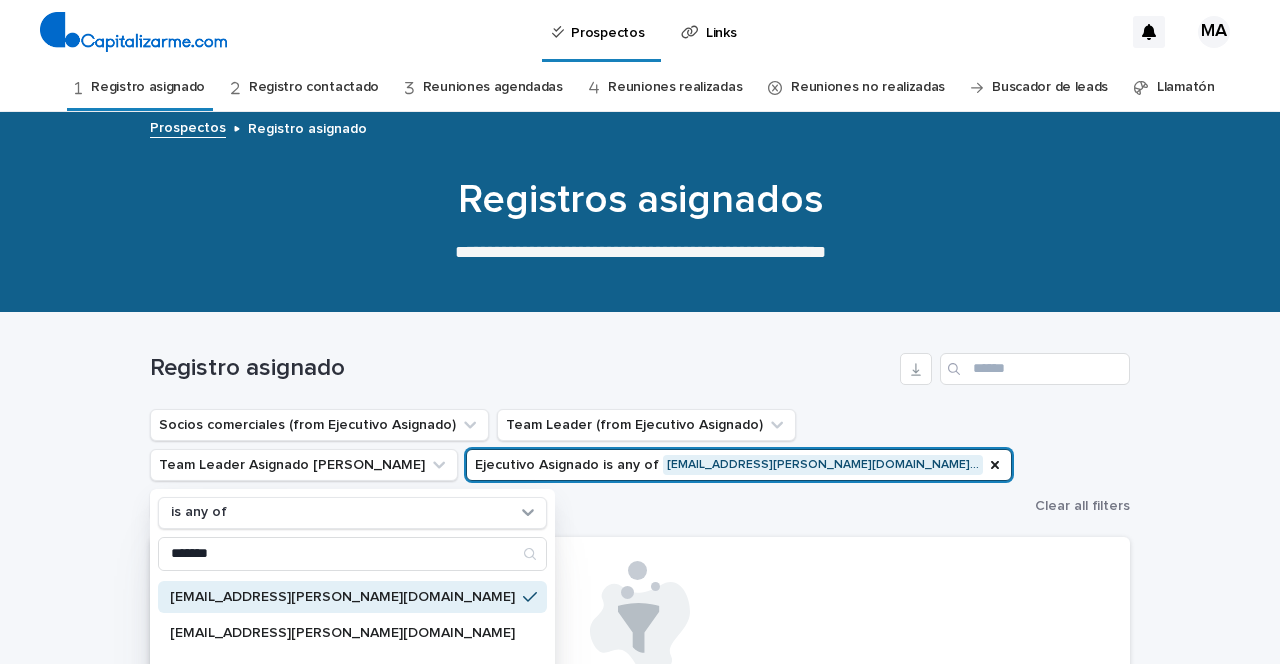 click on "[EMAIL_ADDRESS][PERSON_NAME][DOMAIN_NAME]" at bounding box center (342, 597) 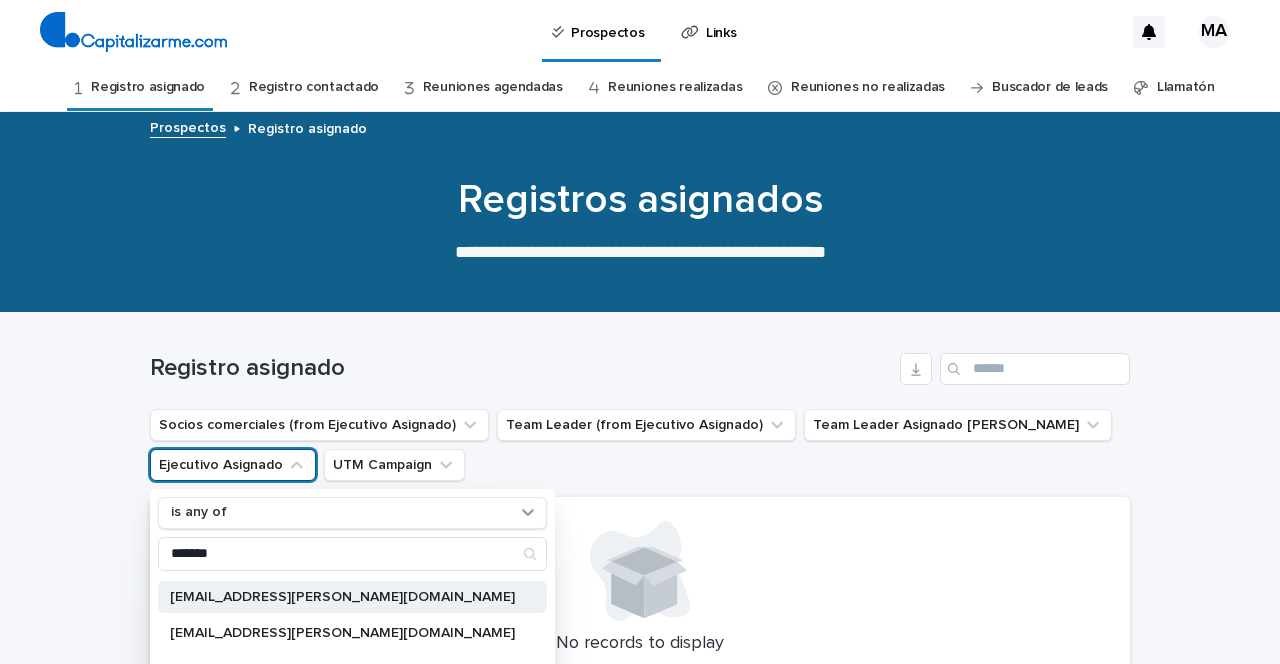 click on "[EMAIL_ADDRESS][PERSON_NAME][DOMAIN_NAME]" at bounding box center [342, 597] 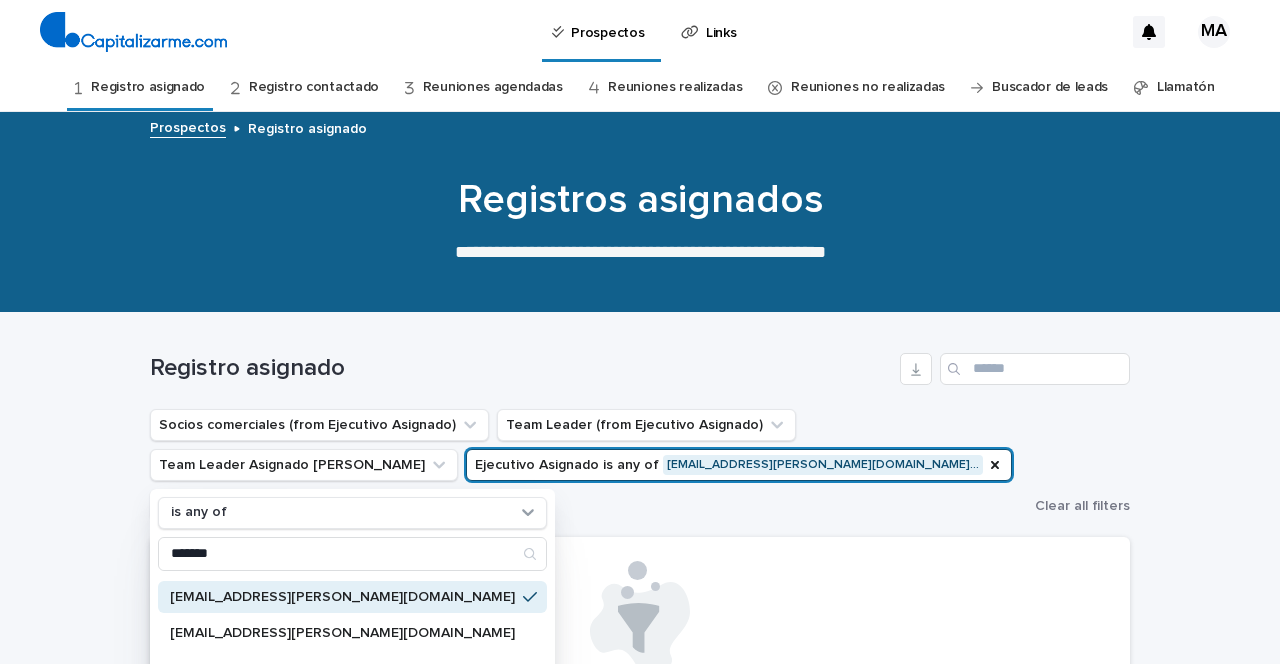 scroll, scrollTop: 68, scrollLeft: 0, axis: vertical 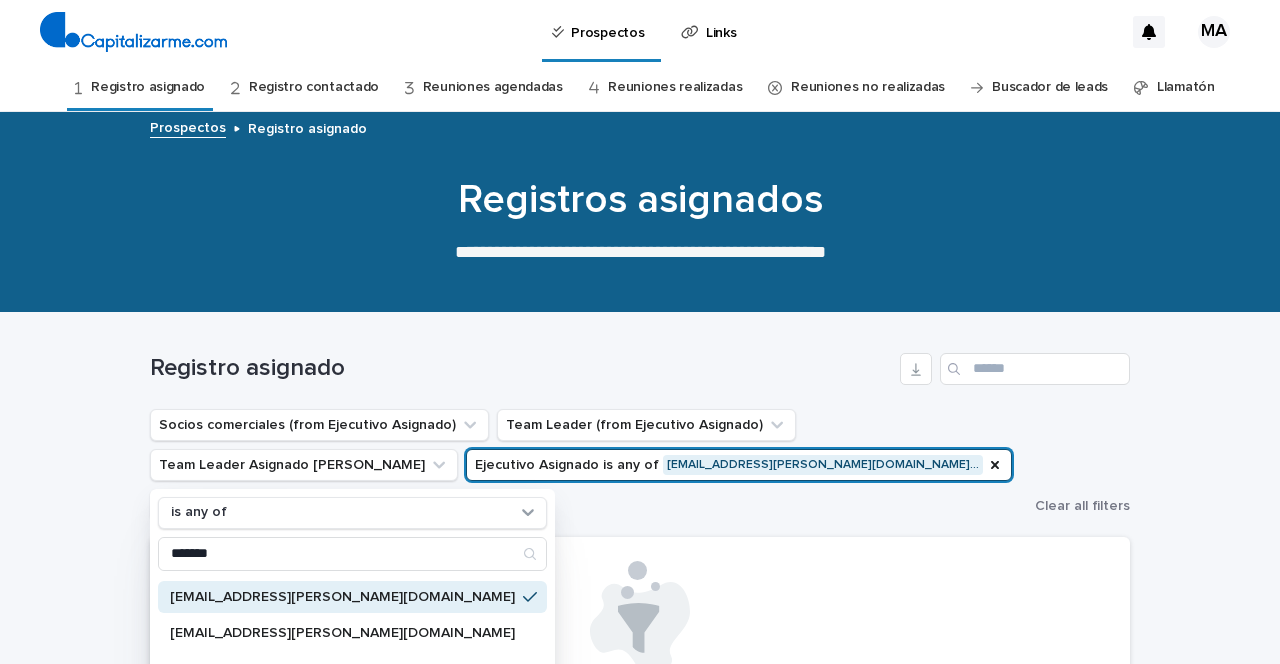 click on "No records match your filters Clear your filters and try again. Clear Filters" at bounding box center (640, 684) 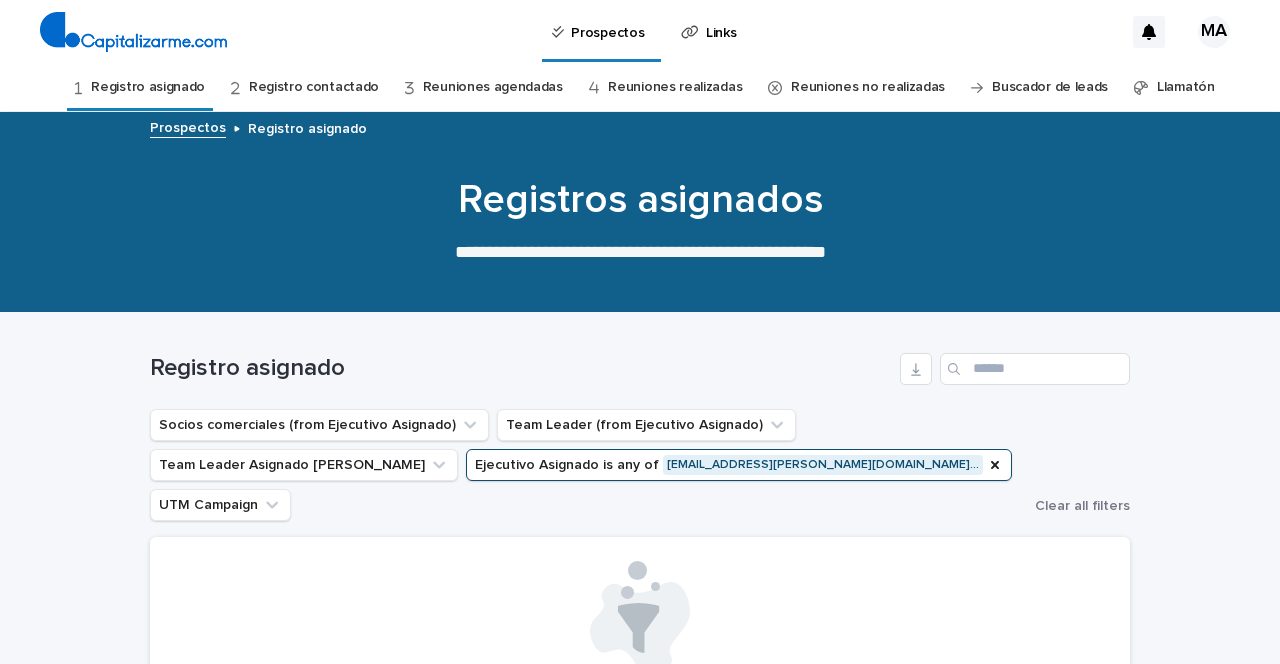 click on "Llamatón" at bounding box center [1186, 87] 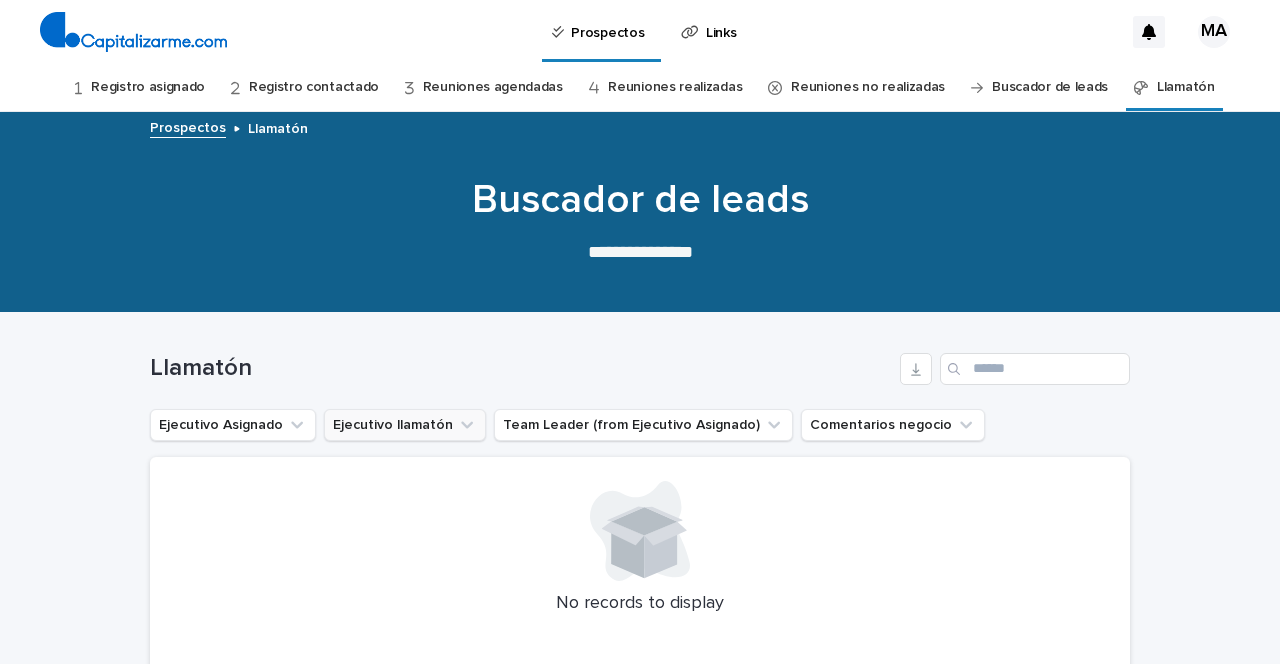 click on "Ejecutivo llamatón" at bounding box center (405, 425) 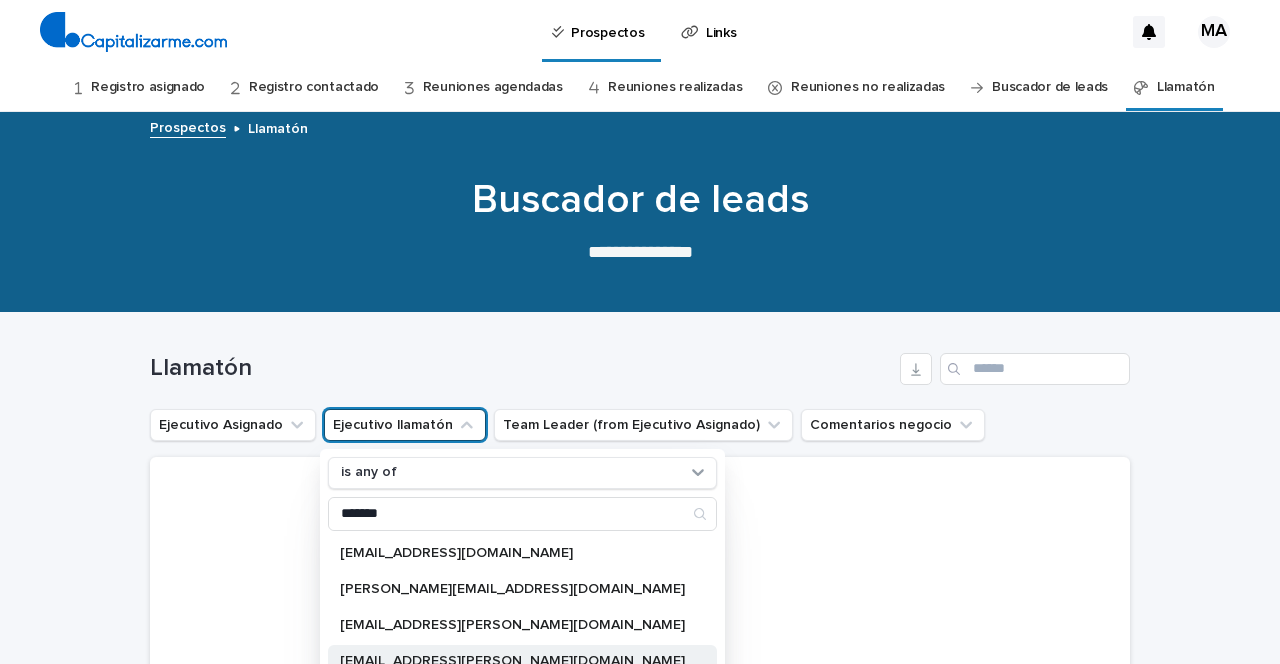 type on "*******" 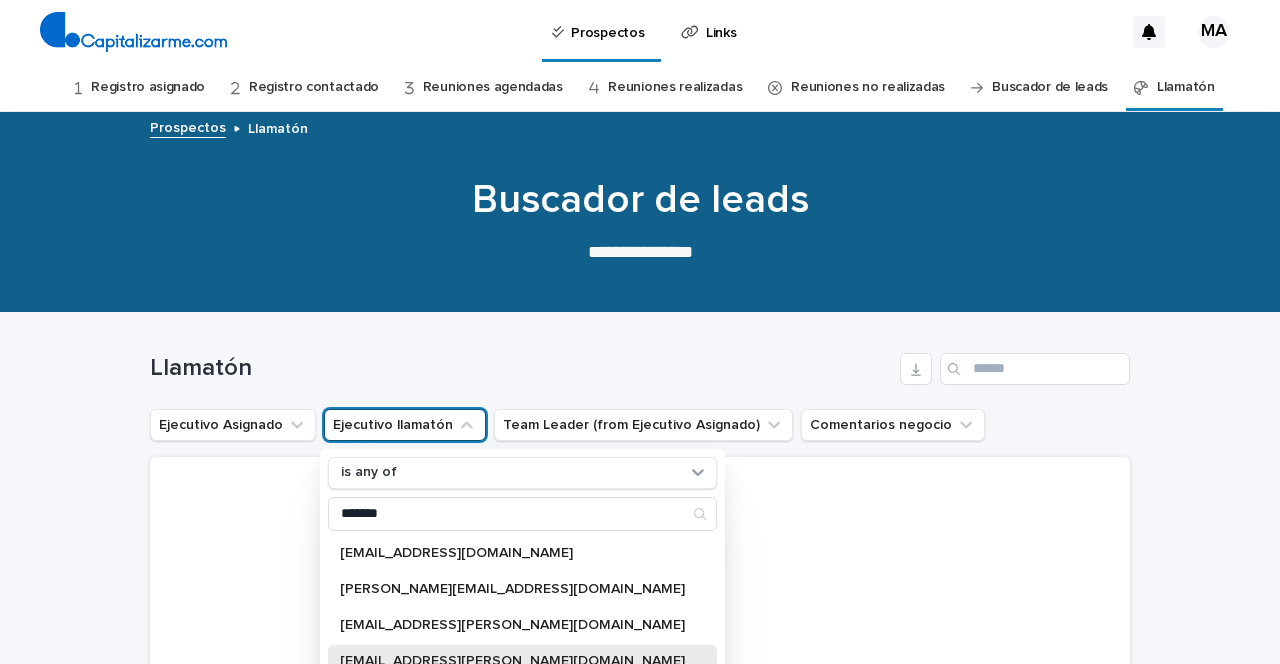 click on "[EMAIL_ADDRESS][PERSON_NAME][DOMAIN_NAME]" at bounding box center (522, 661) 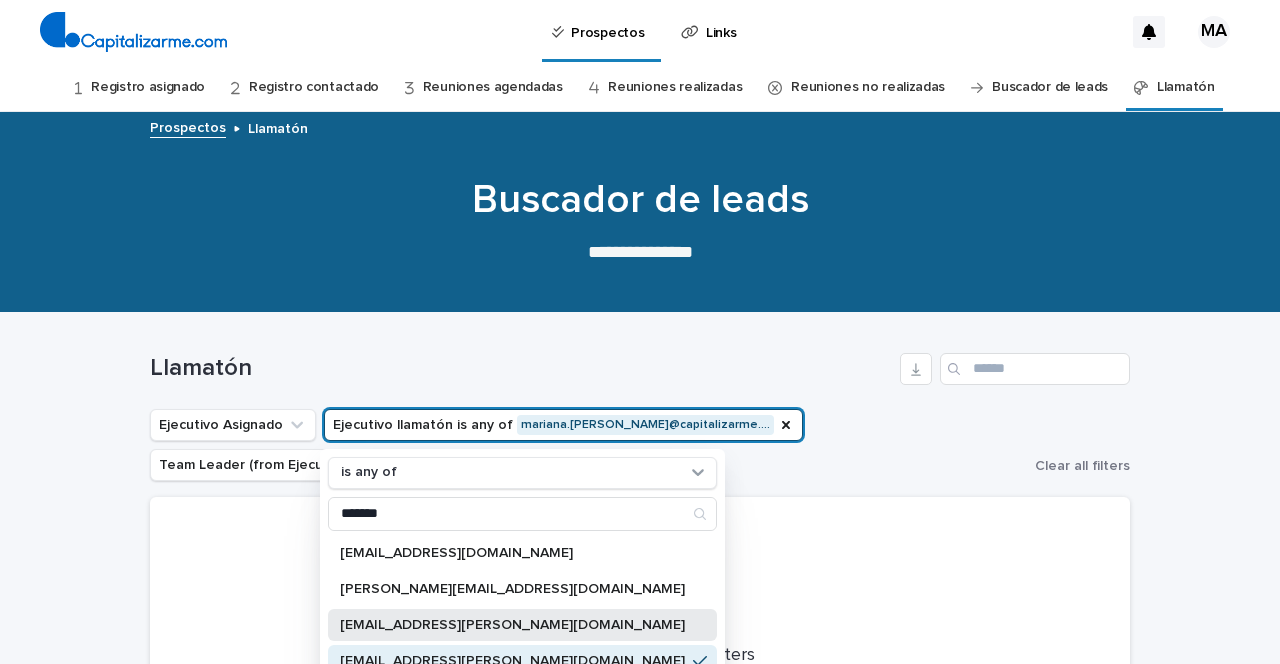 click on "[EMAIL_ADDRESS][PERSON_NAME][DOMAIN_NAME]" at bounding box center (512, 625) 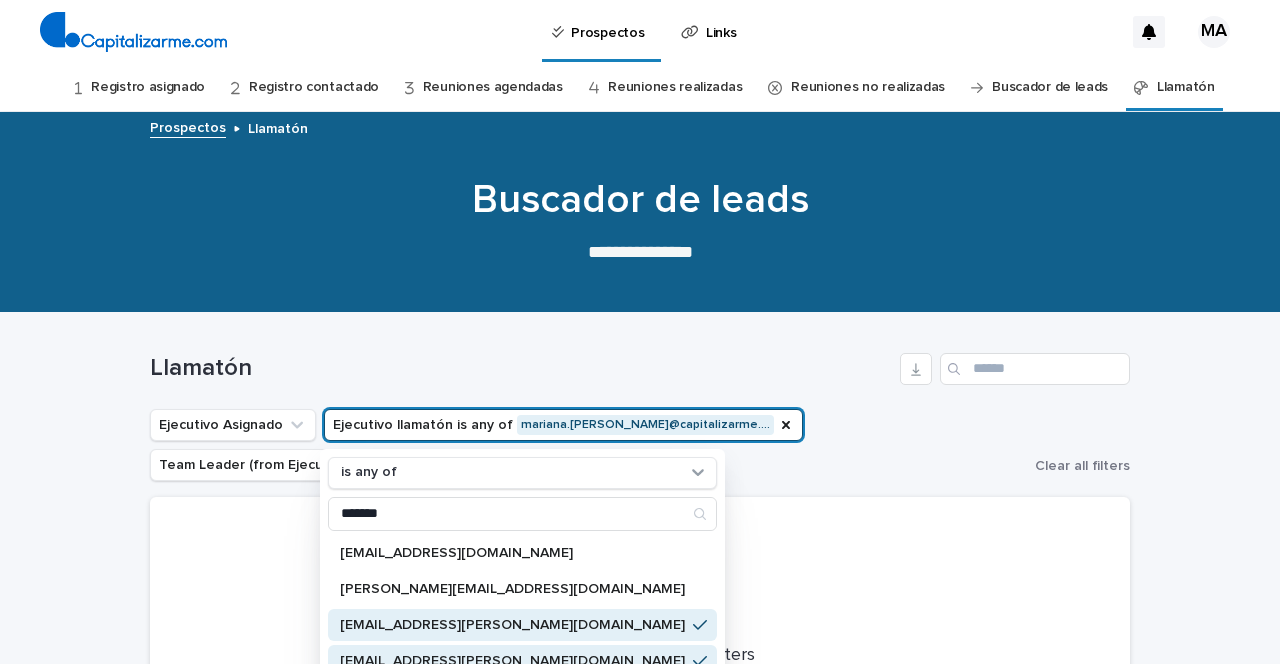 click on "[EMAIL_ADDRESS][PERSON_NAME][DOMAIN_NAME]" at bounding box center [512, 661] 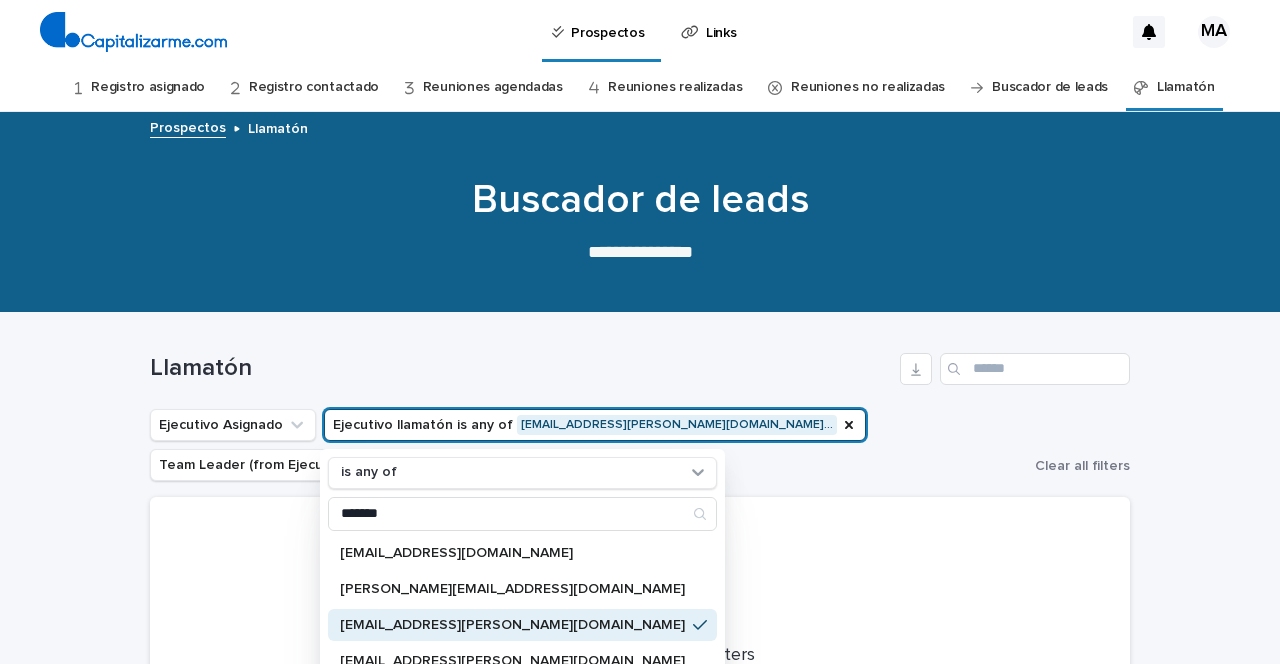 click at bounding box center [640, 577] 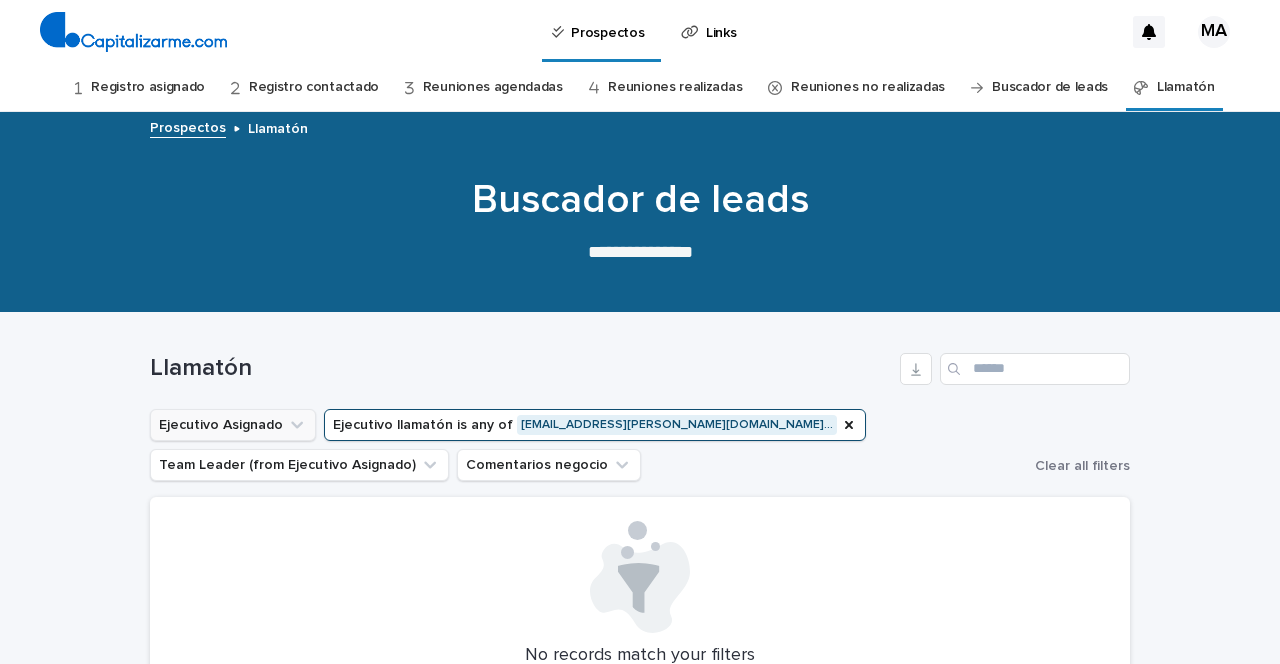 click on "Ejecutivo Asignado" at bounding box center (233, 425) 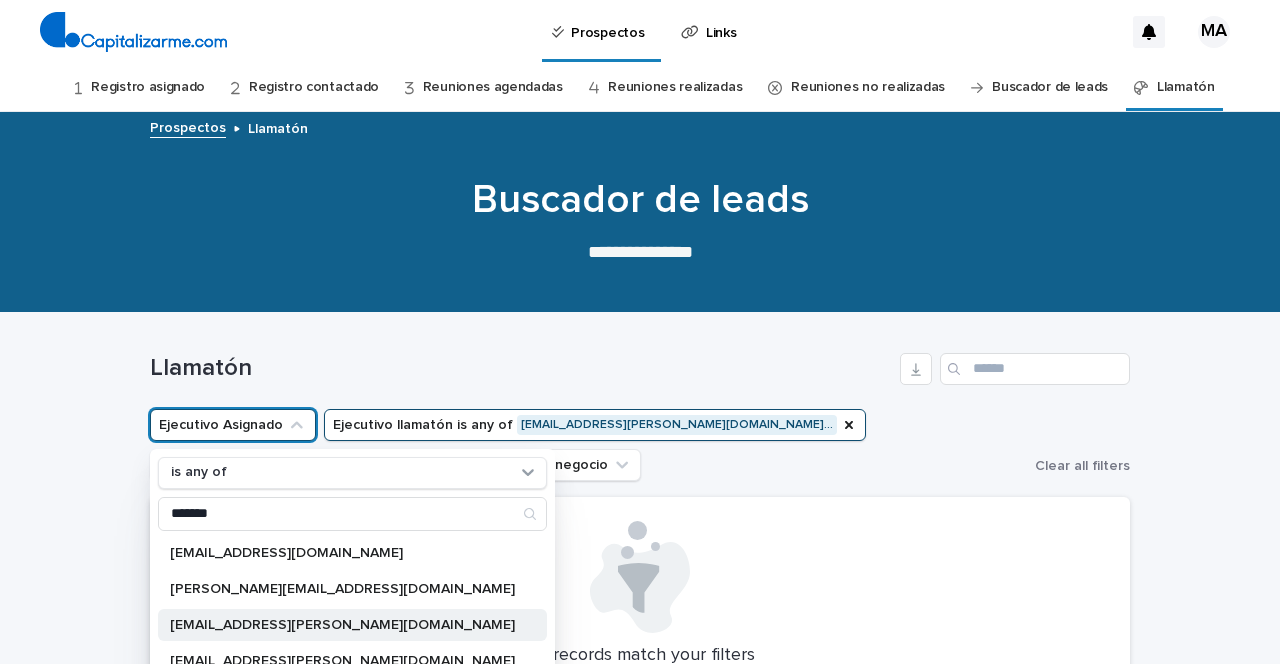 type on "*******" 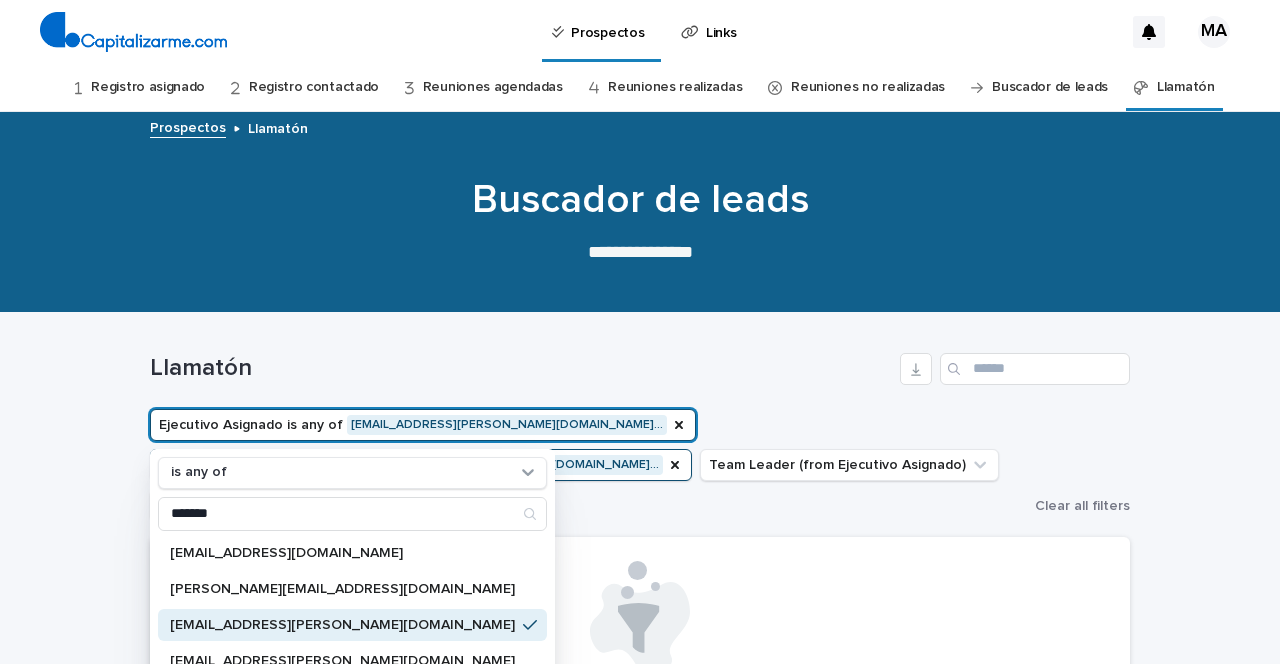 click at bounding box center [640, 617] 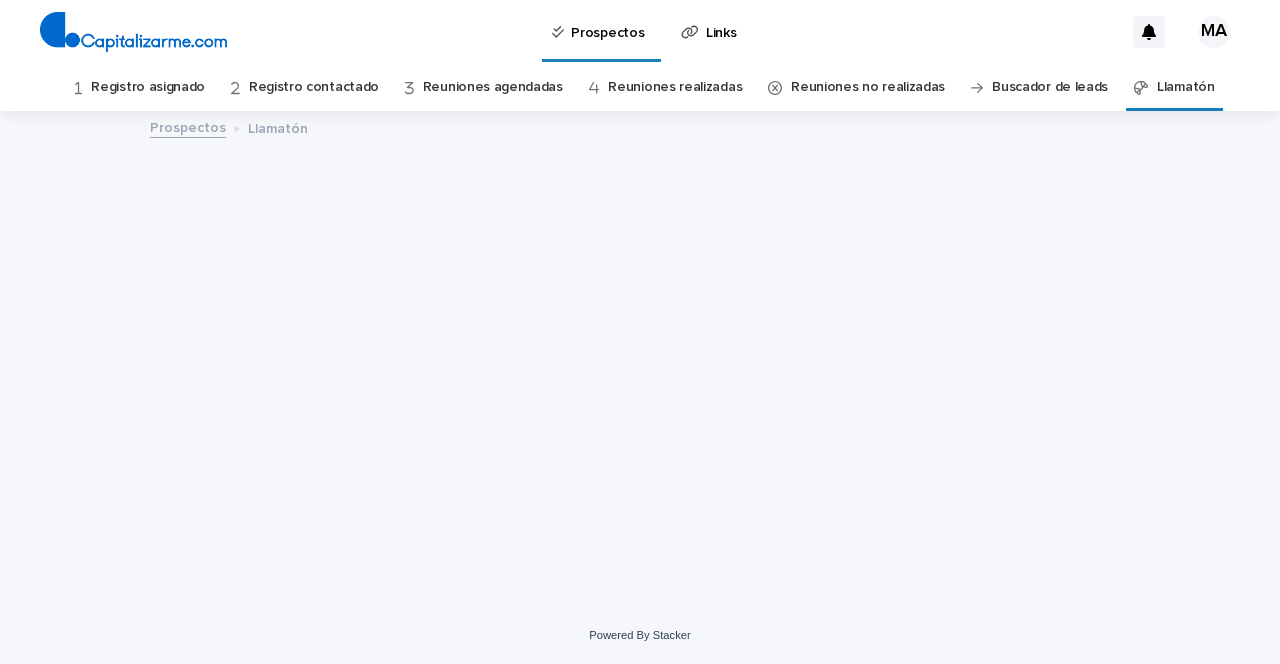 scroll, scrollTop: 0, scrollLeft: 0, axis: both 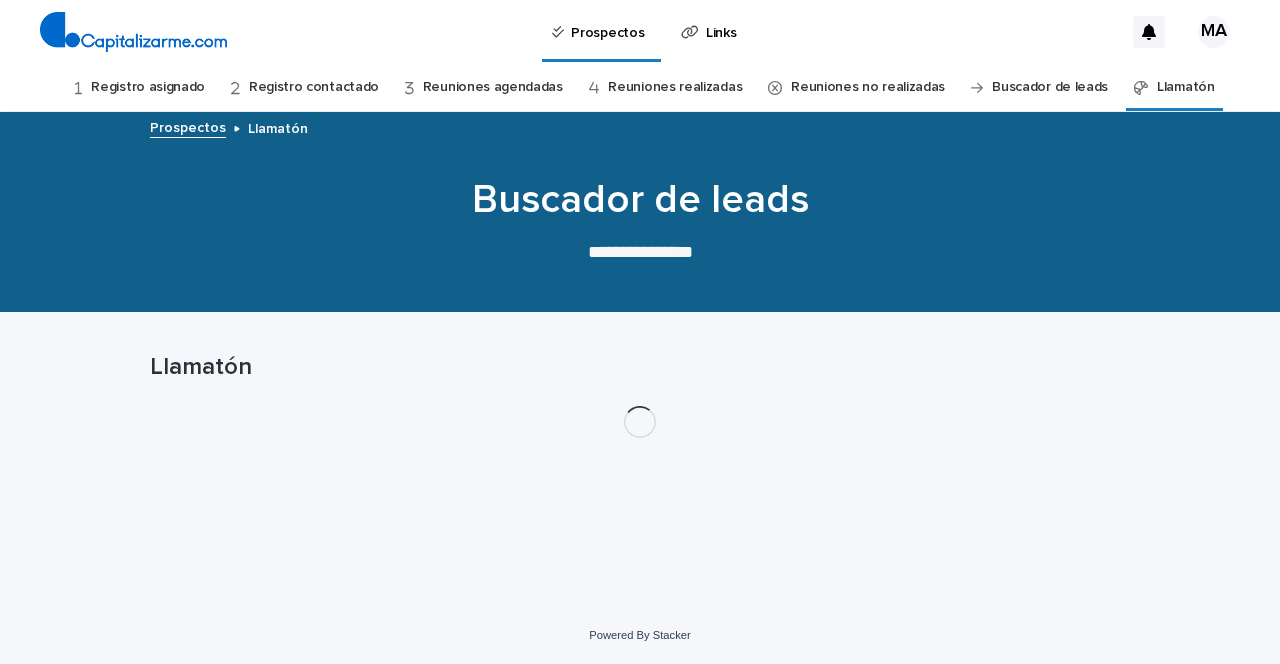 click on "Registro asignado" at bounding box center [148, 87] 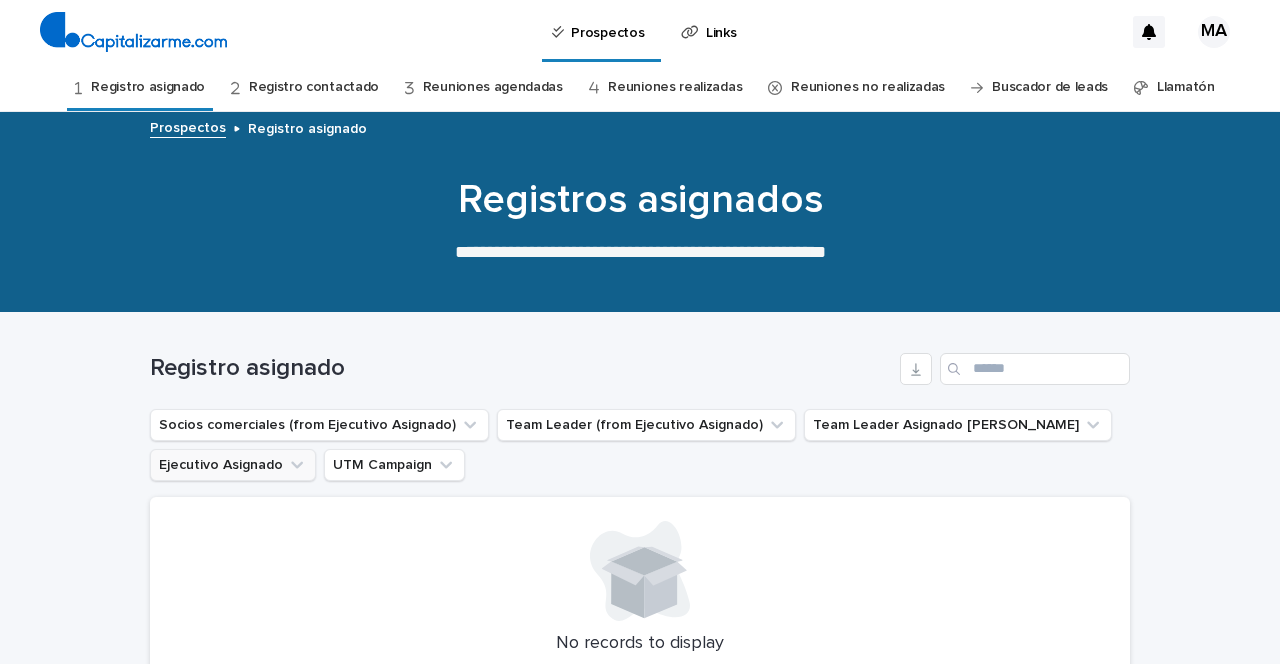 click on "Ejecutivo Asignado" at bounding box center (233, 465) 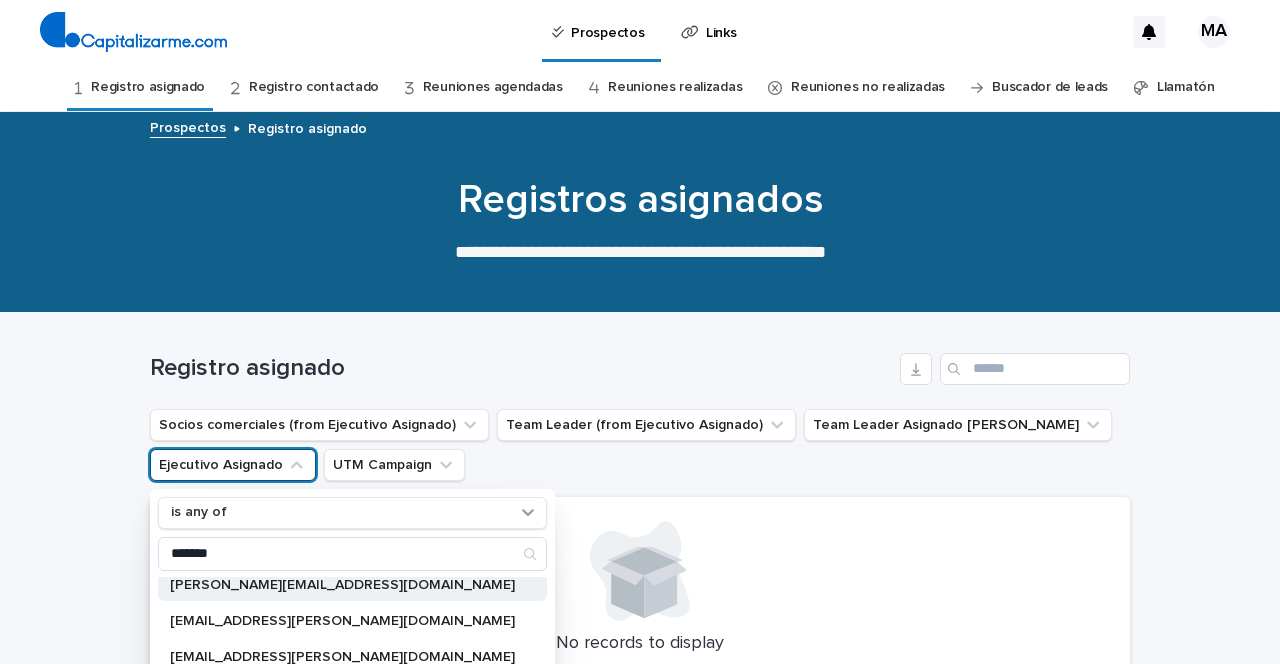 scroll, scrollTop: 61, scrollLeft: 0, axis: vertical 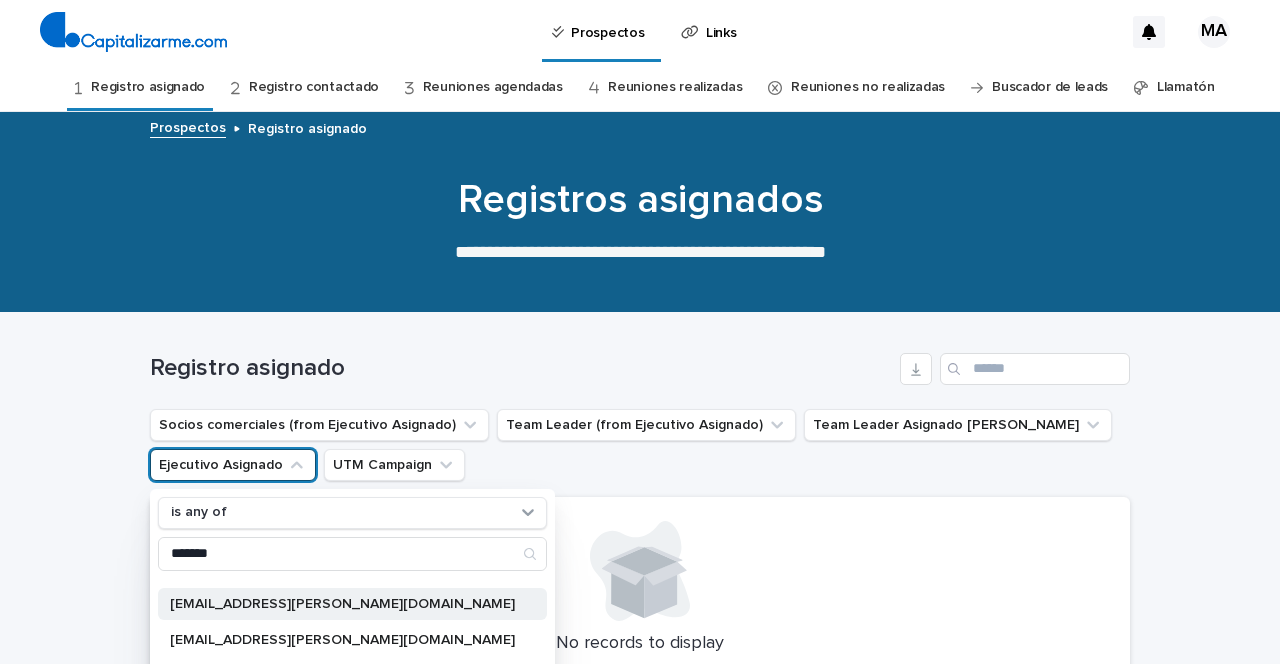 click on "[EMAIL_ADDRESS][PERSON_NAME][DOMAIN_NAME]" at bounding box center (342, 604) 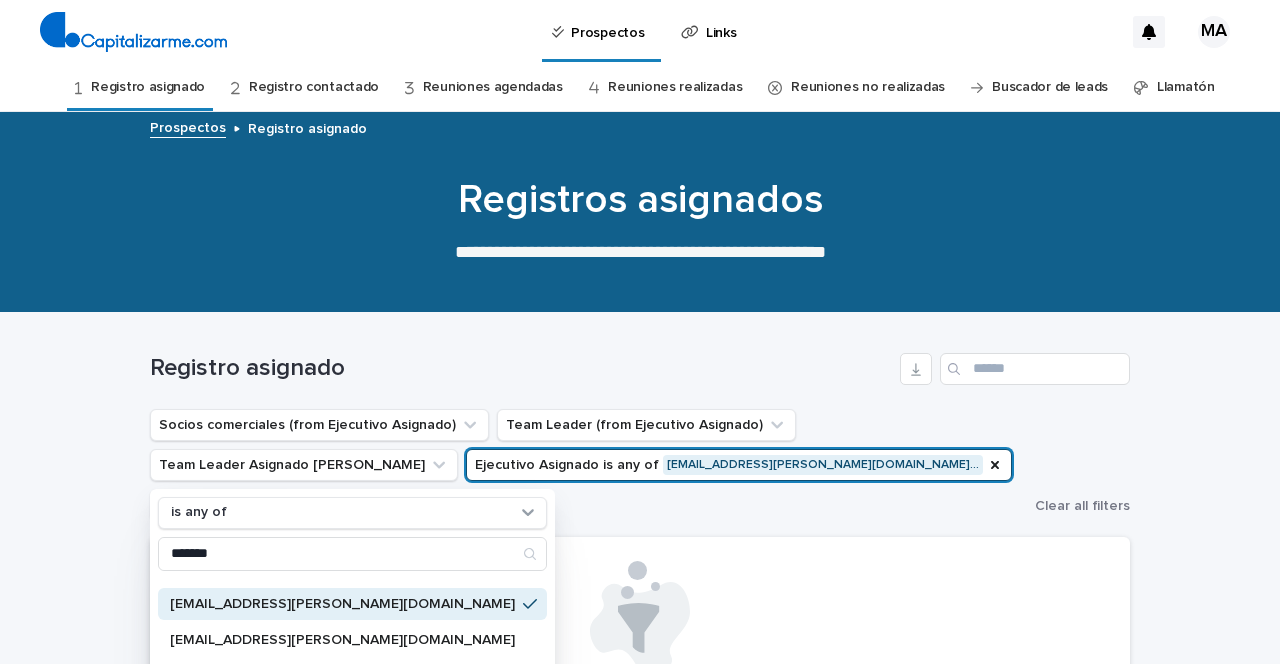 scroll, scrollTop: 61, scrollLeft: 0, axis: vertical 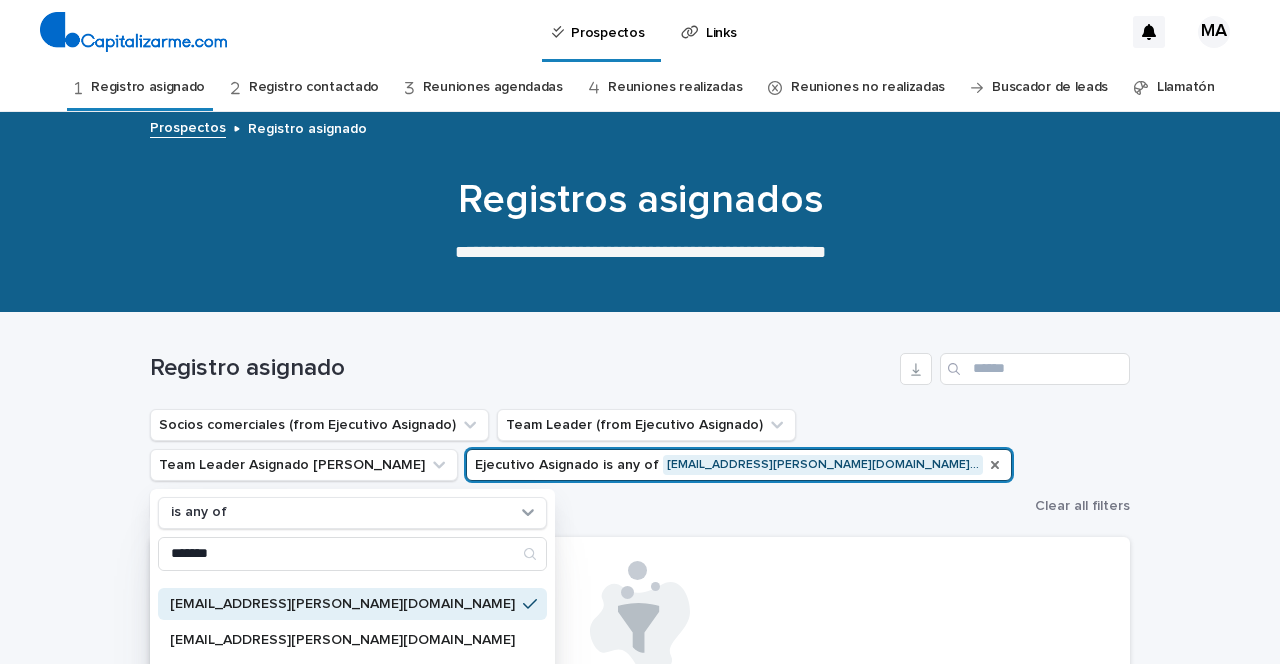 click 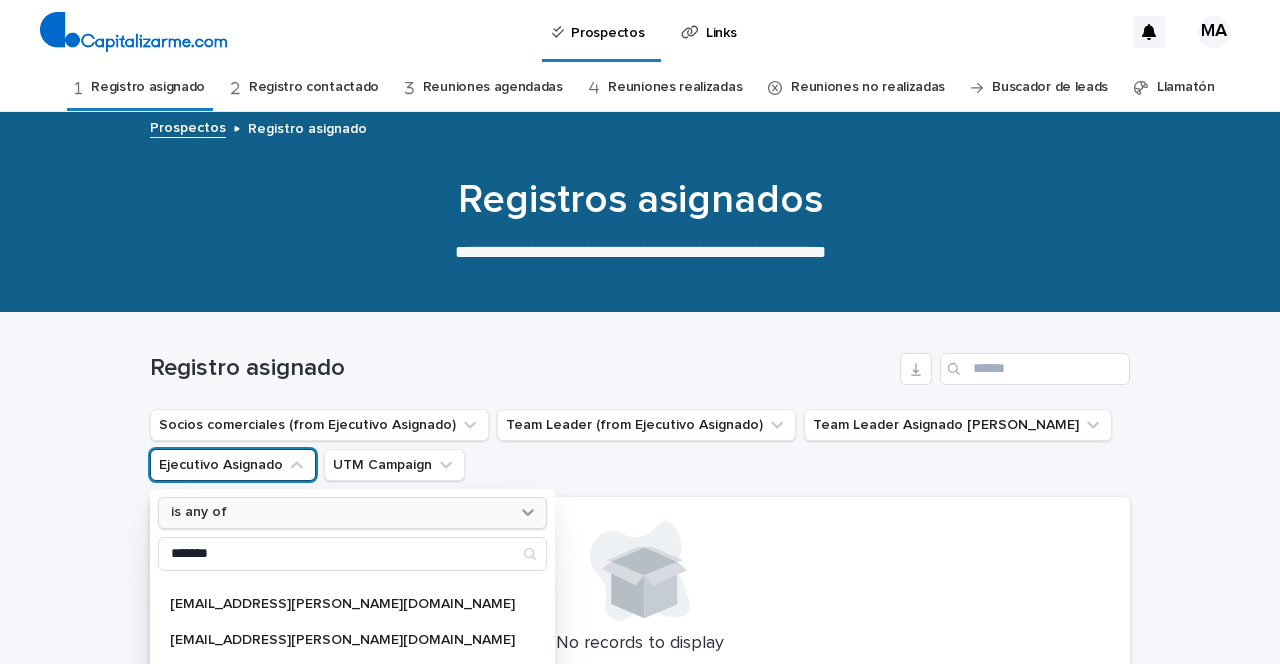 scroll, scrollTop: 61, scrollLeft: 0, axis: vertical 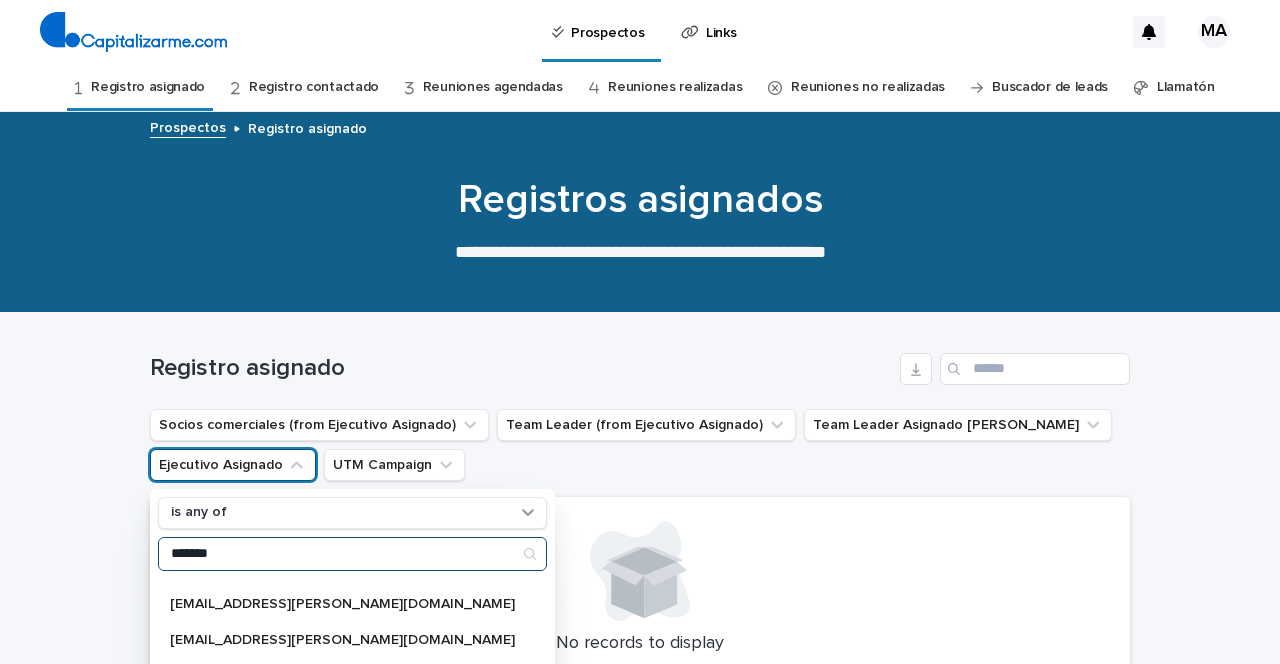 click on "*******" at bounding box center [352, 554] 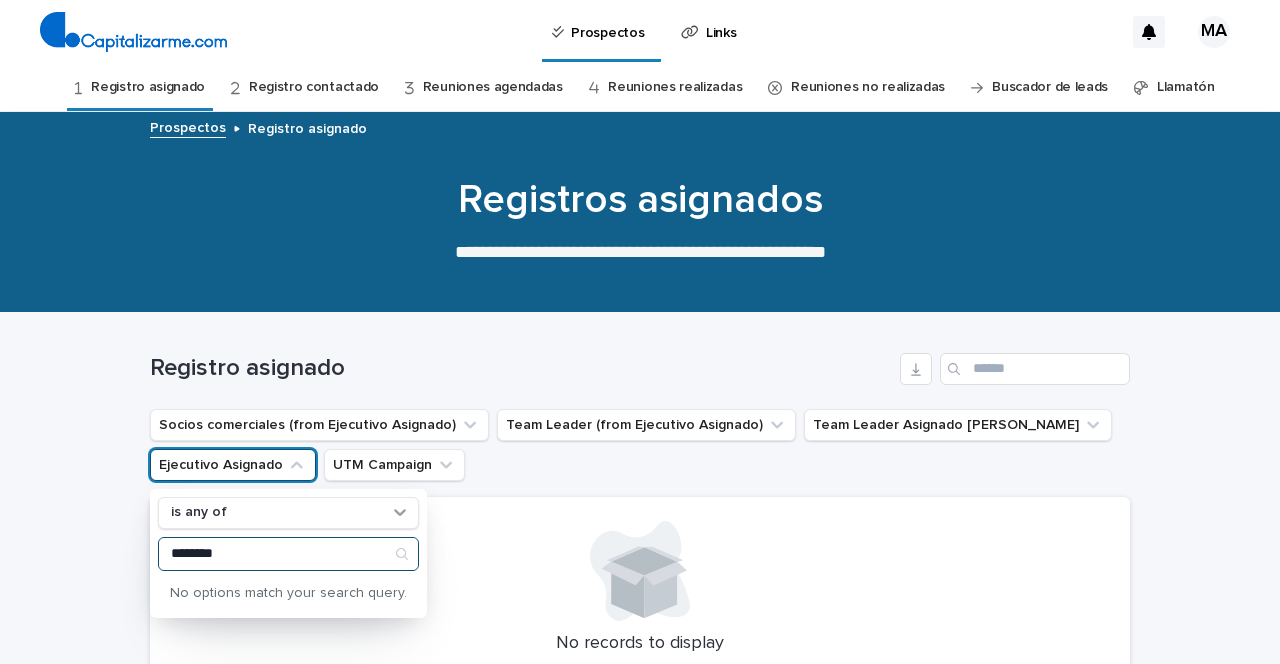 scroll, scrollTop: 0, scrollLeft: 0, axis: both 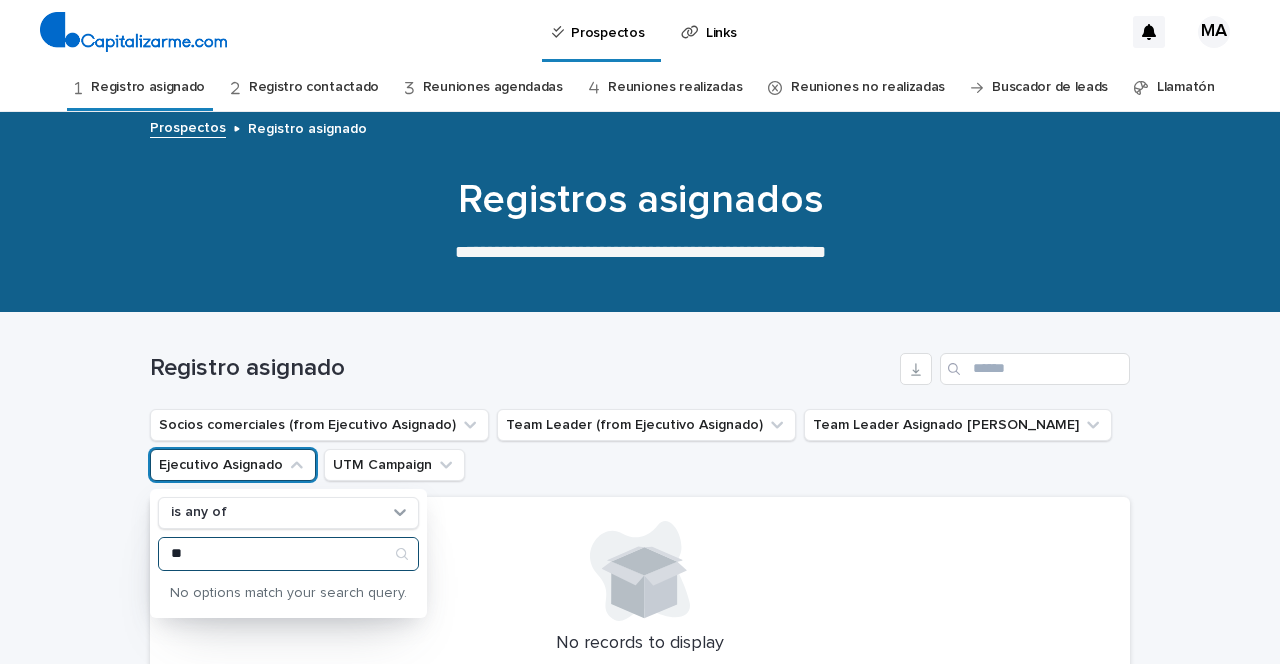 type on "*" 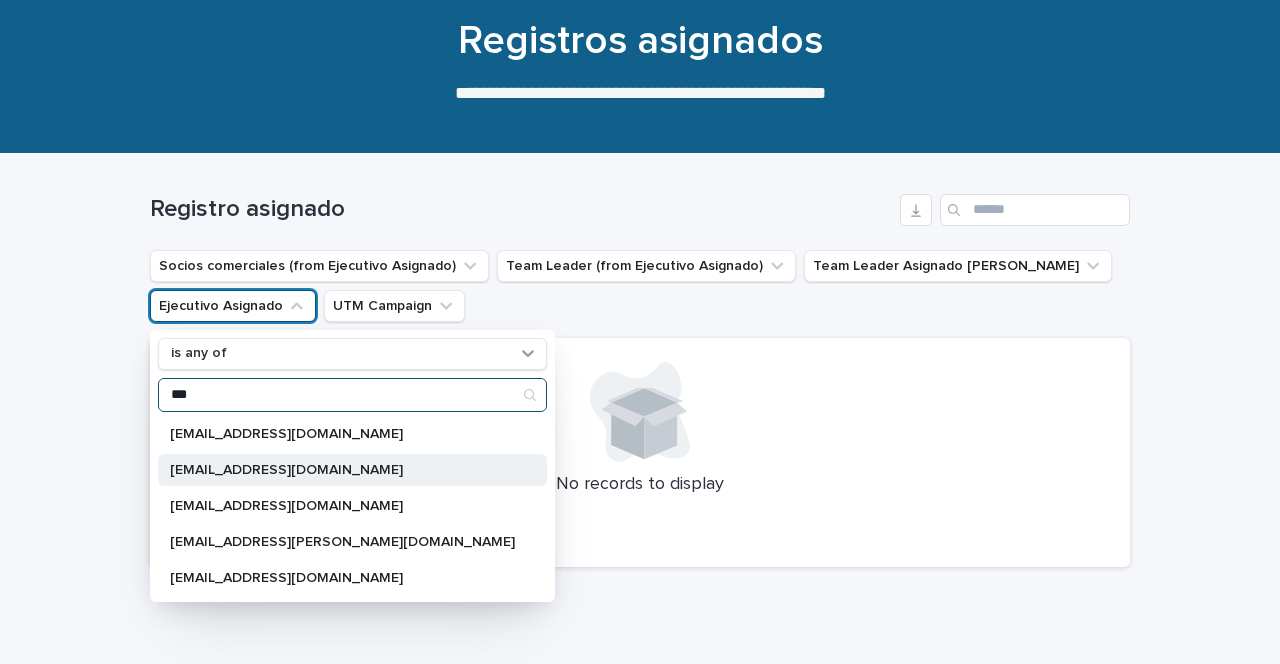 scroll, scrollTop: 162, scrollLeft: 0, axis: vertical 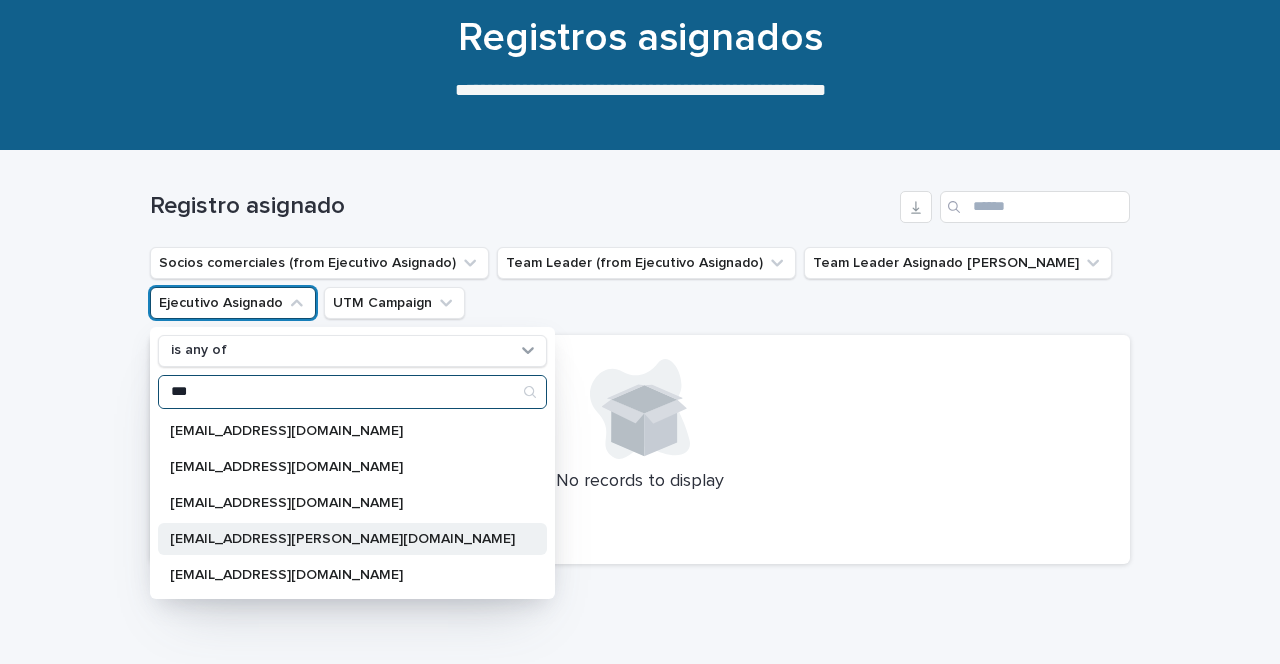 type on "***" 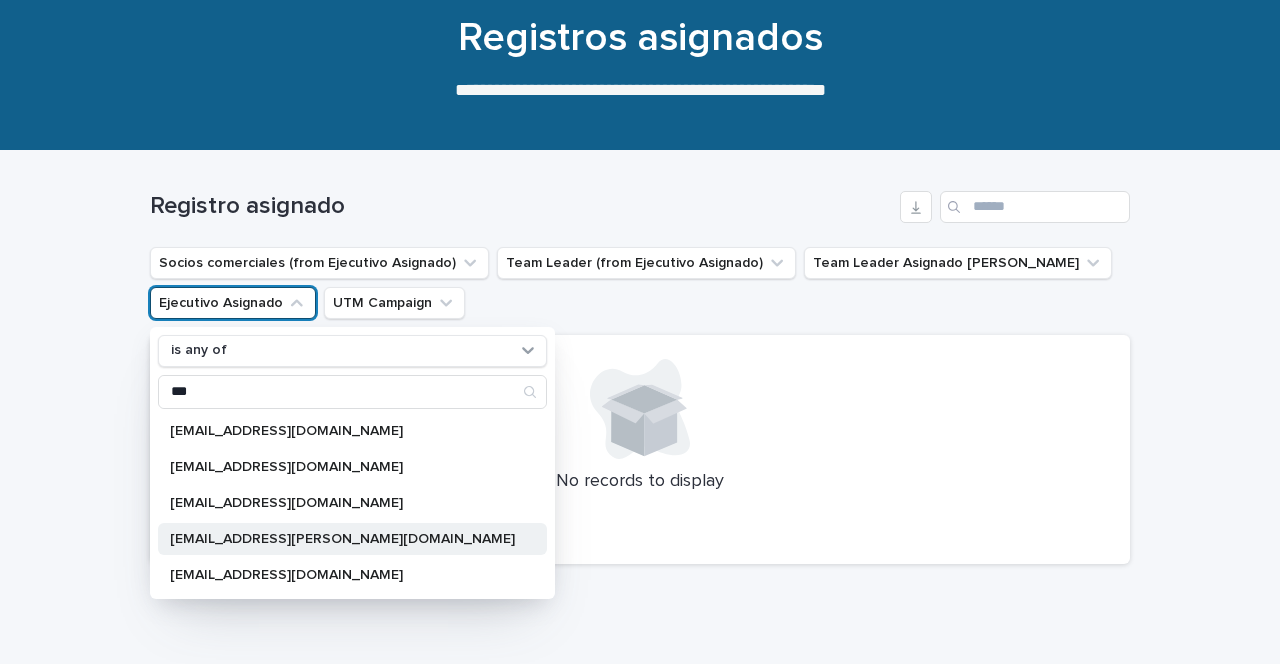 click on "[EMAIL_ADDRESS][PERSON_NAME][DOMAIN_NAME]" at bounding box center [342, 539] 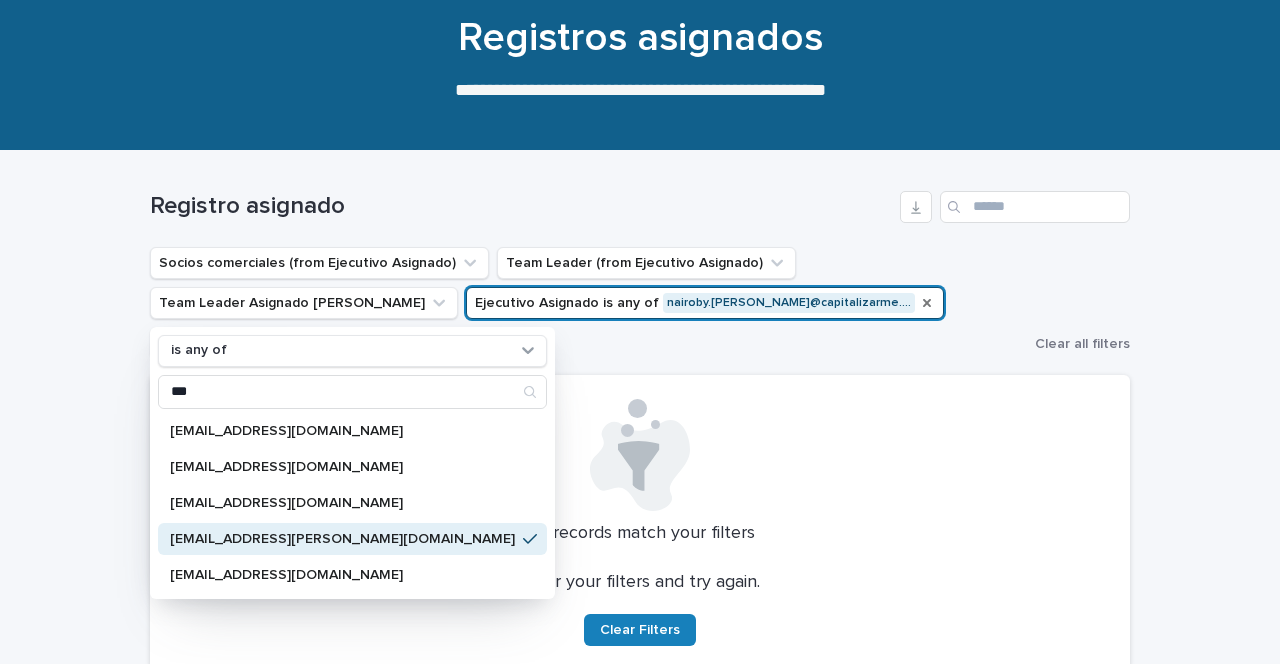 click on "Clear your filters and try again. Clear Filters" at bounding box center (640, 609) 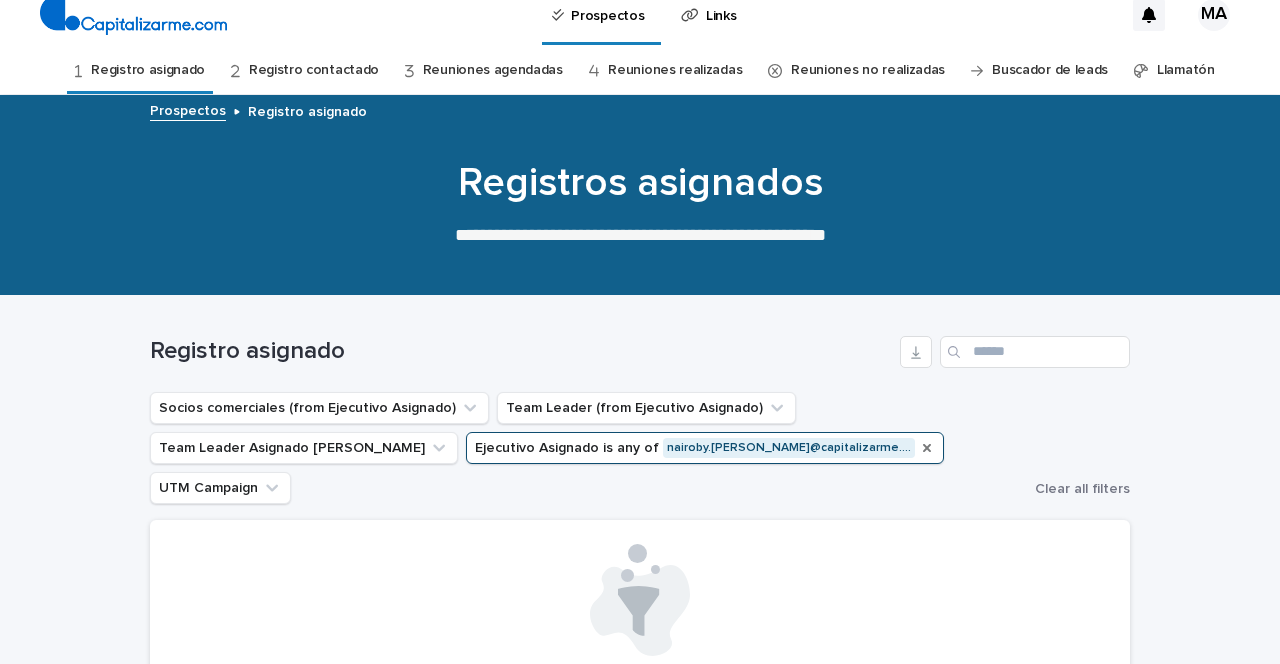 scroll, scrollTop: 0, scrollLeft: 0, axis: both 